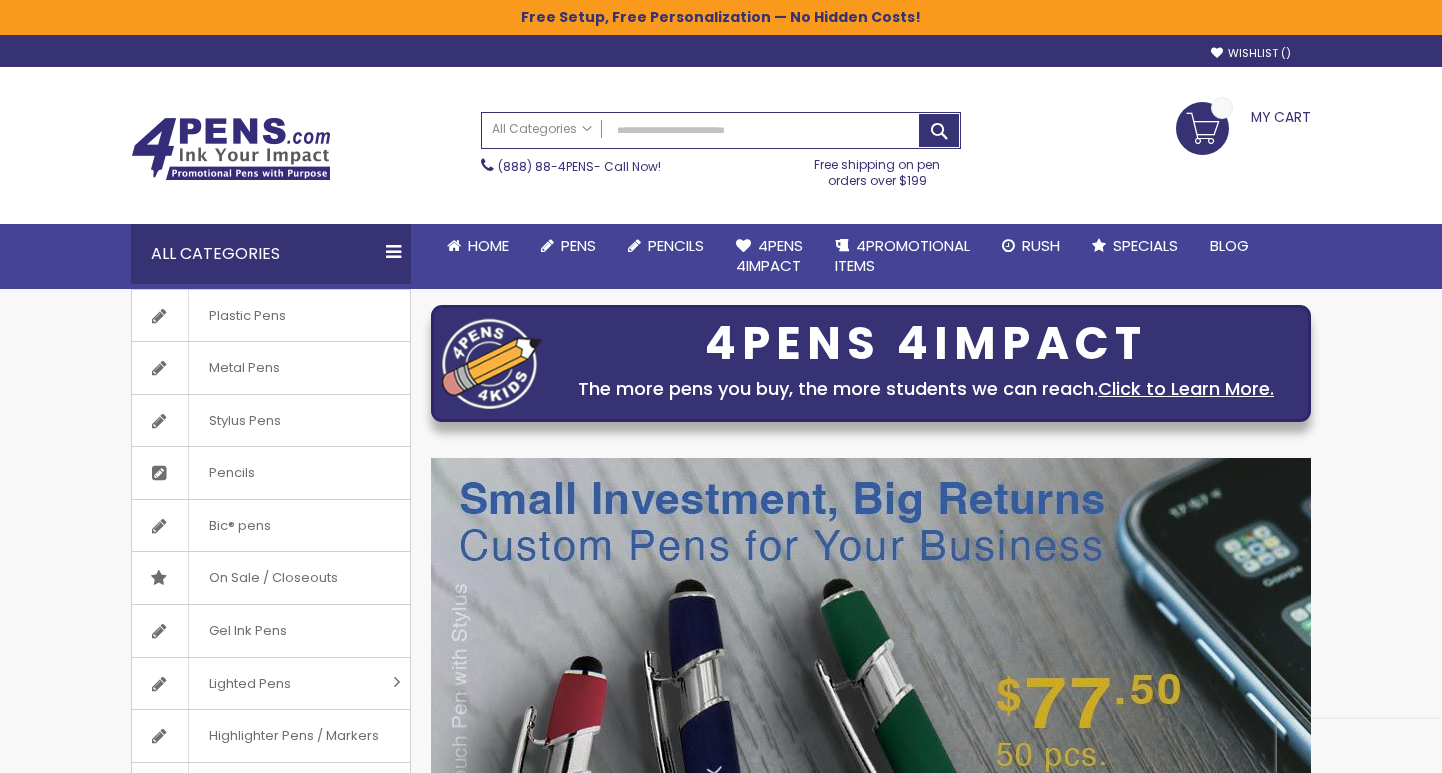 scroll, scrollTop: 0, scrollLeft: 0, axis: both 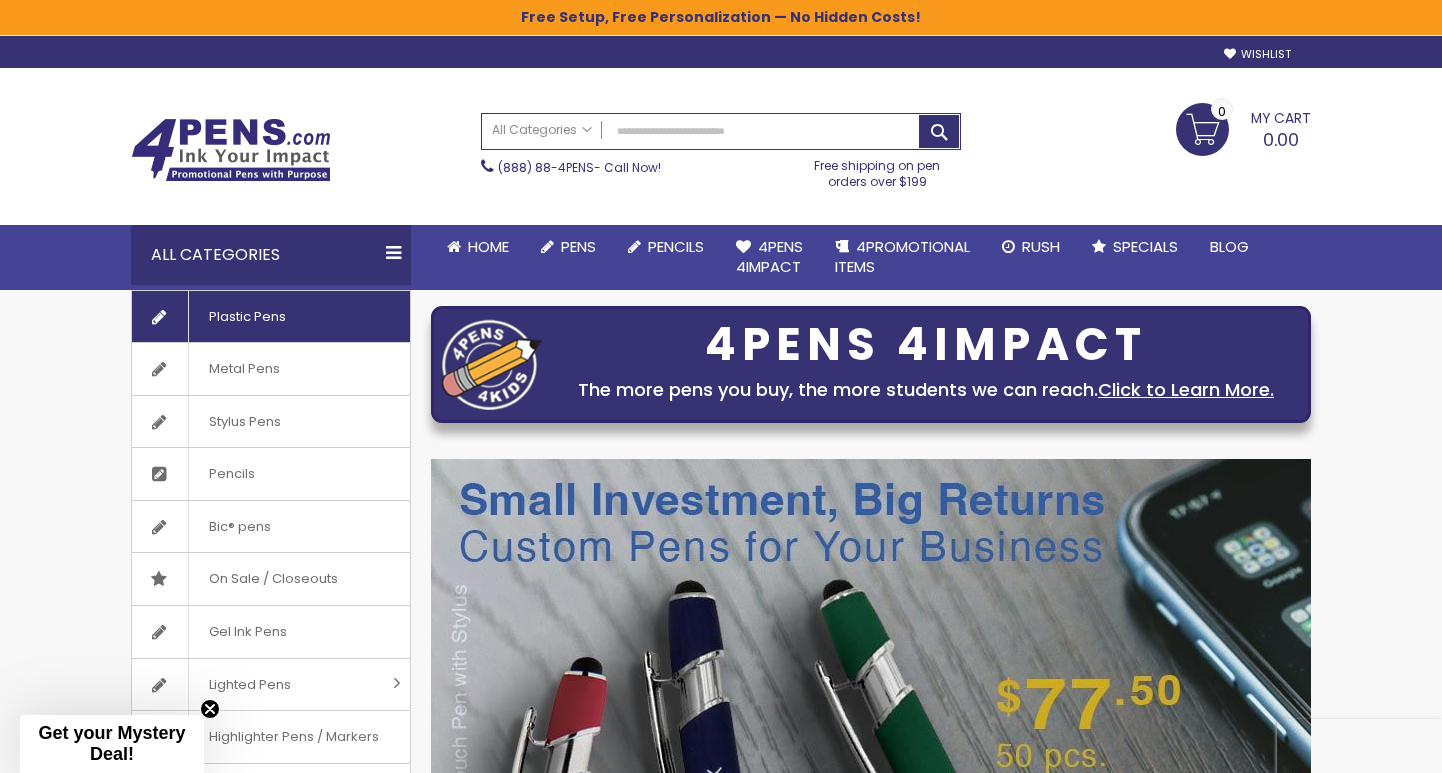 click on "Plastic Pens" at bounding box center (247, 317) 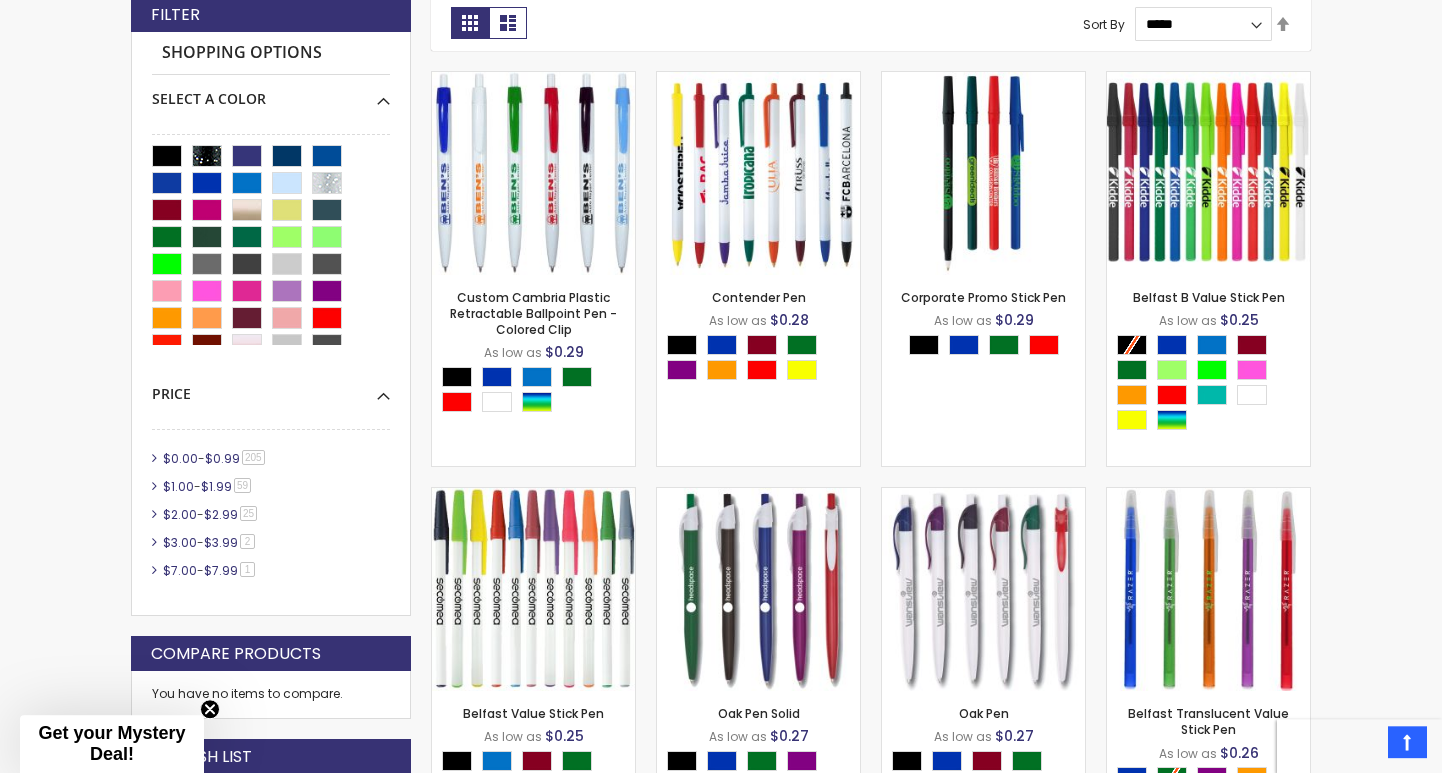 scroll, scrollTop: 594, scrollLeft: 0, axis: vertical 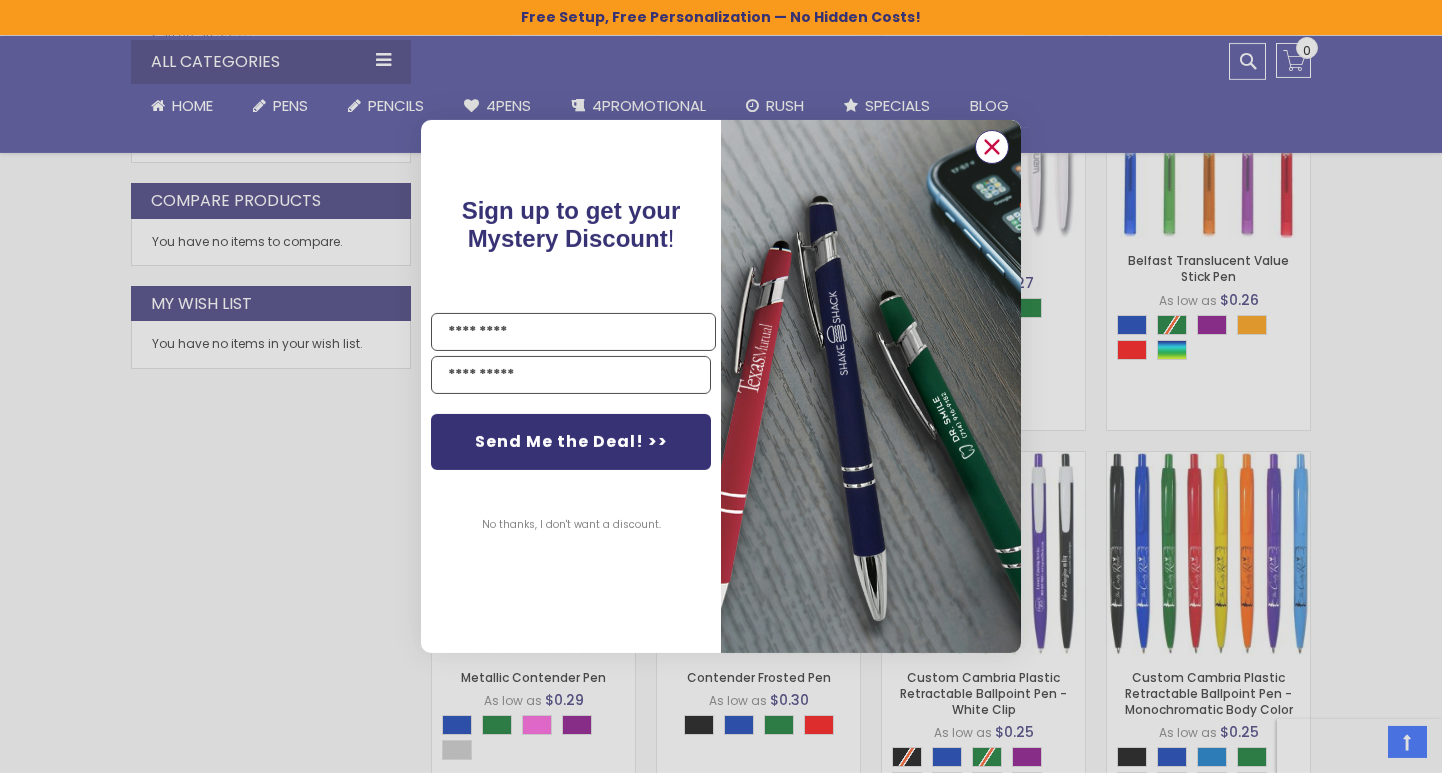 click 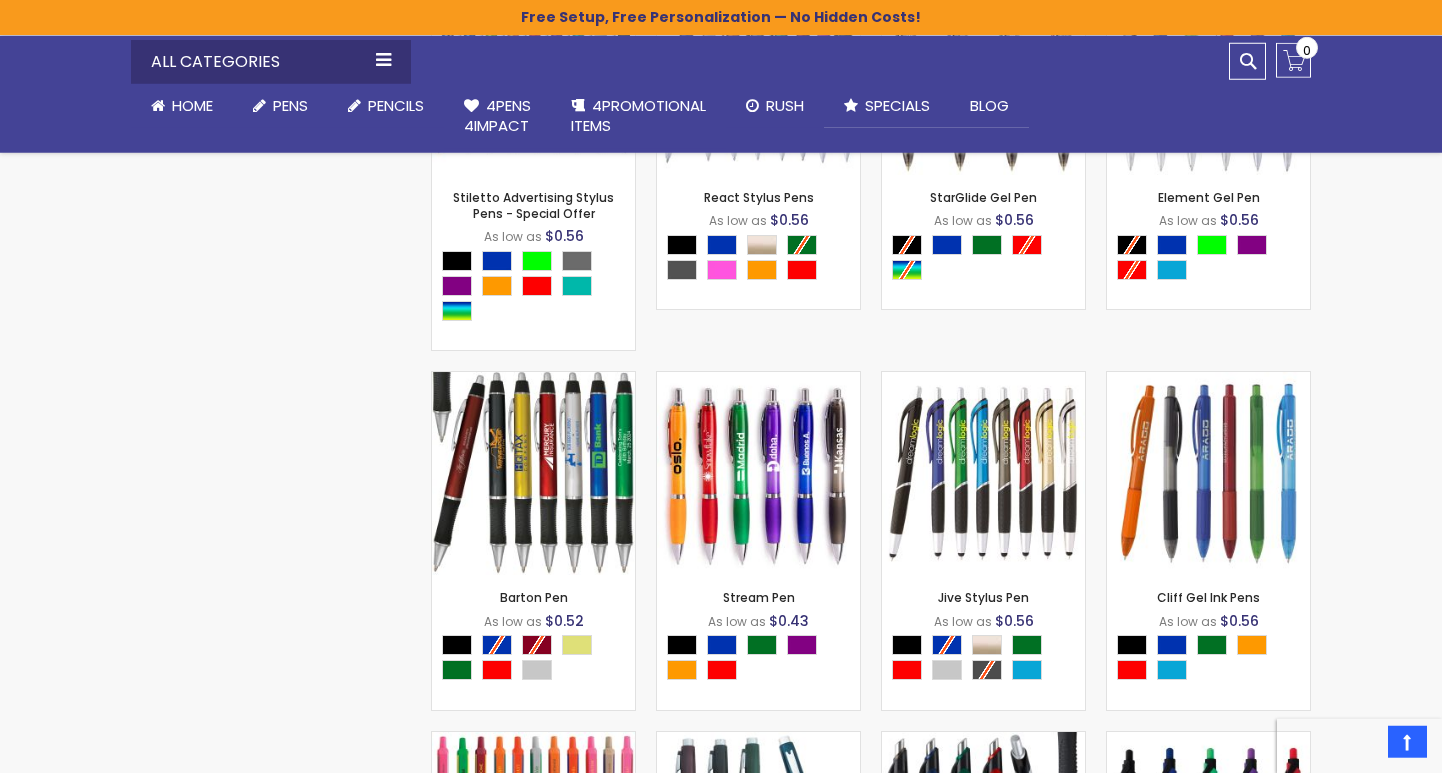 scroll, scrollTop: 11894, scrollLeft: 0, axis: vertical 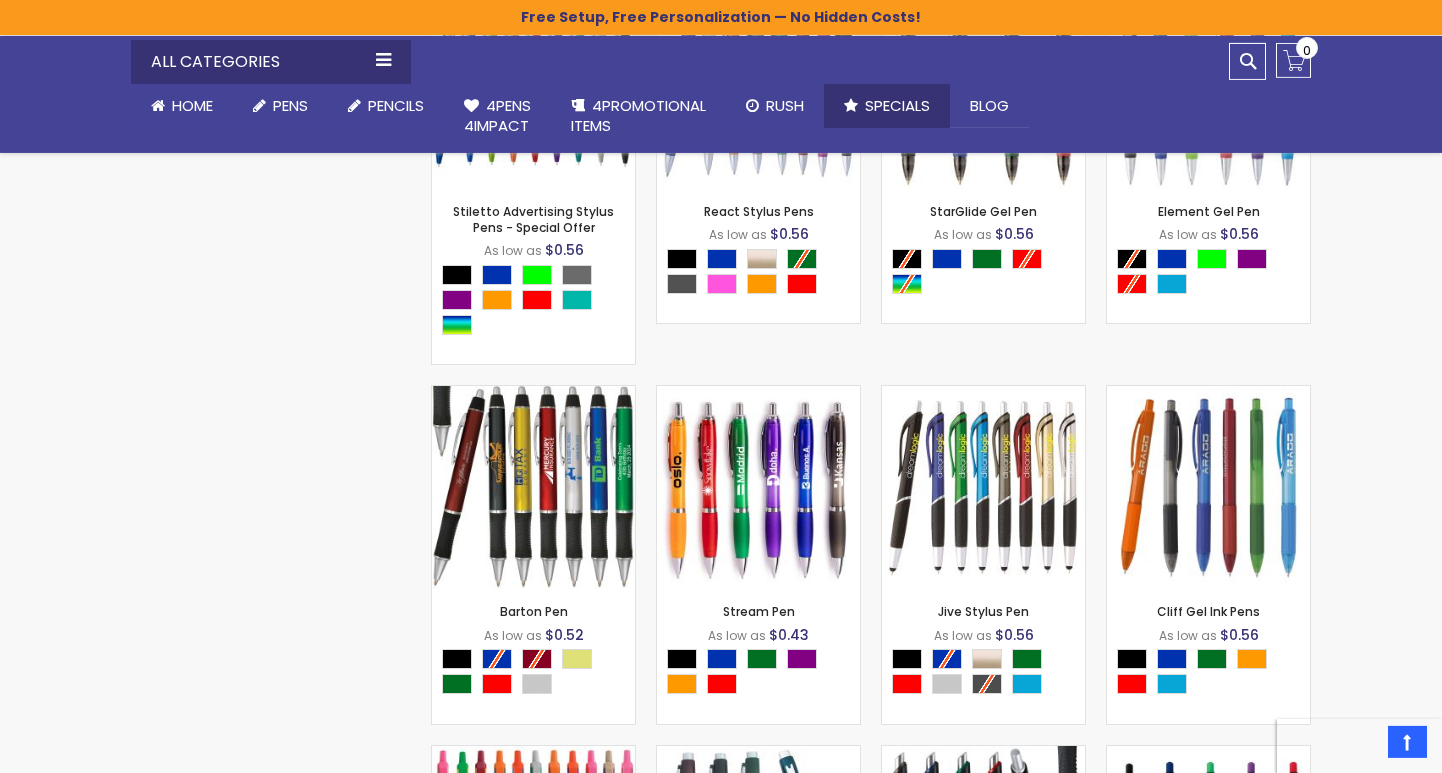 click on "Specials" at bounding box center [897, 105] 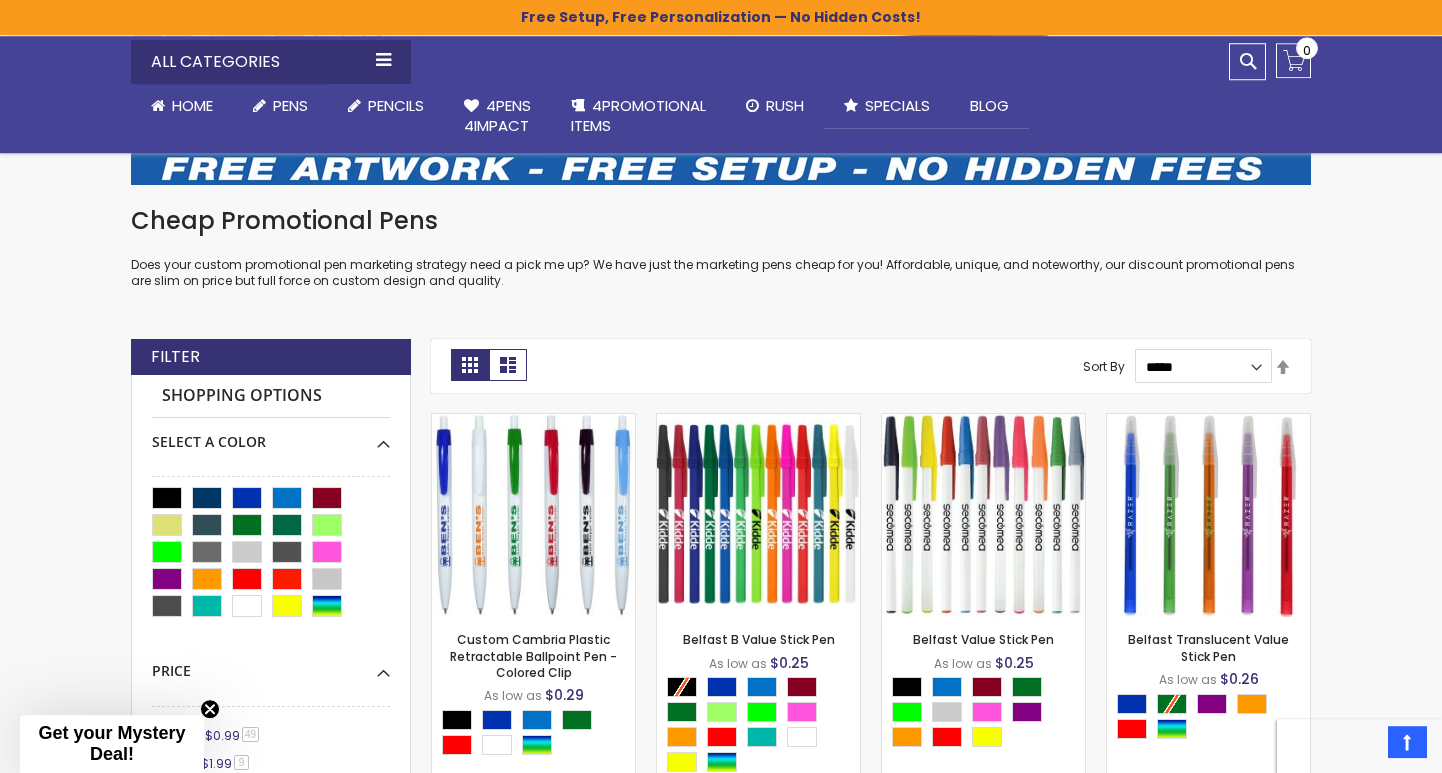scroll, scrollTop: 319, scrollLeft: 0, axis: vertical 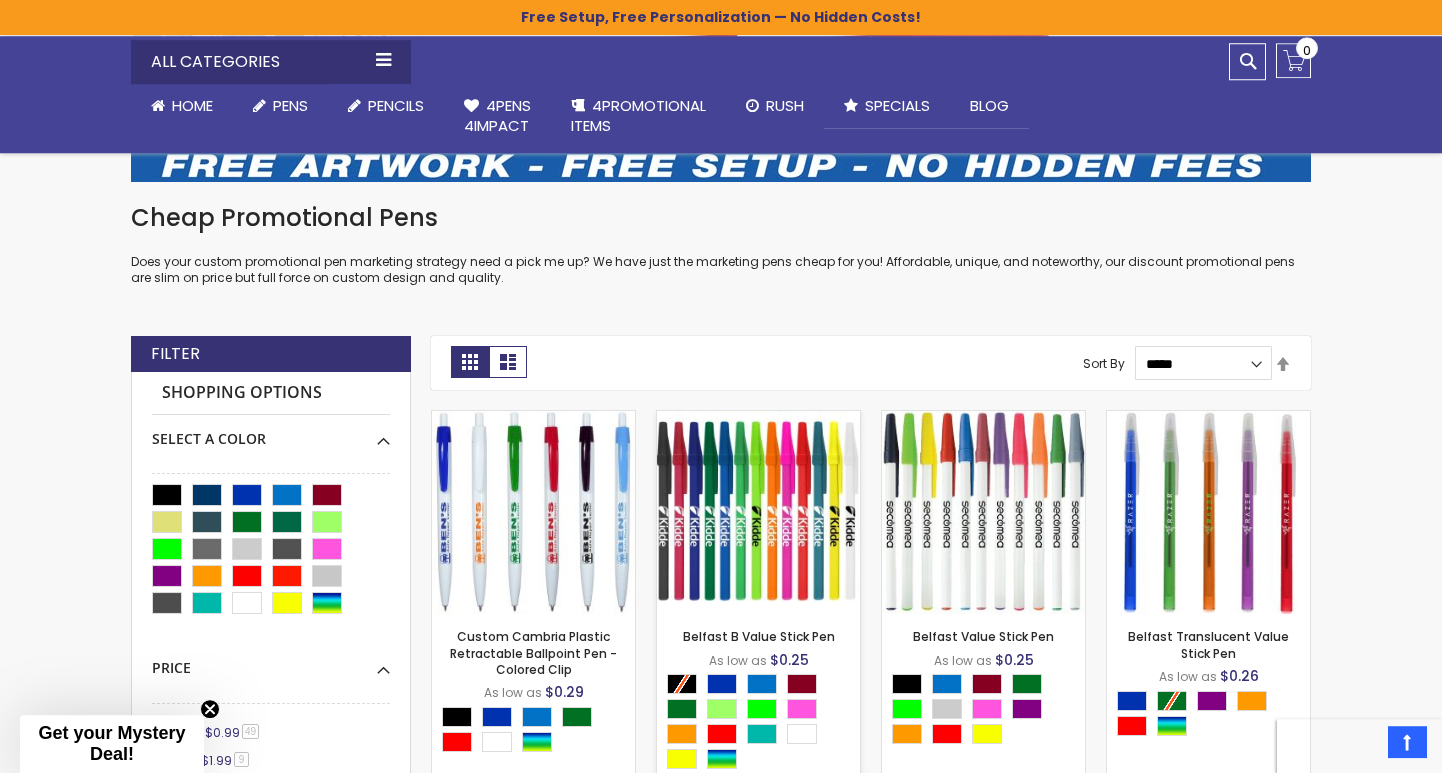 click at bounding box center [758, 512] 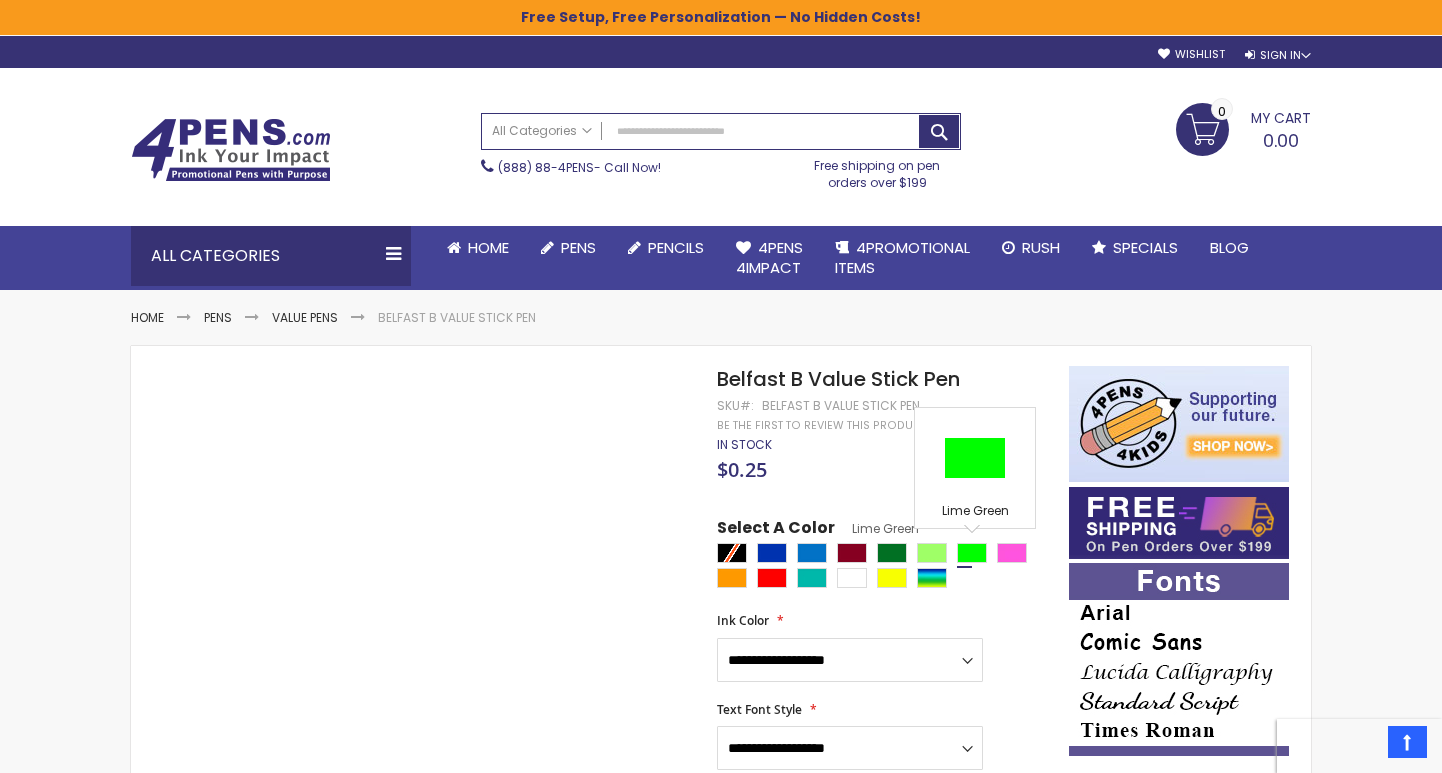 scroll, scrollTop: 189, scrollLeft: 0, axis: vertical 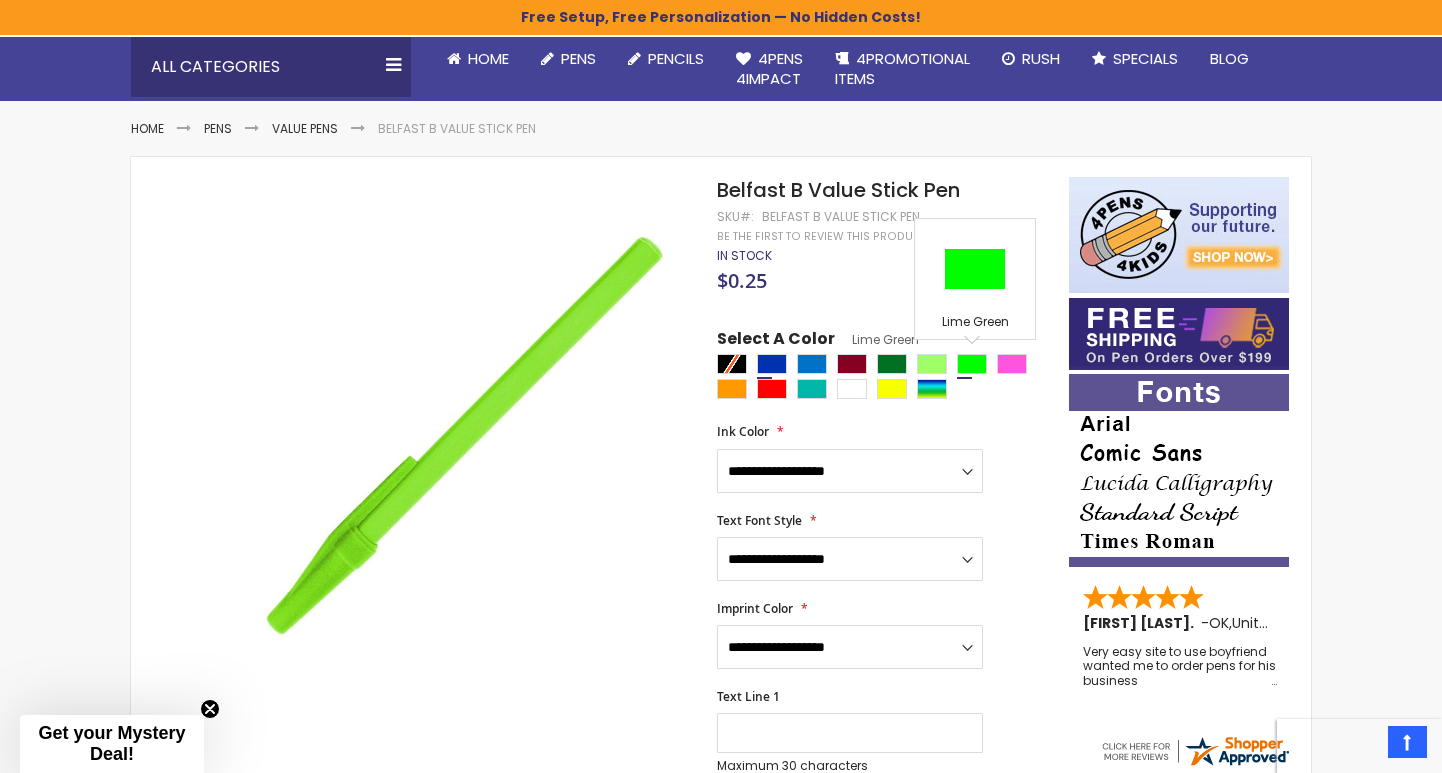 click at bounding box center (772, 364) 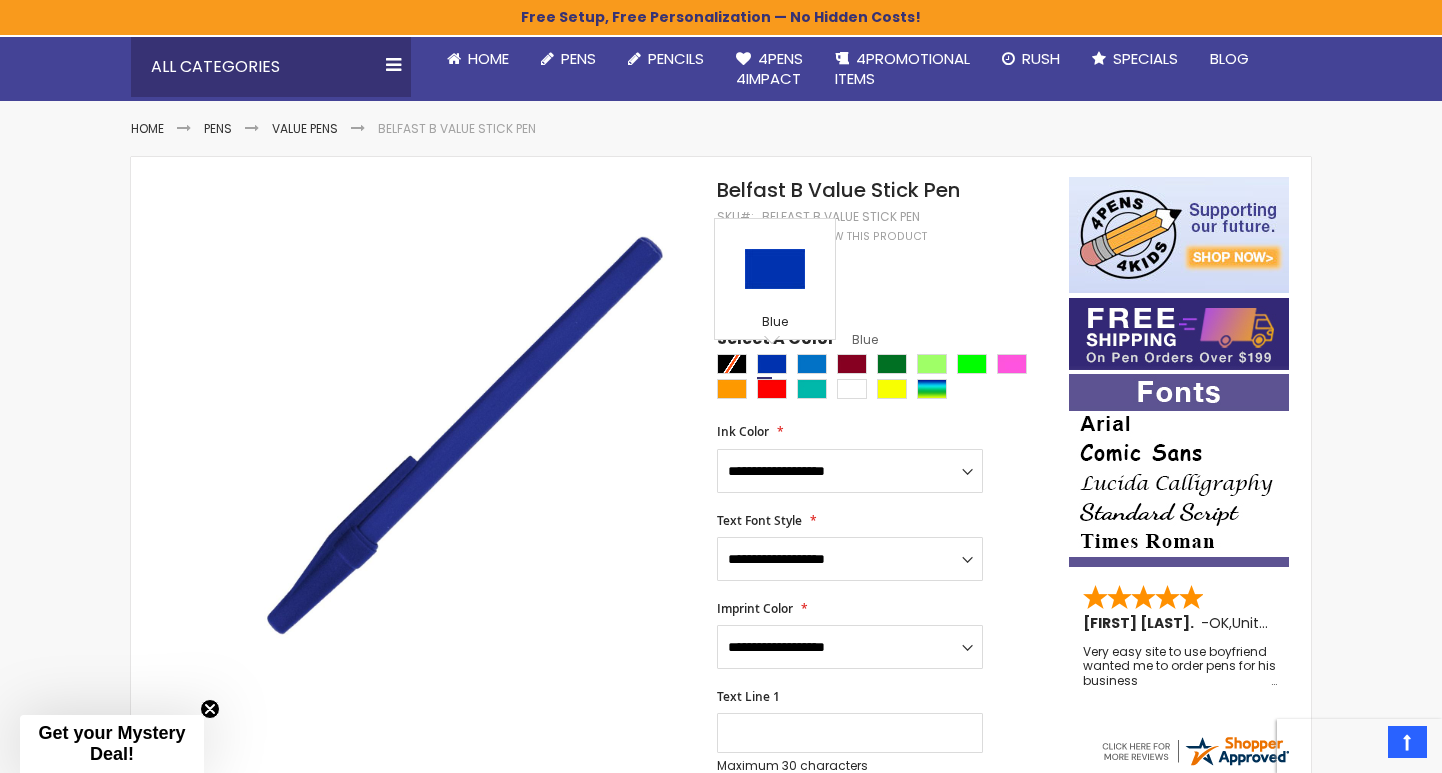 scroll, scrollTop: 0, scrollLeft: 0, axis: both 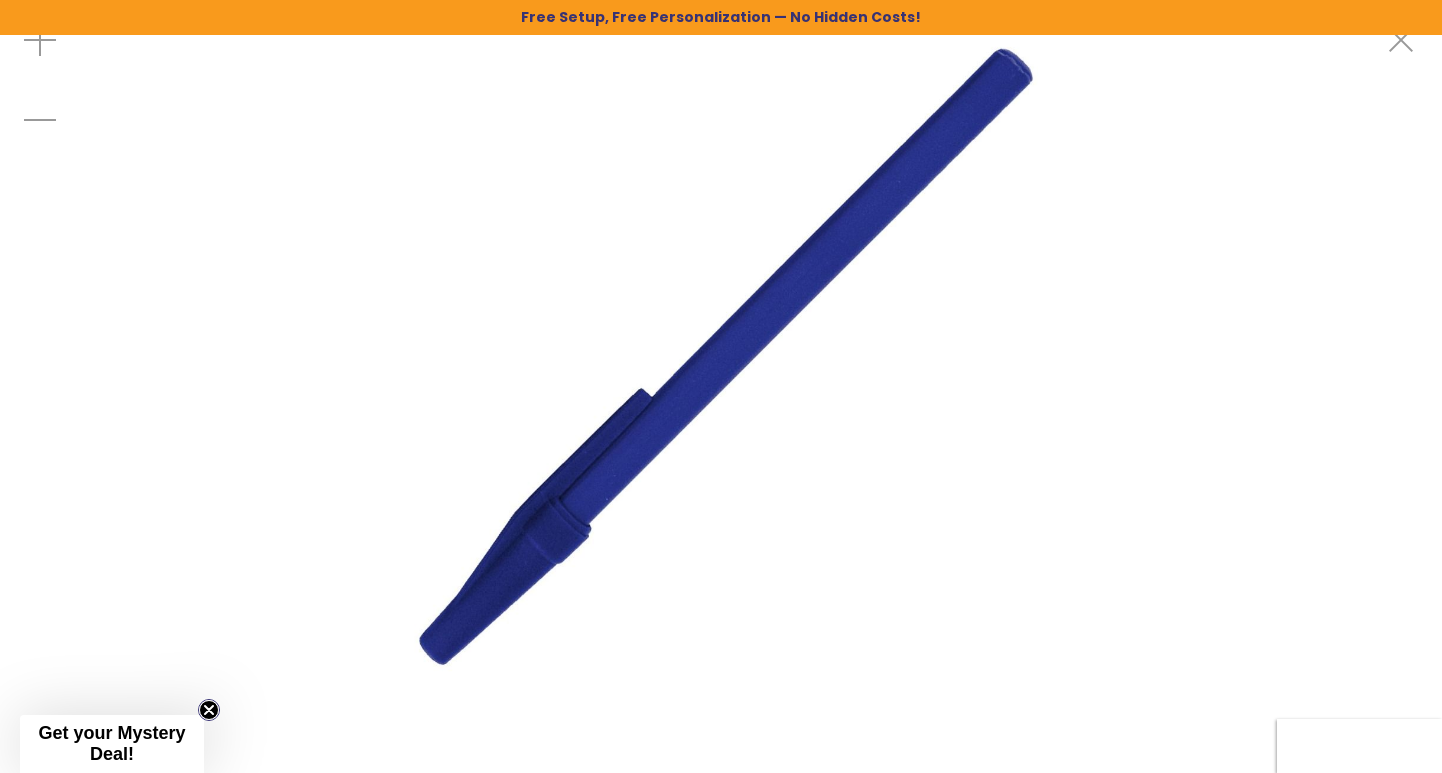 click 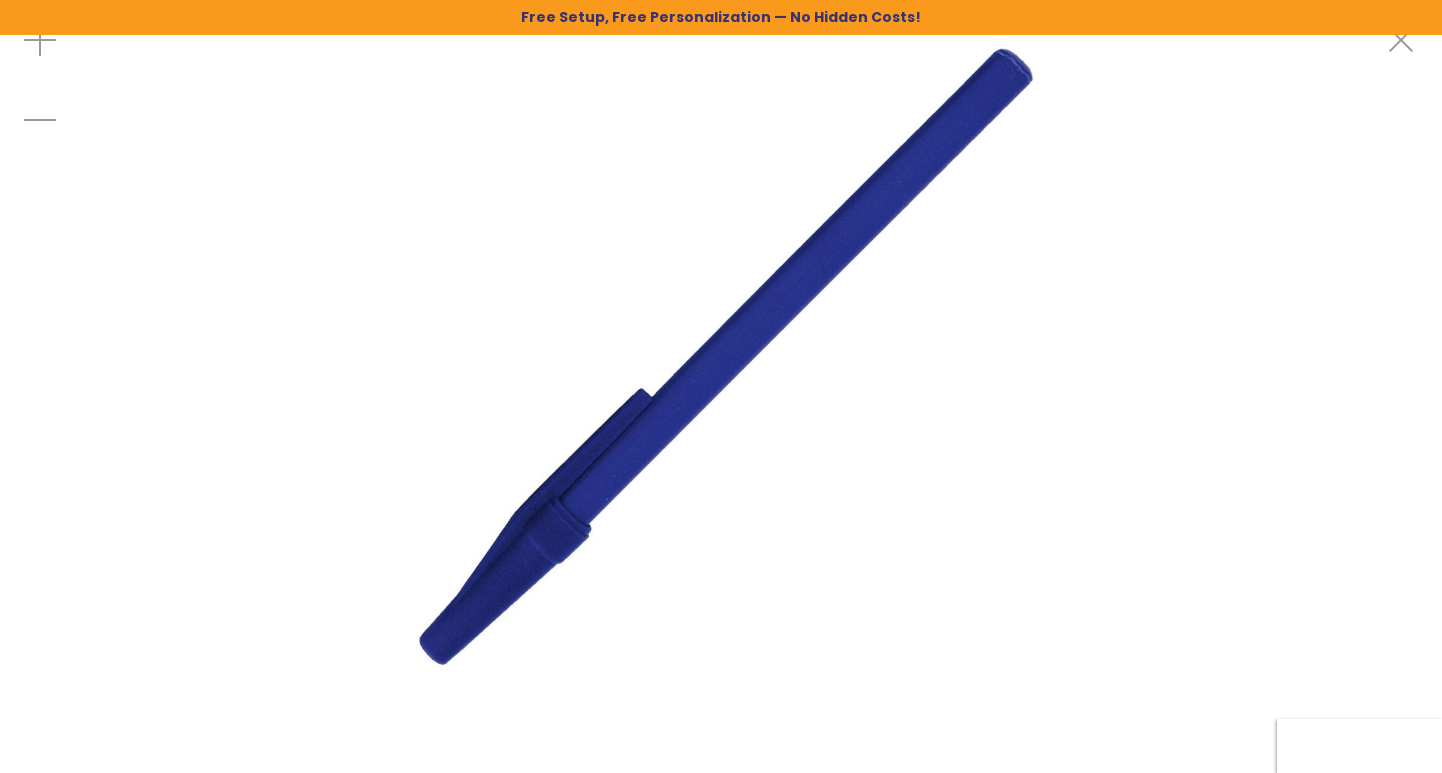 scroll, scrollTop: 188, scrollLeft: 0, axis: vertical 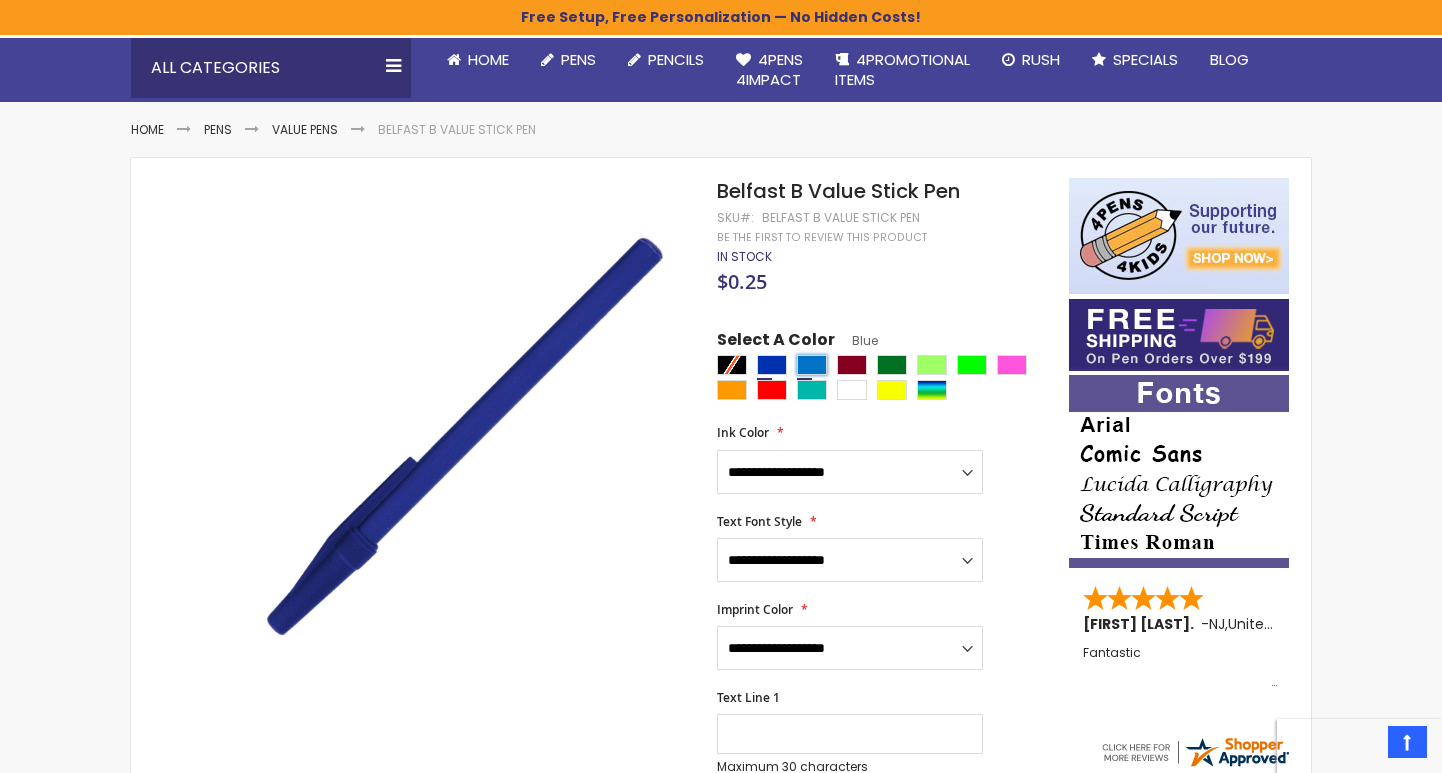 click at bounding box center [812, 365] 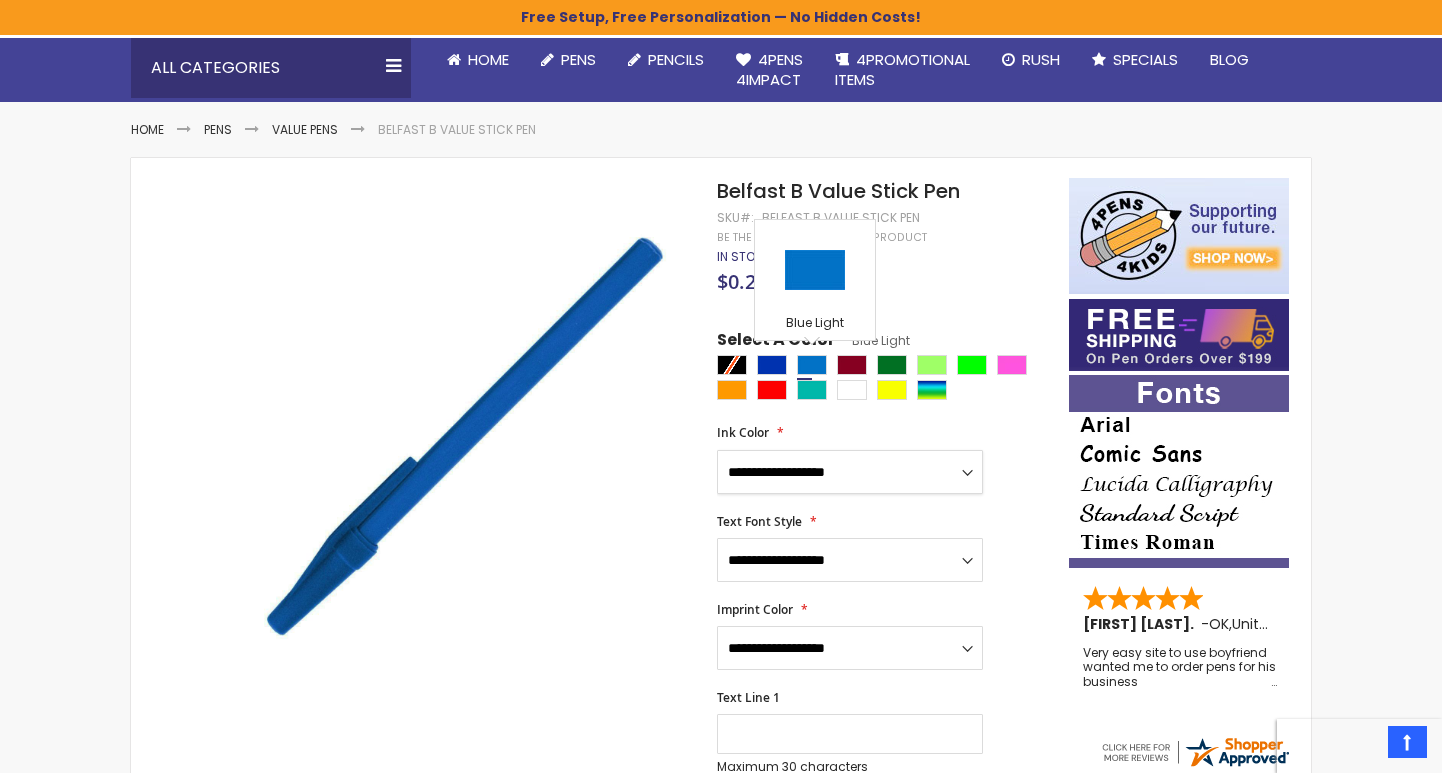 click on "**********" at bounding box center [850, 472] 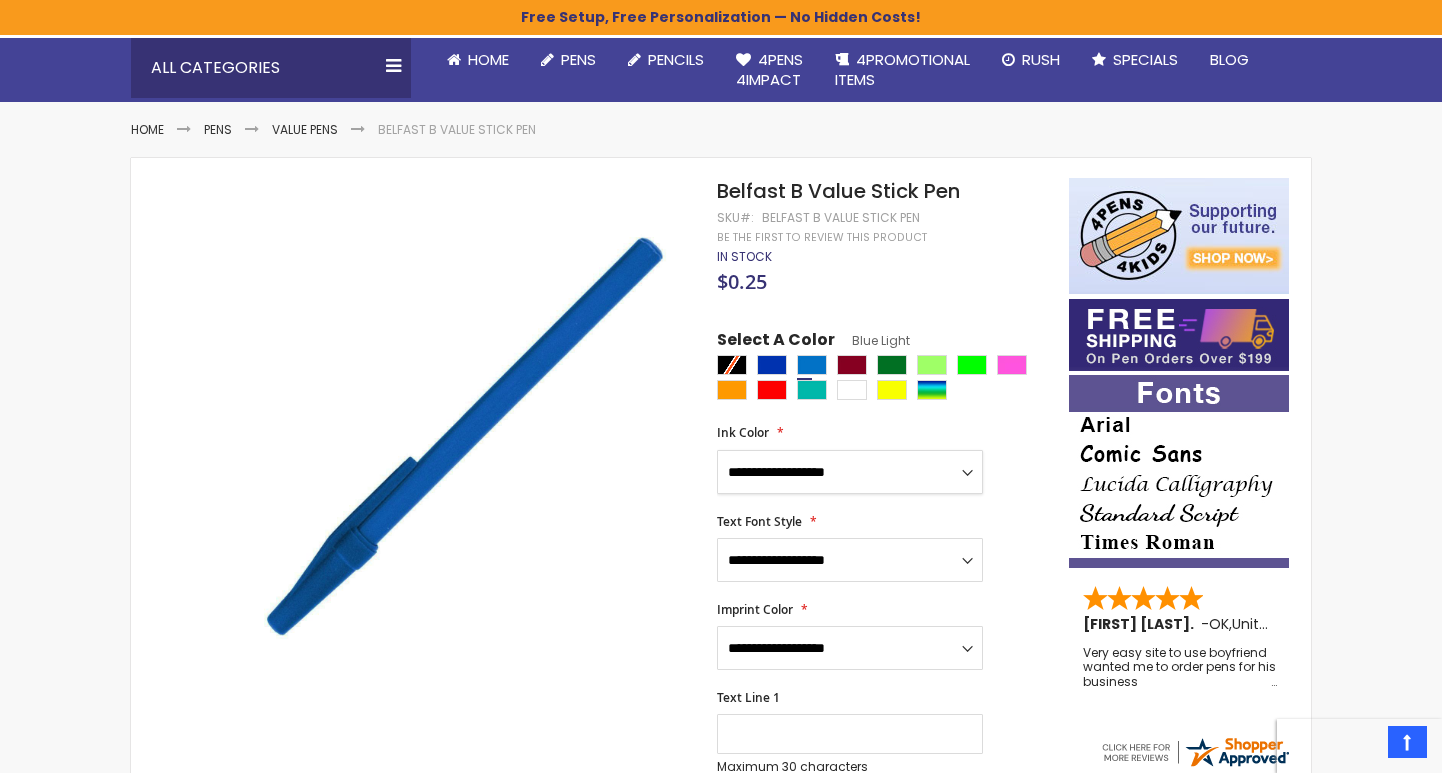 select on "****" 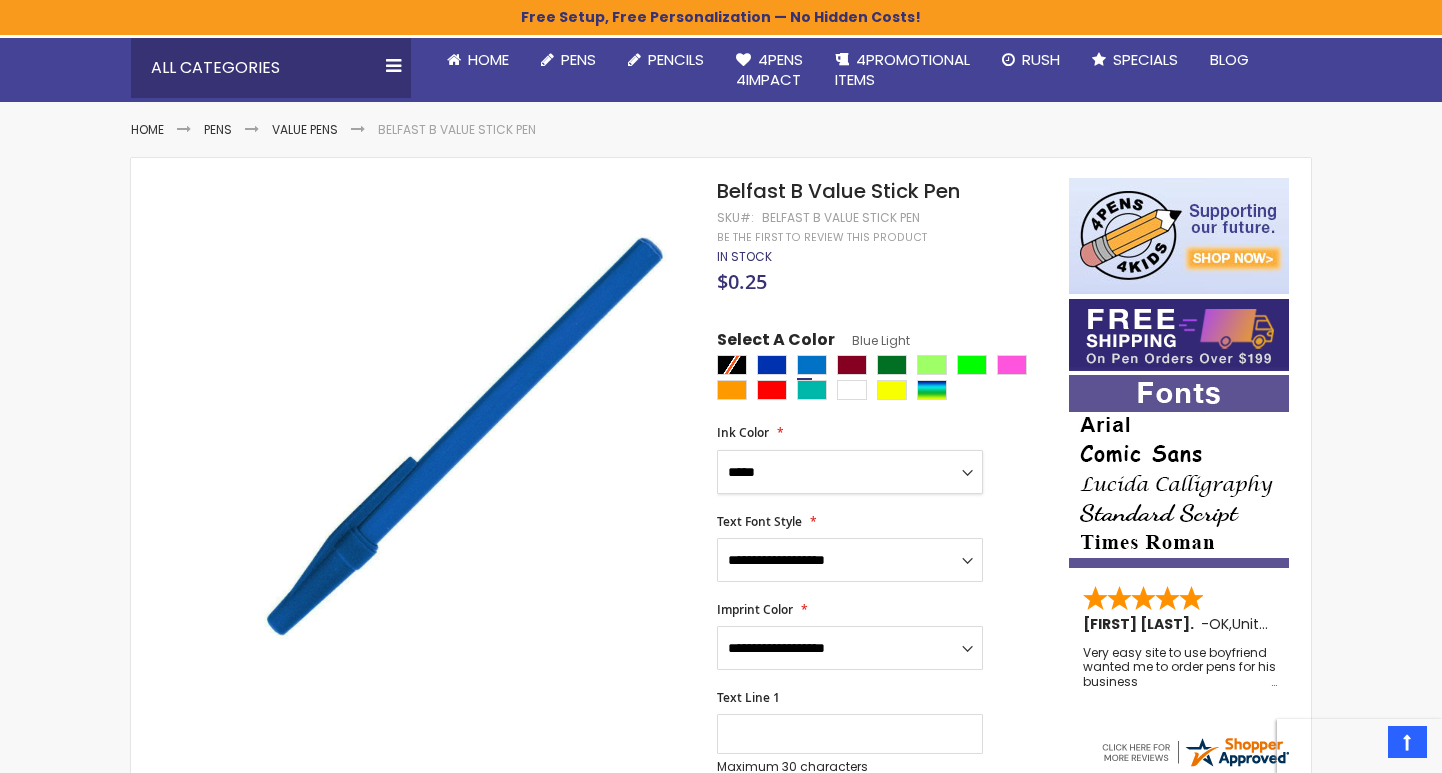 click on "*****" at bounding box center (0, 0) 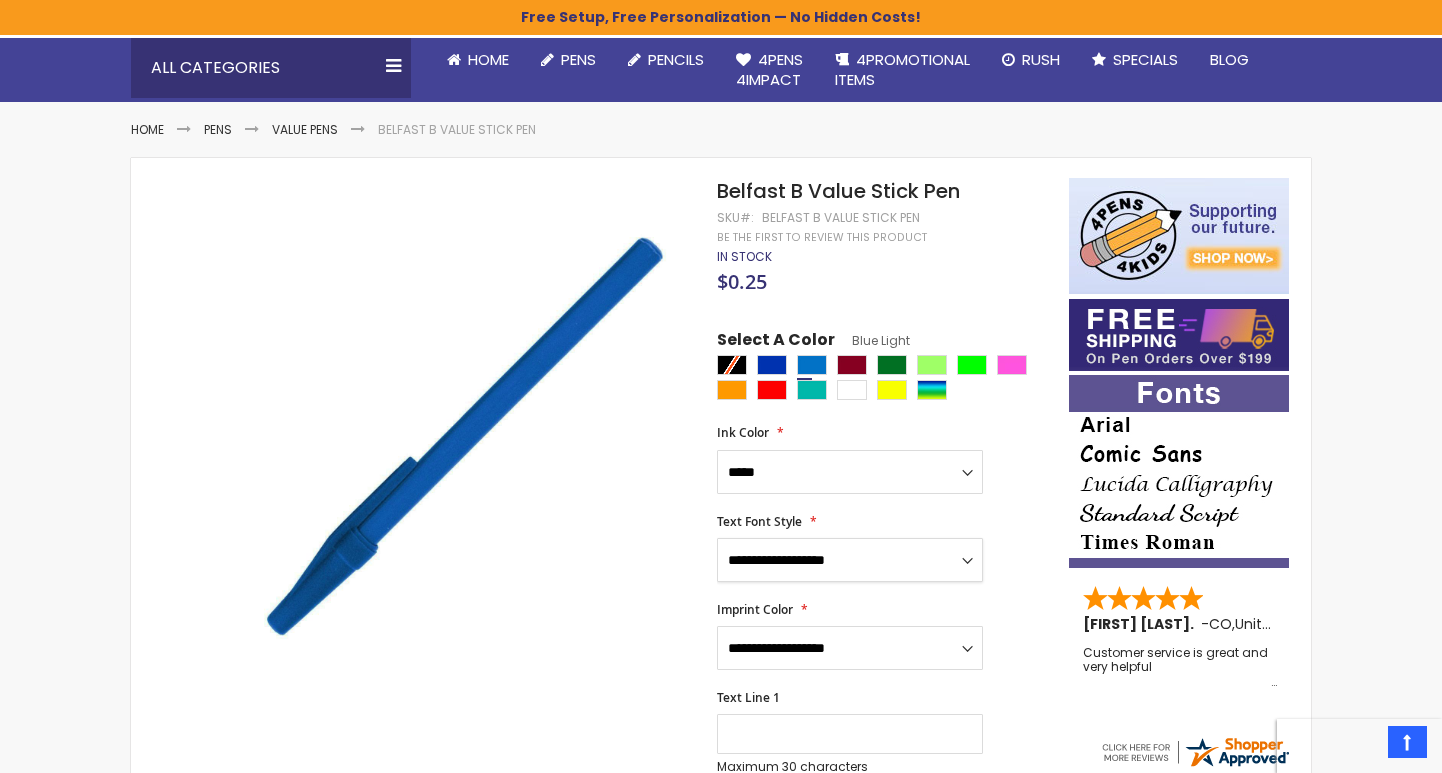 click on "**********" at bounding box center (850, 560) 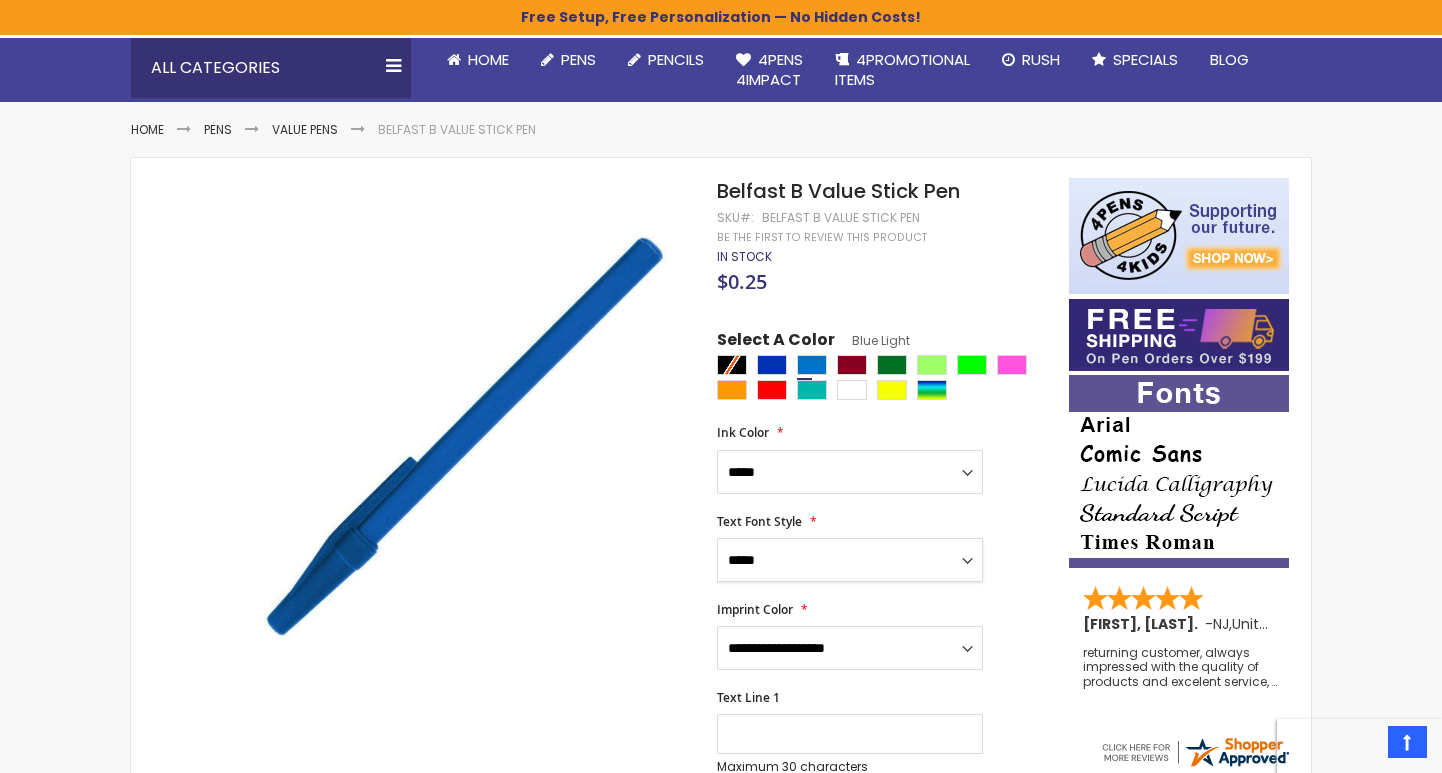 click on "**********" at bounding box center [0, 0] 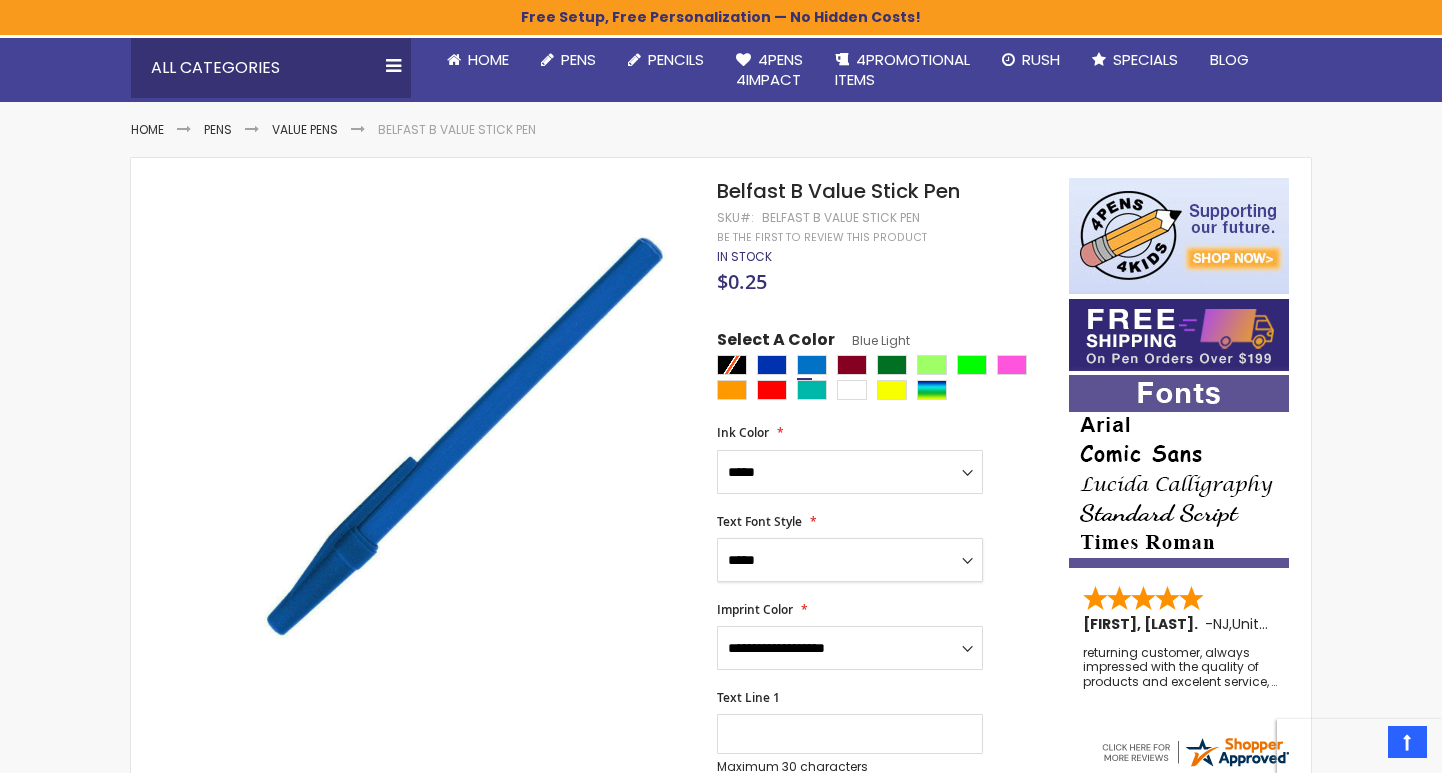 click on "**********" at bounding box center [850, 560] 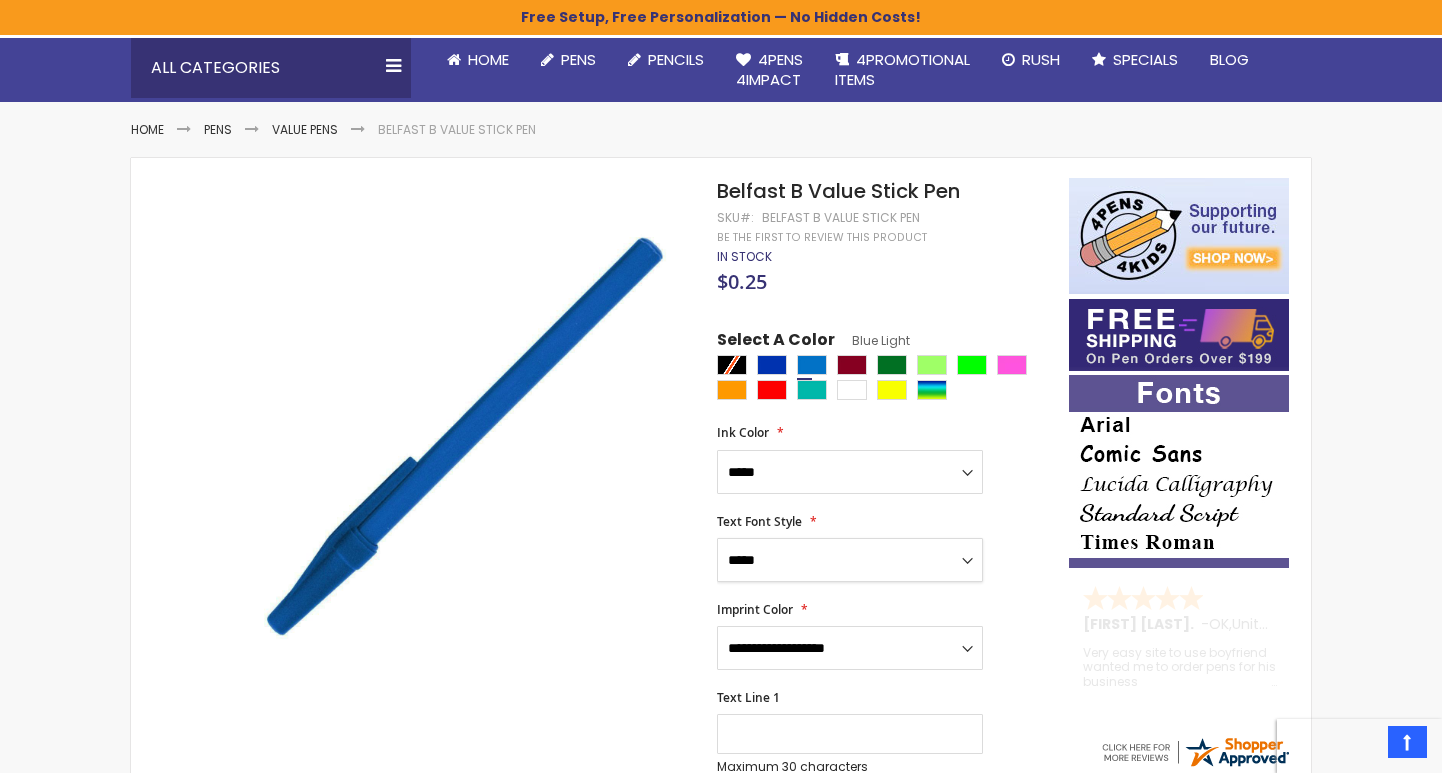 select on "****" 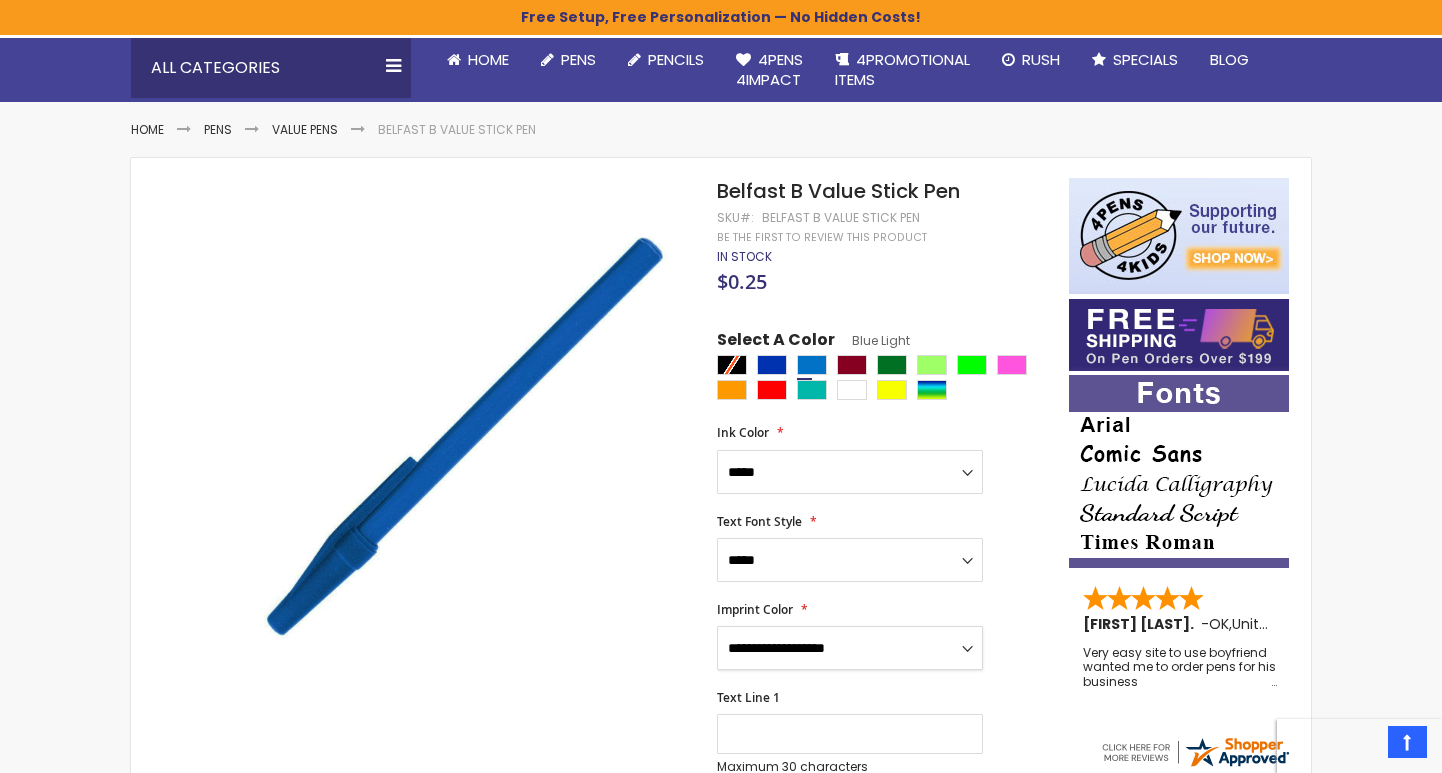 click on "**********" at bounding box center [850, 648] 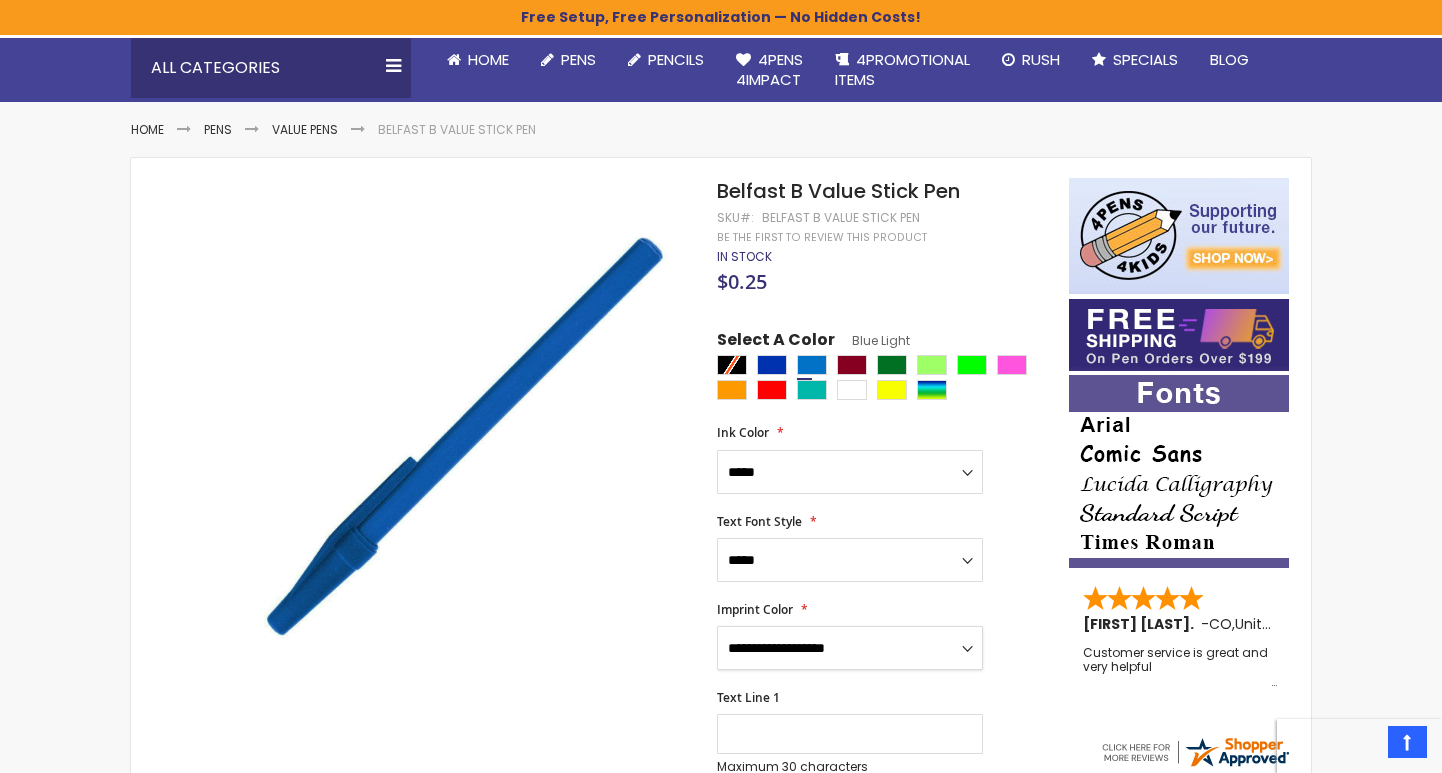 select on "****" 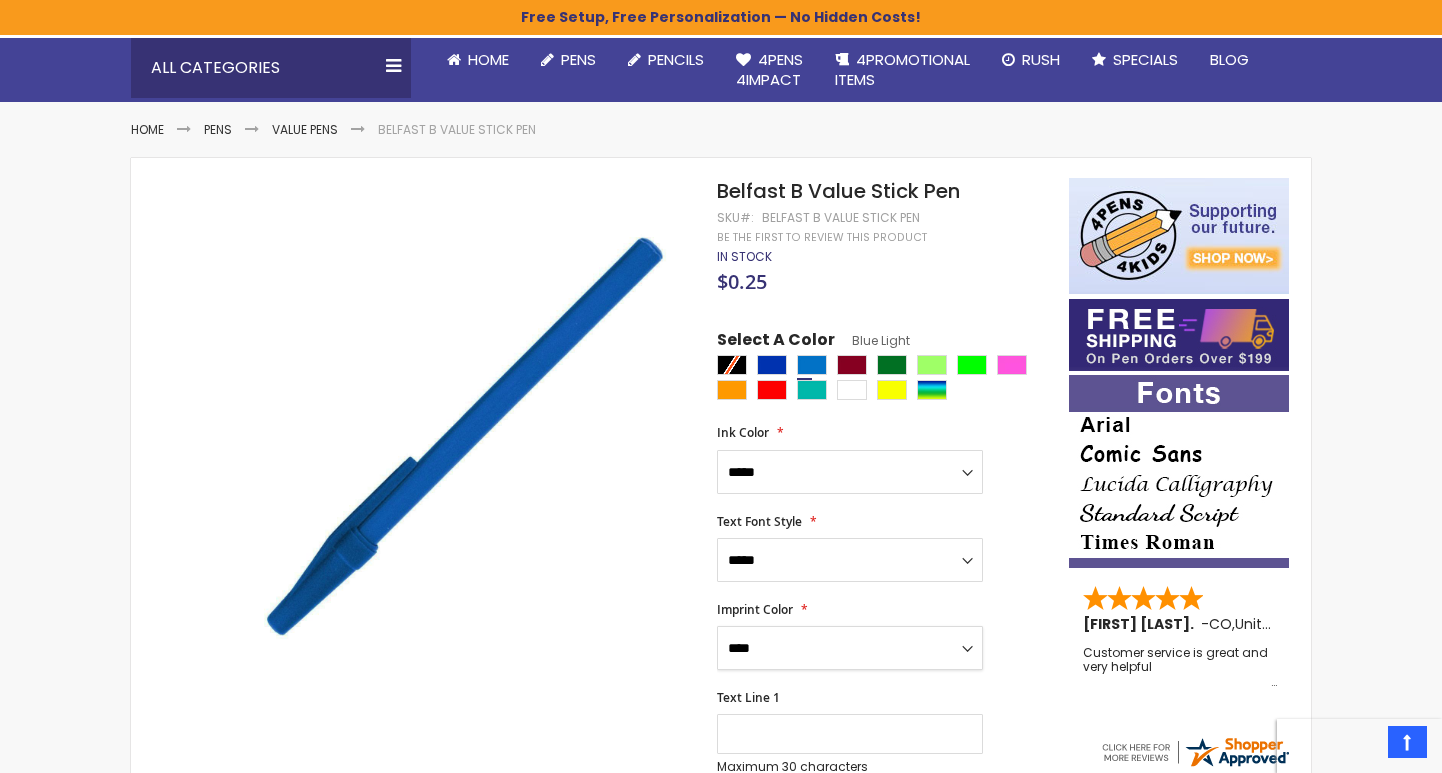 click on "******" at bounding box center (0, 0) 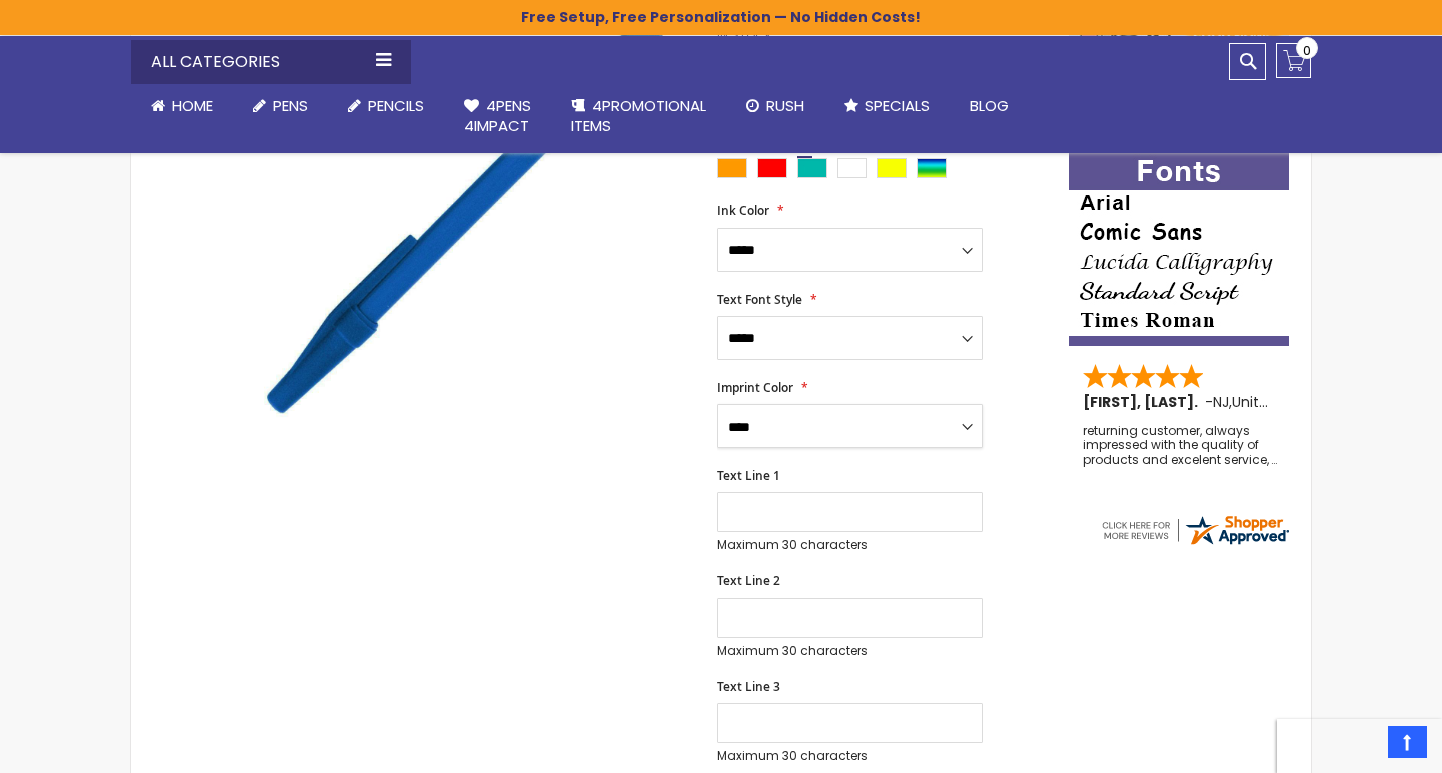 scroll, scrollTop: 408, scrollLeft: 0, axis: vertical 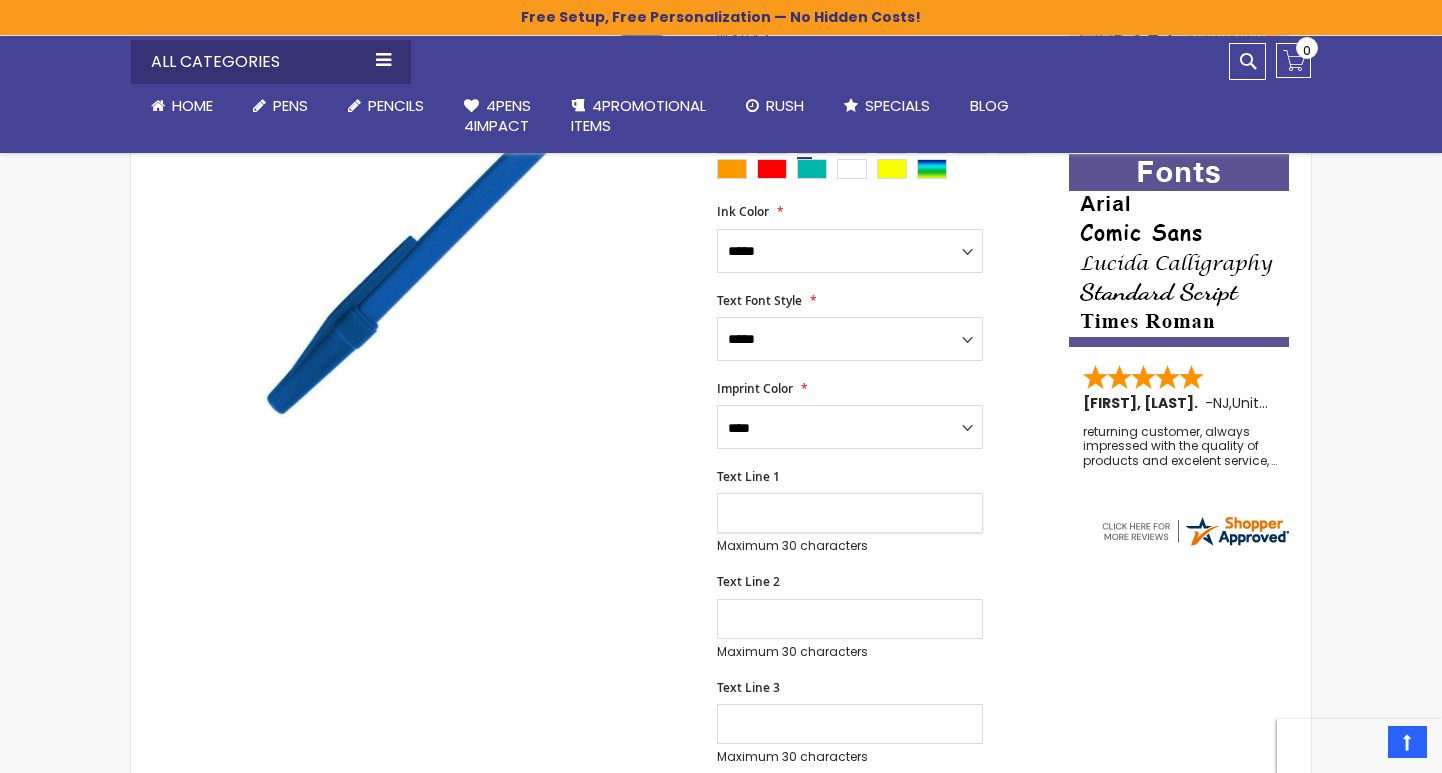 click on "Text Line 1" at bounding box center [850, 513] 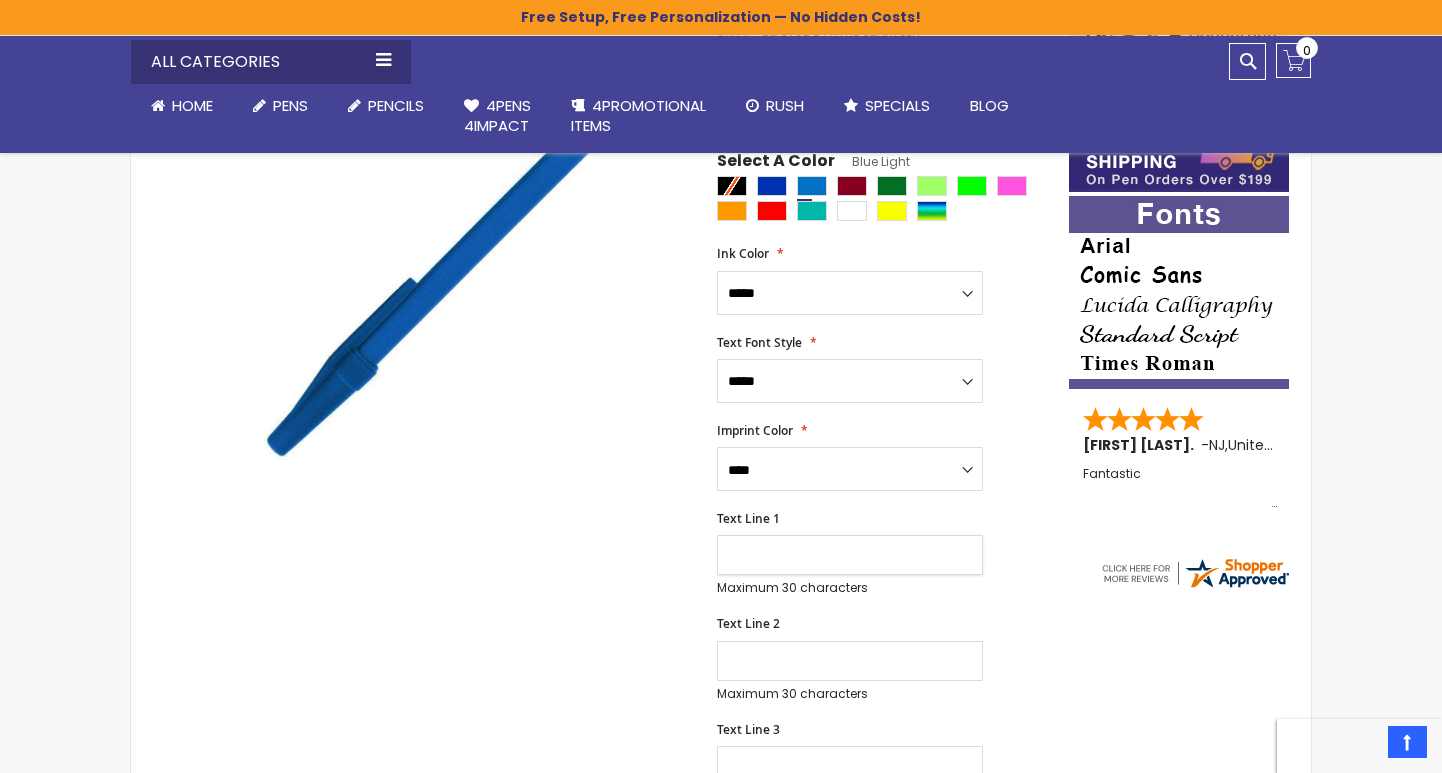 scroll, scrollTop: 364, scrollLeft: 0, axis: vertical 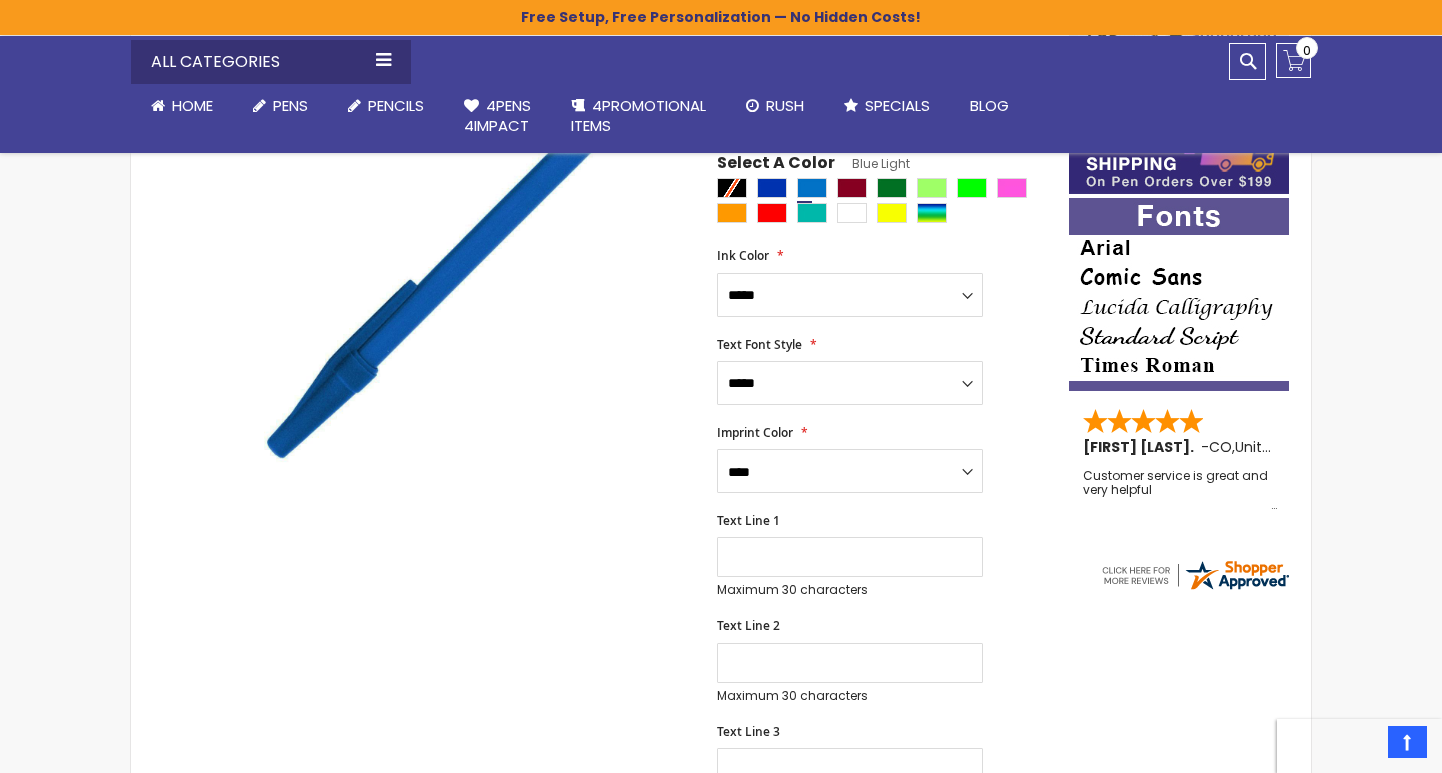 click on "**********" at bounding box center (883, 371) 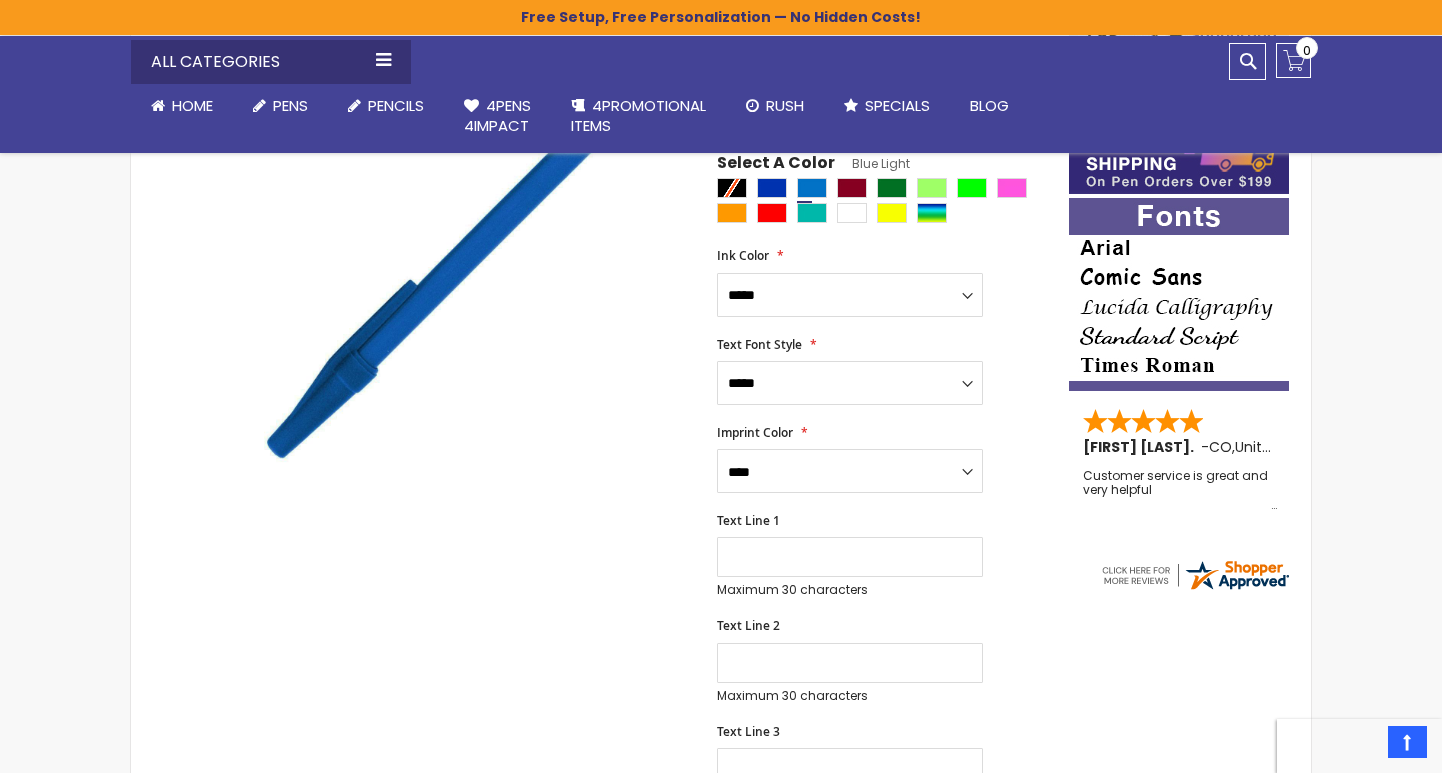 click on "**********" at bounding box center [850, 383] 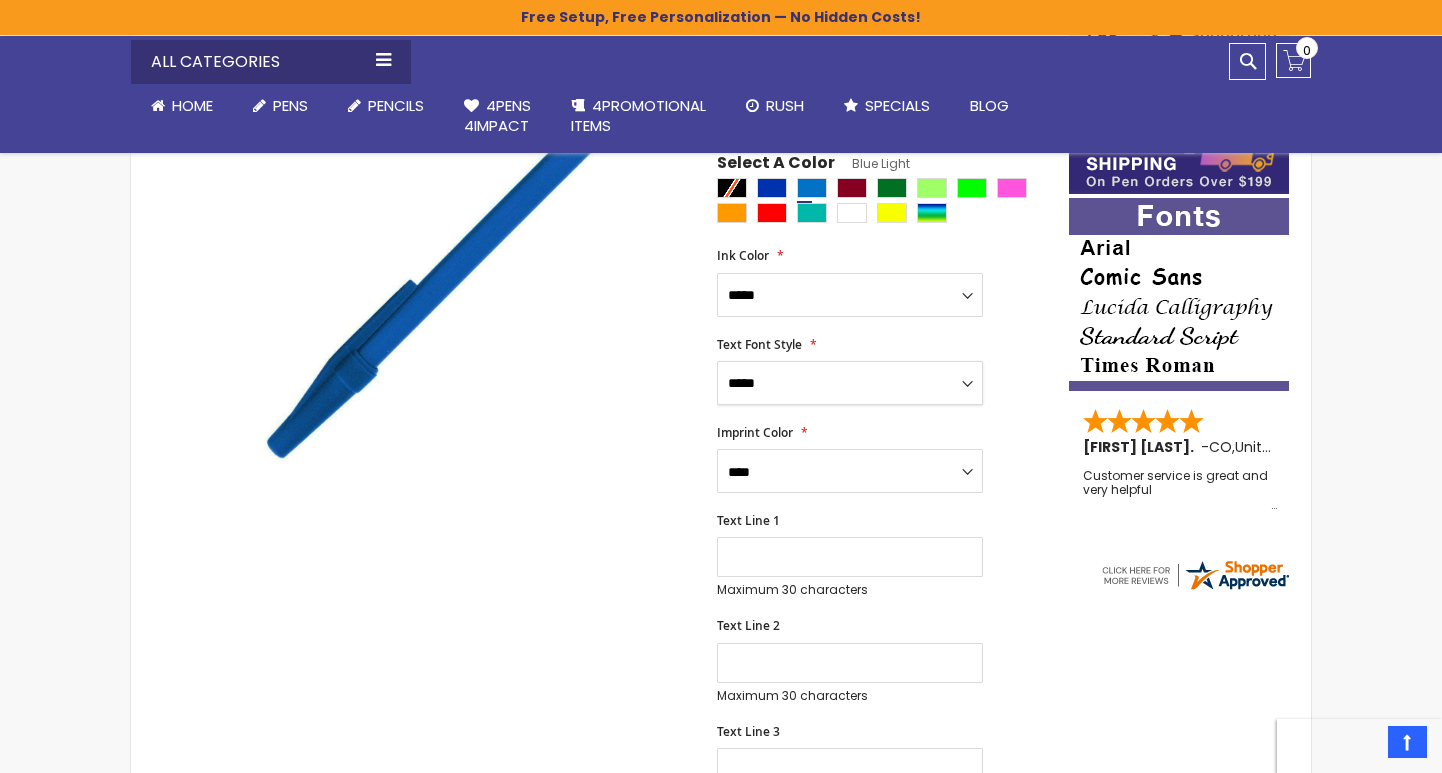 select on "****" 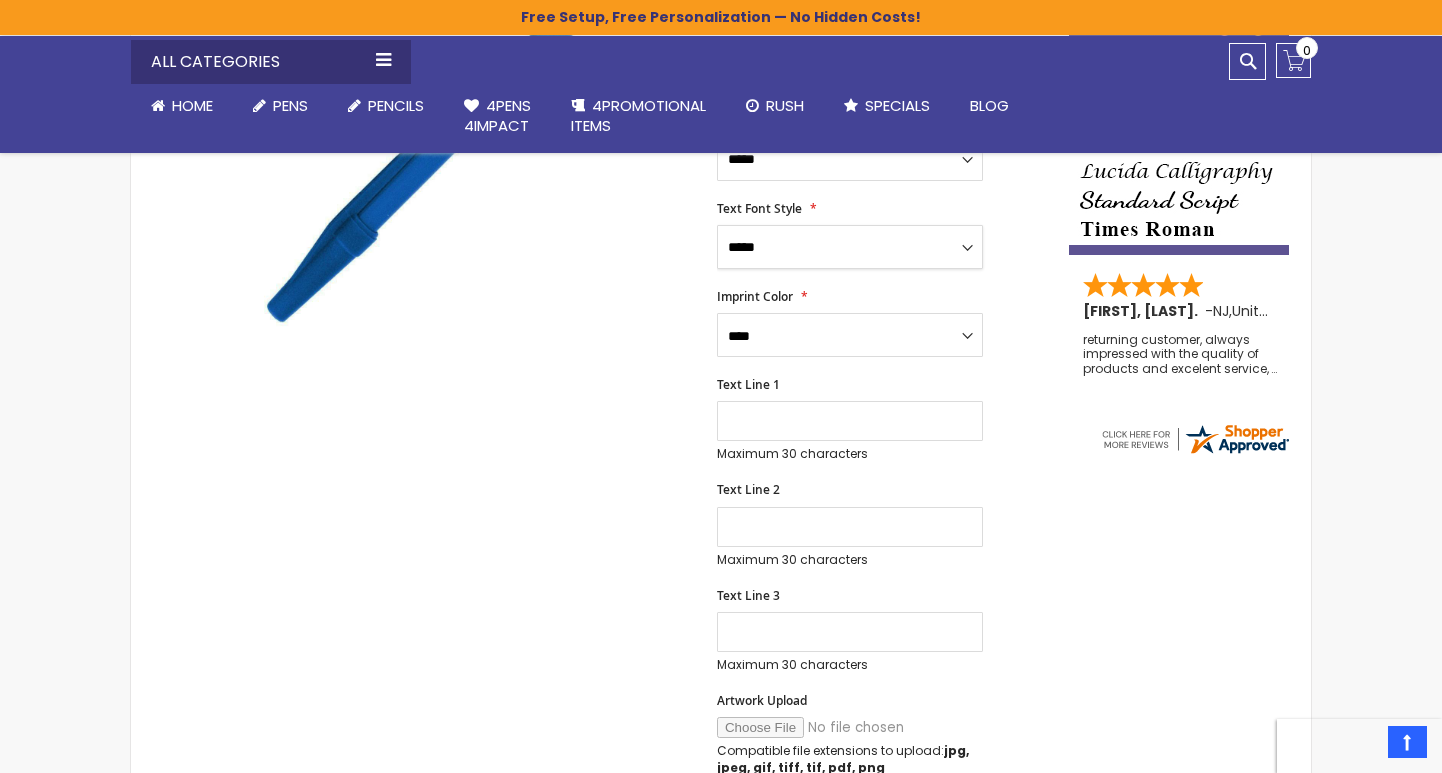 scroll, scrollTop: 504, scrollLeft: 0, axis: vertical 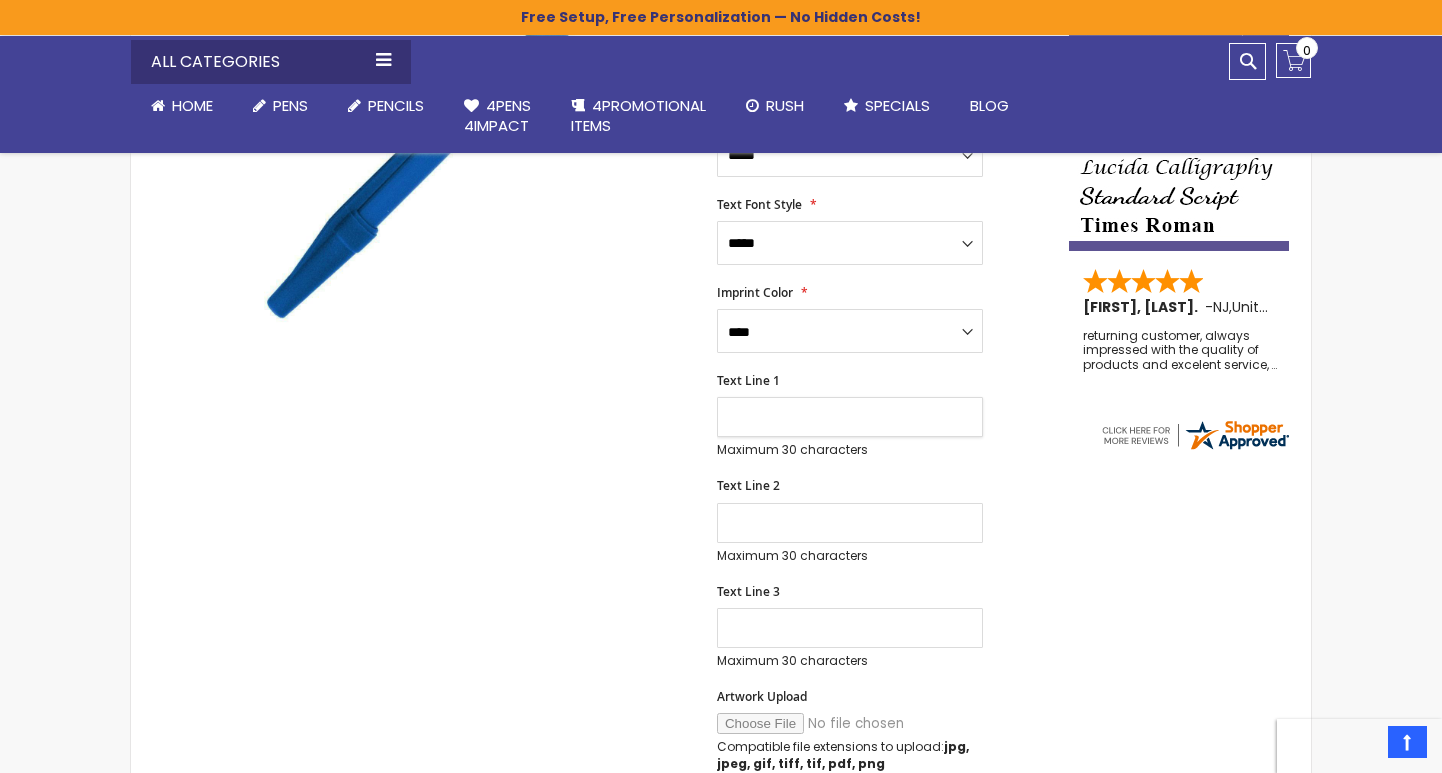 click on "Text Line 1" at bounding box center (850, 417) 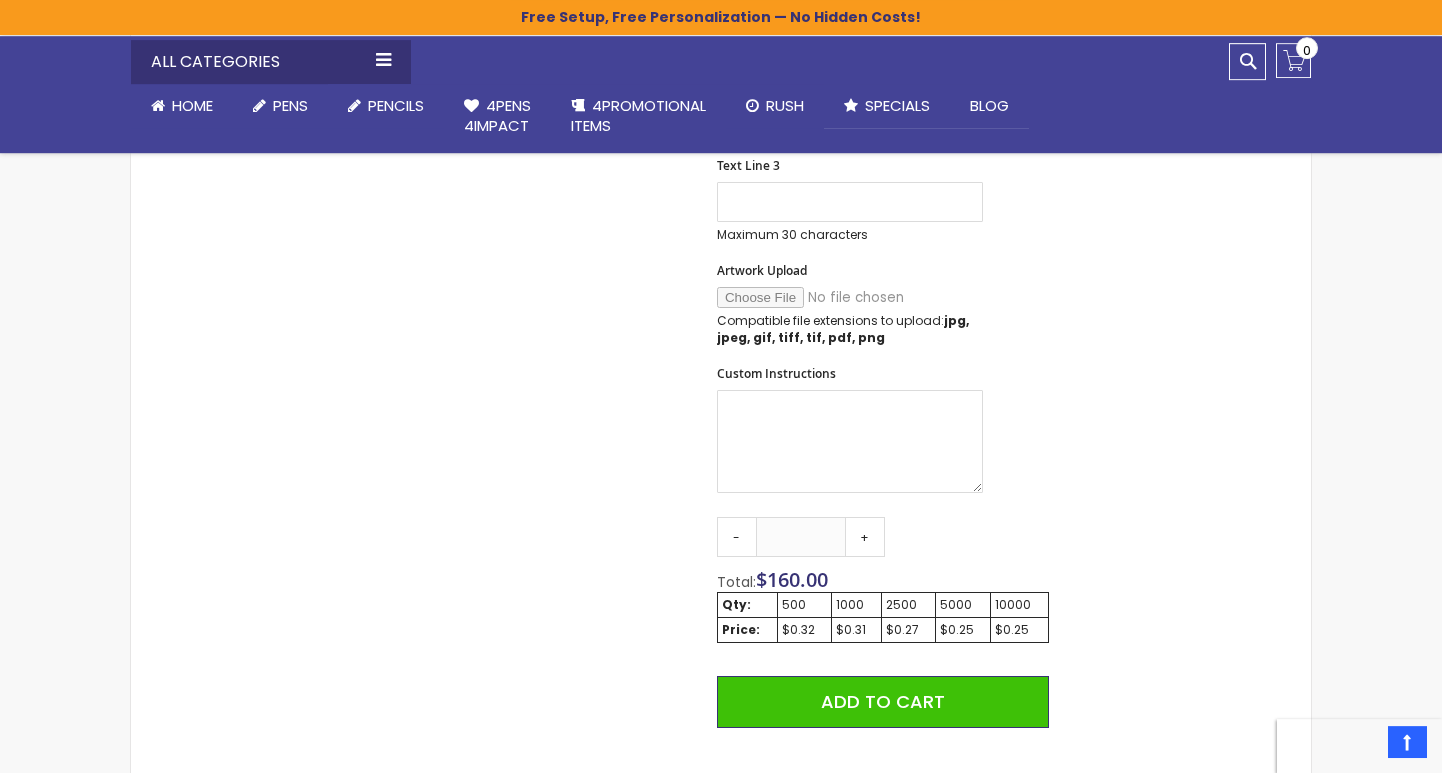 scroll, scrollTop: 929, scrollLeft: 0, axis: vertical 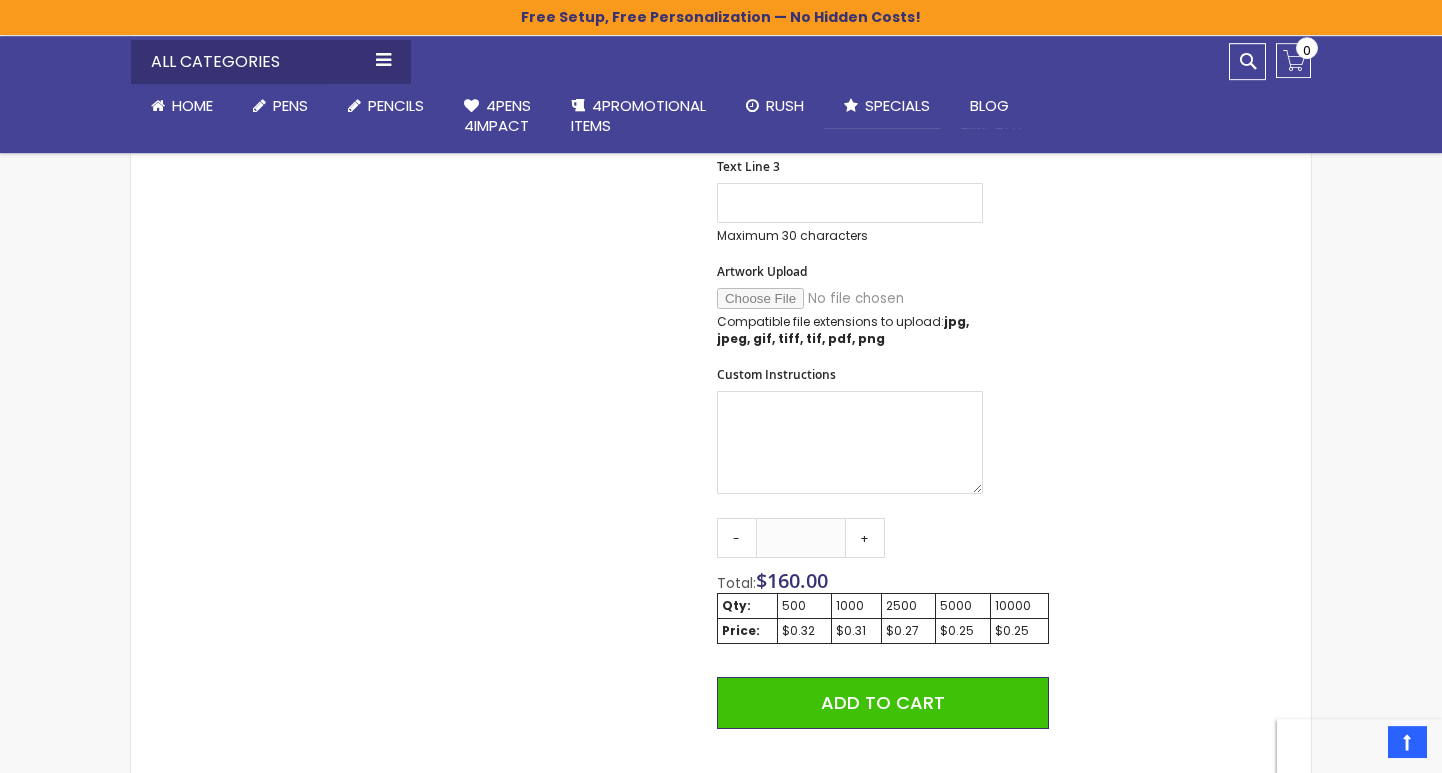 click on "**********" at bounding box center [883, 274] 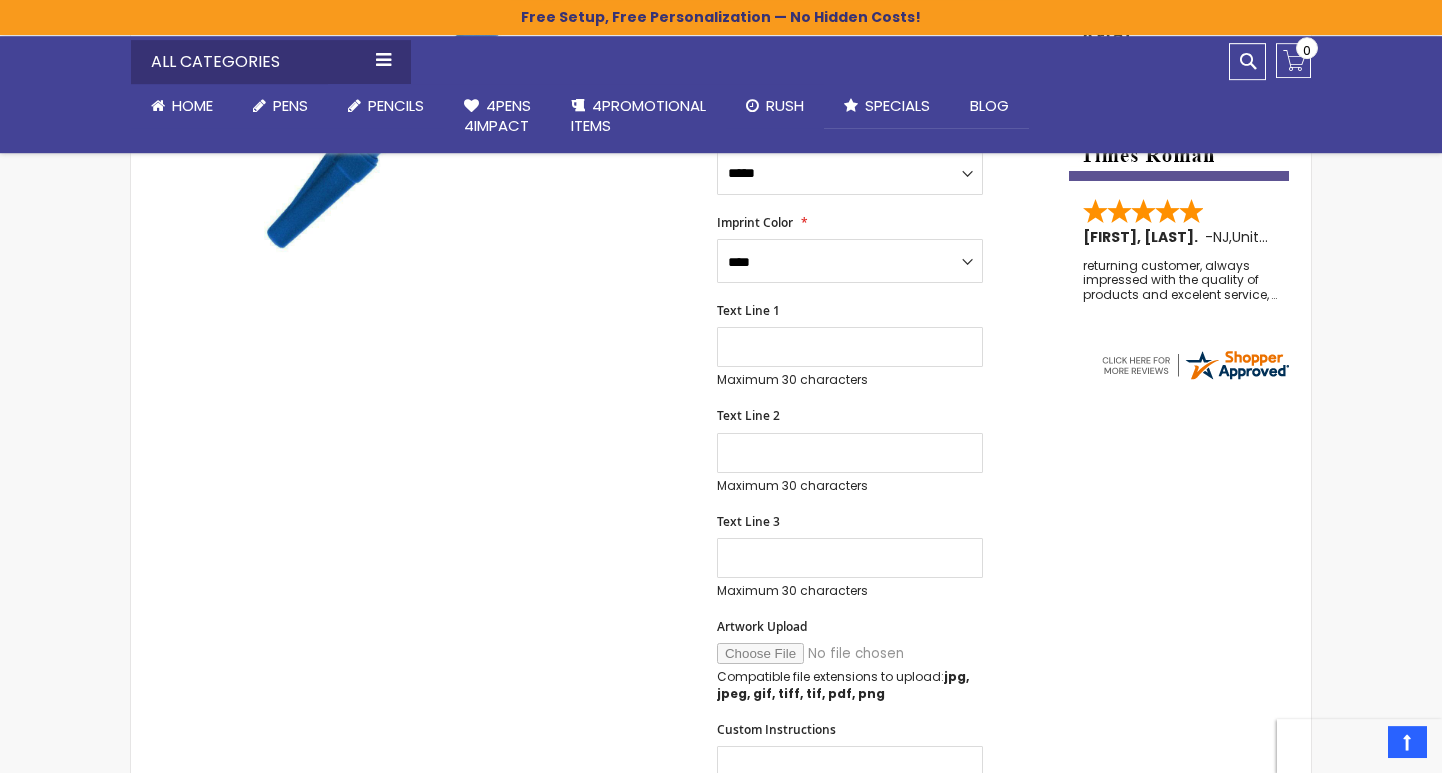 scroll, scrollTop: 572, scrollLeft: 0, axis: vertical 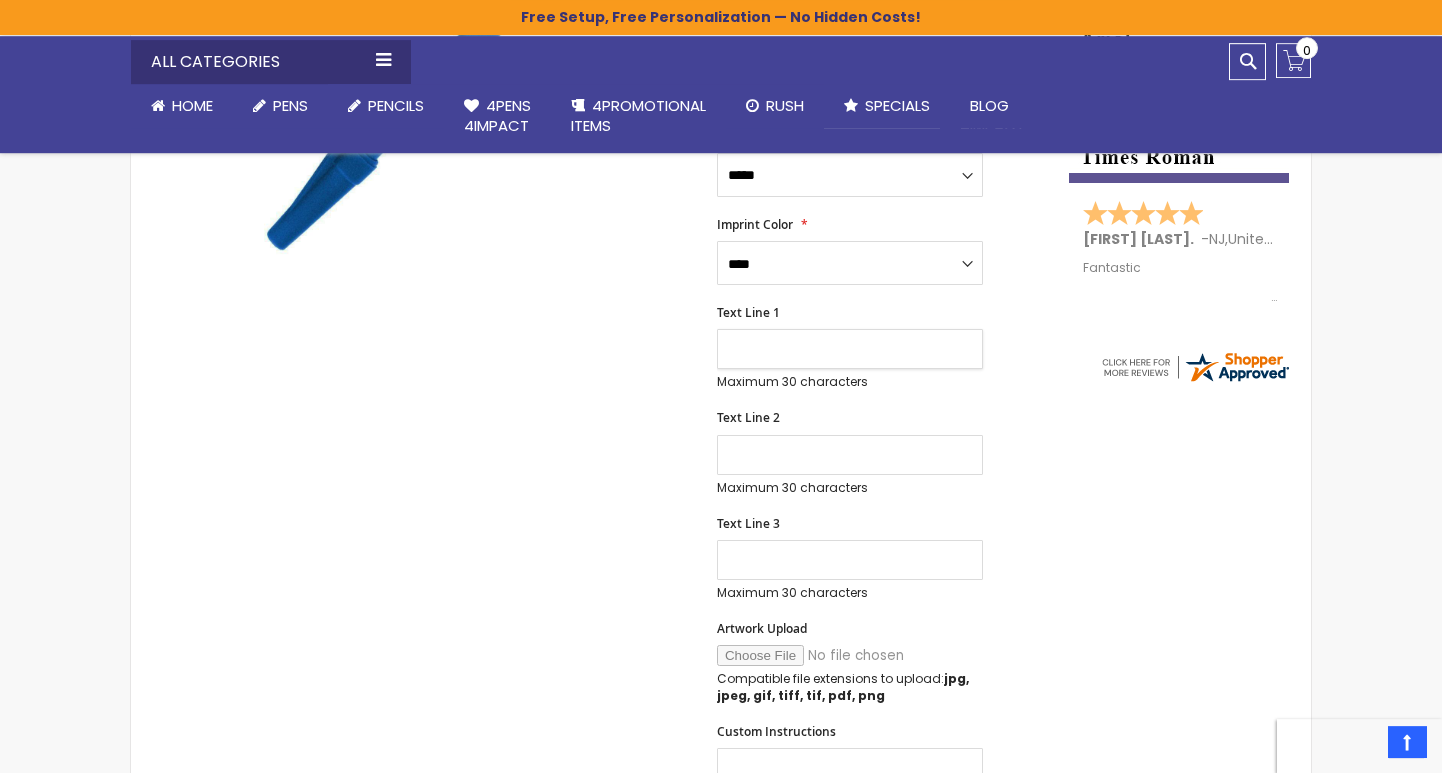 click on "Text Line 1" at bounding box center (850, 349) 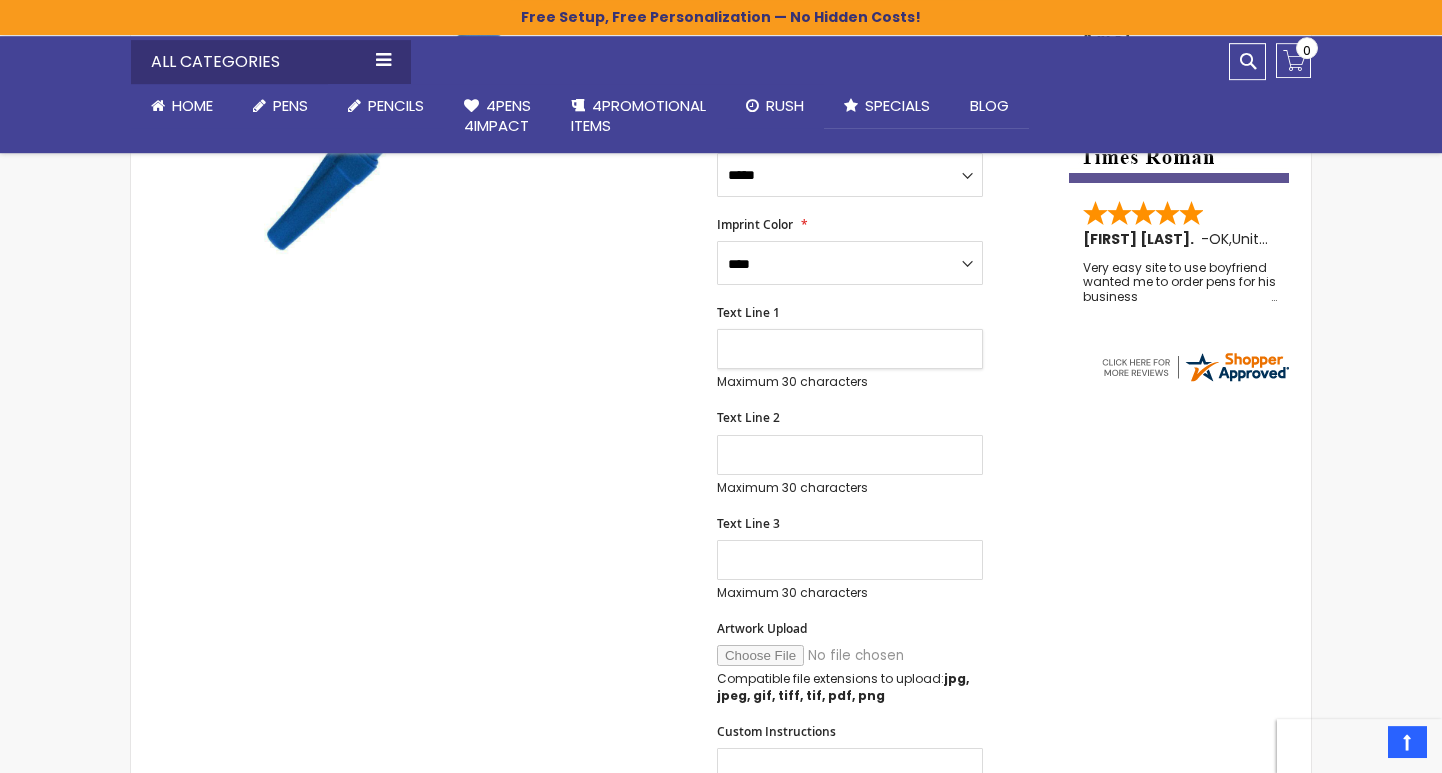 click on "Text Line 1" at bounding box center [850, 349] 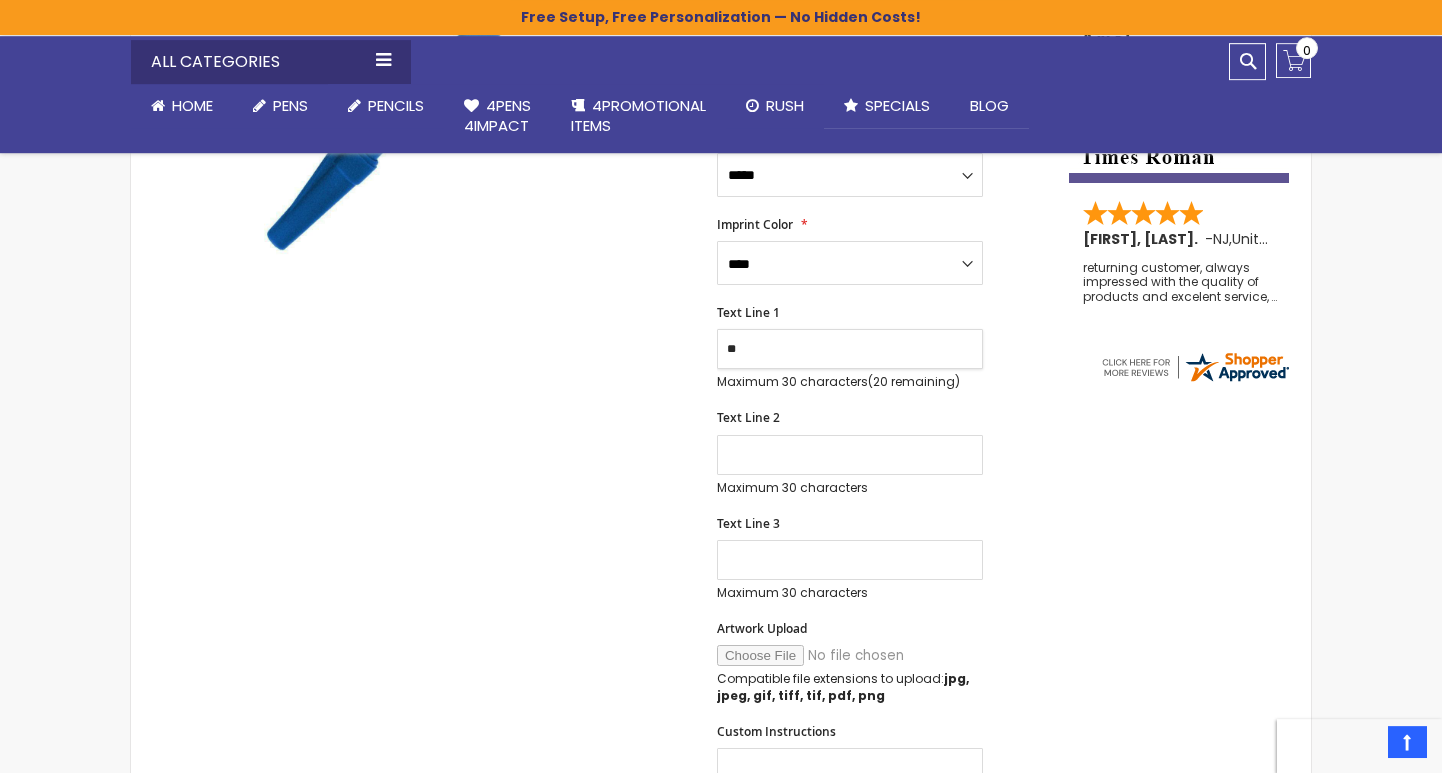 type on "*" 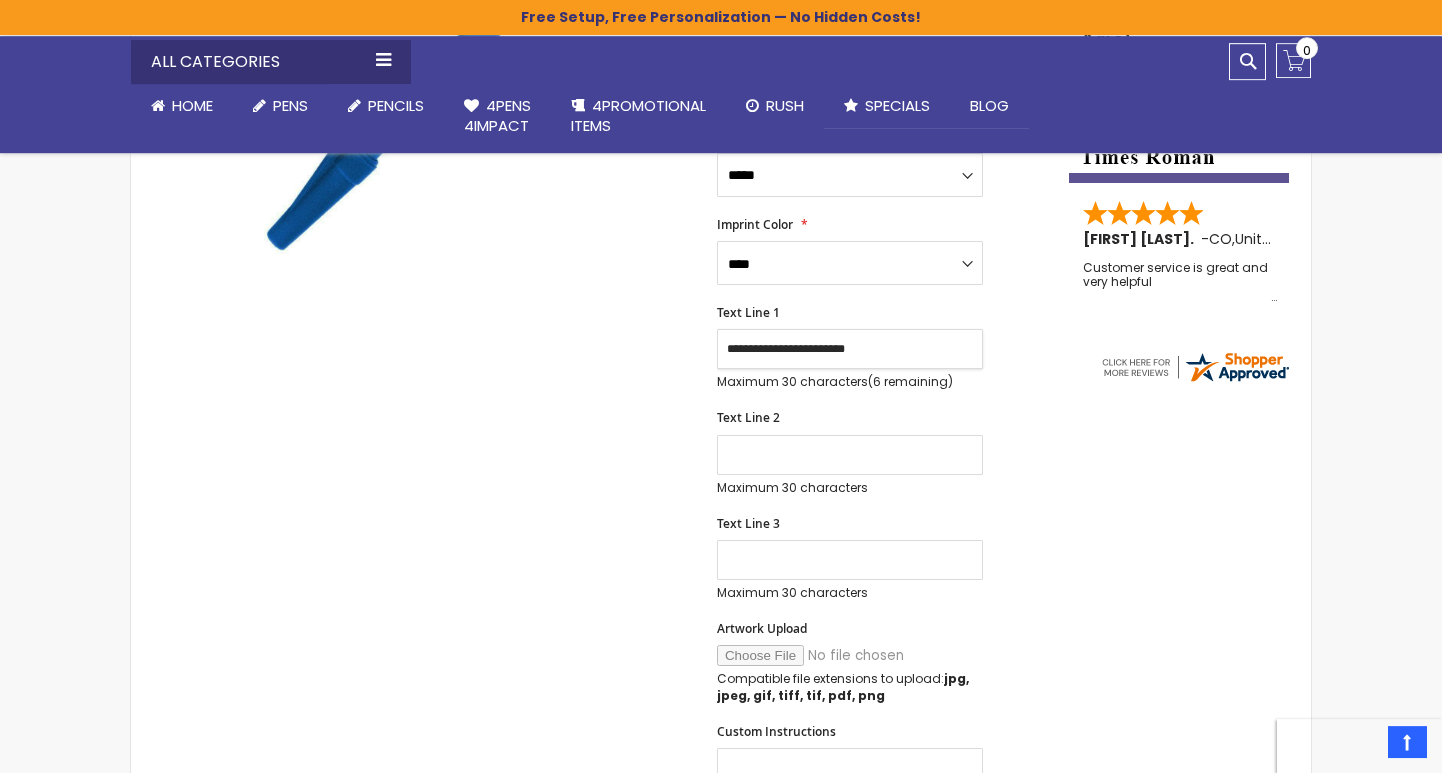 type on "**********" 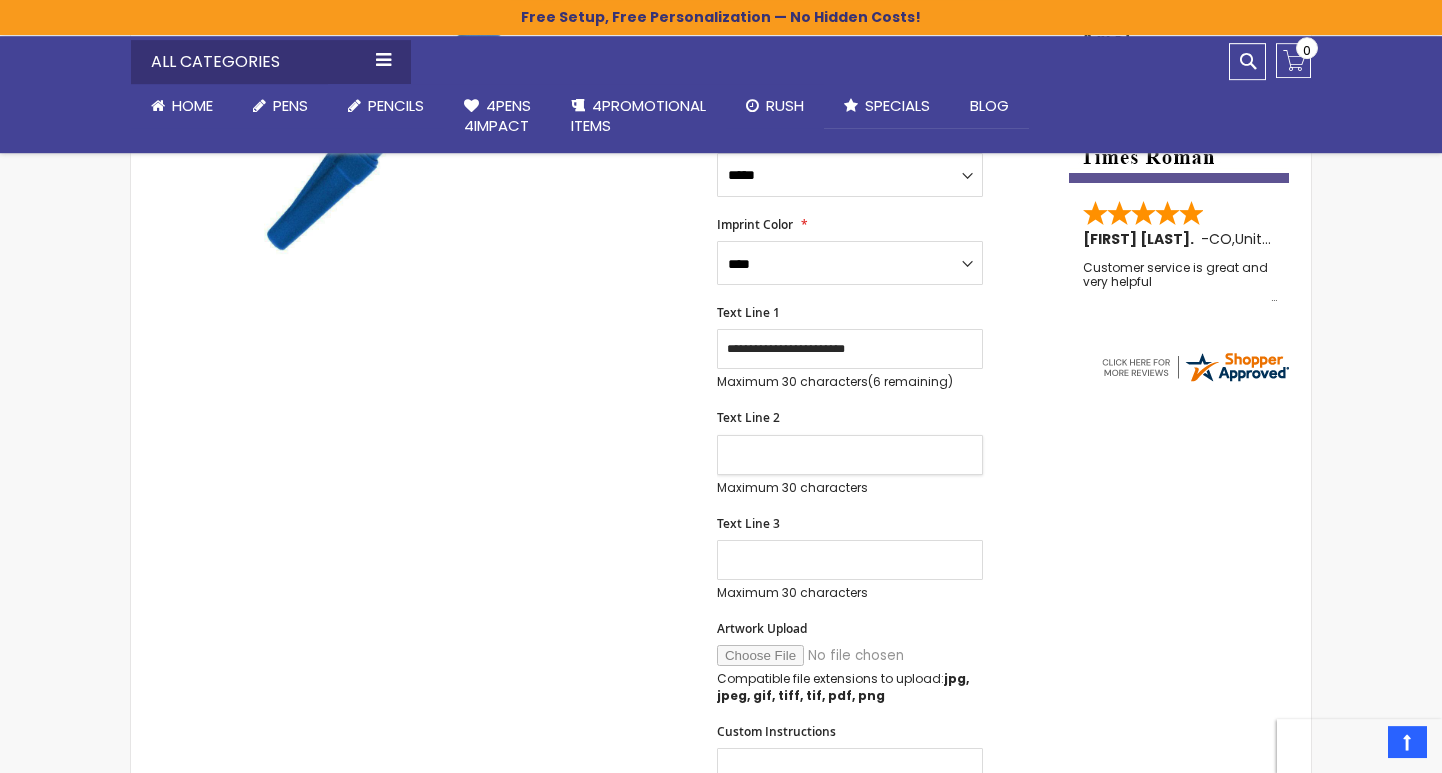 click on "Text Line 2" at bounding box center [850, 455] 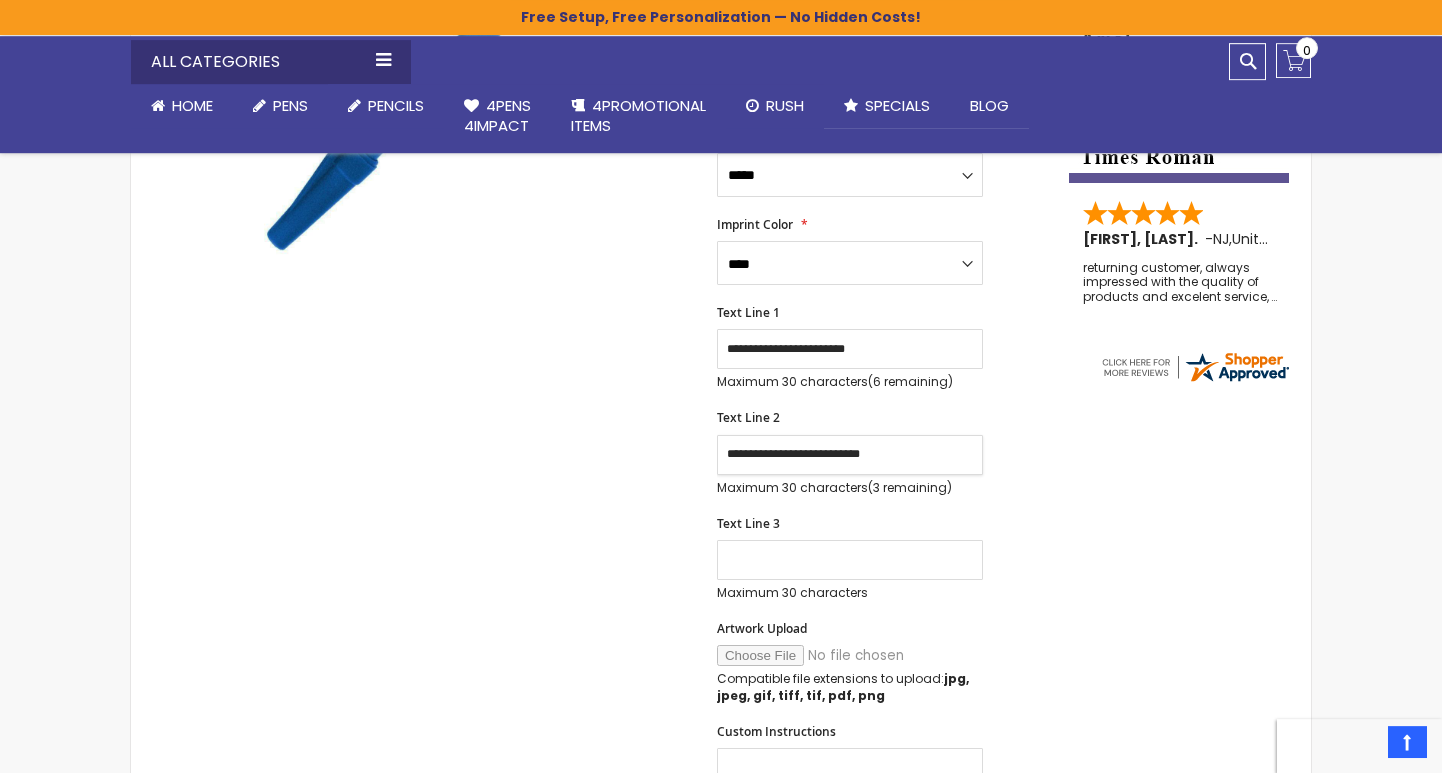 type on "**********" 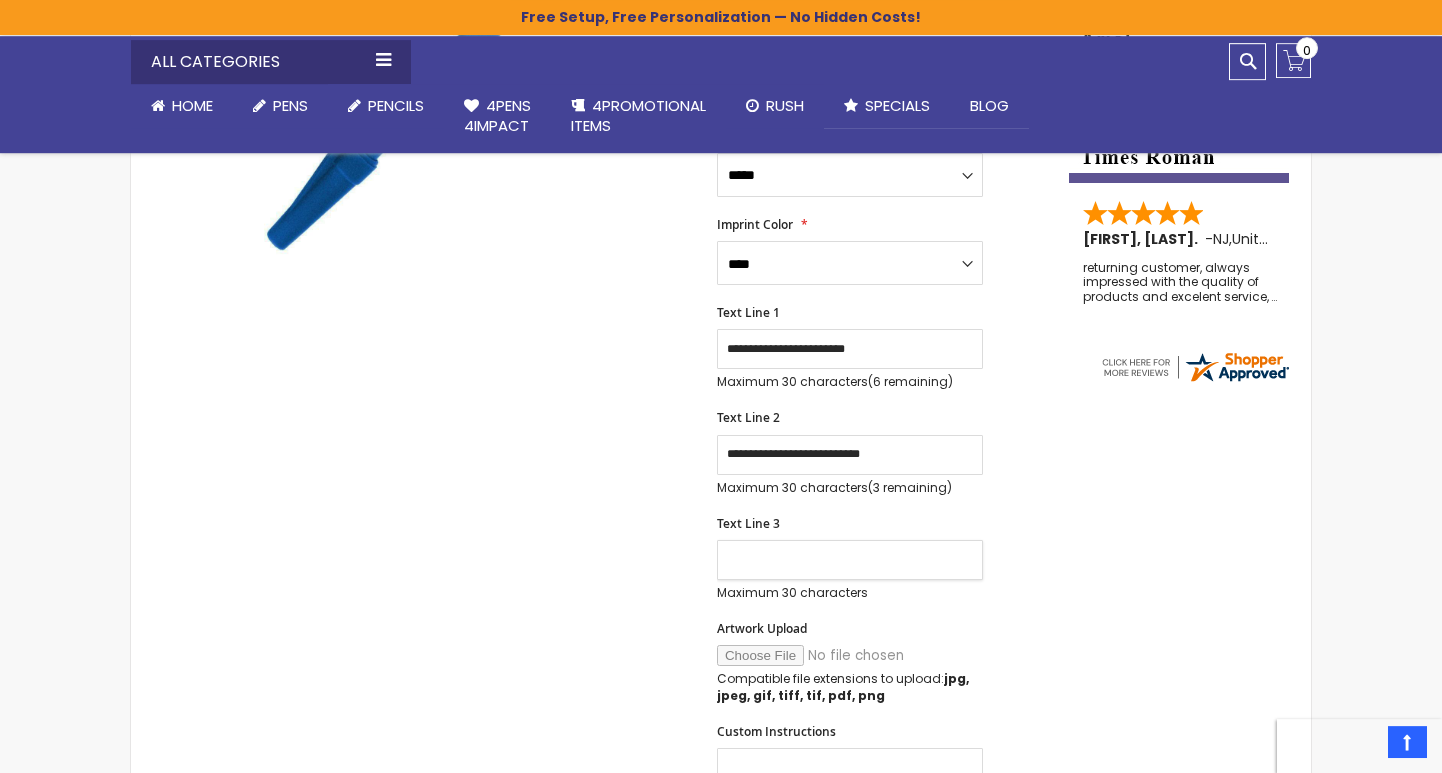 click on "Text Line 3" at bounding box center [850, 560] 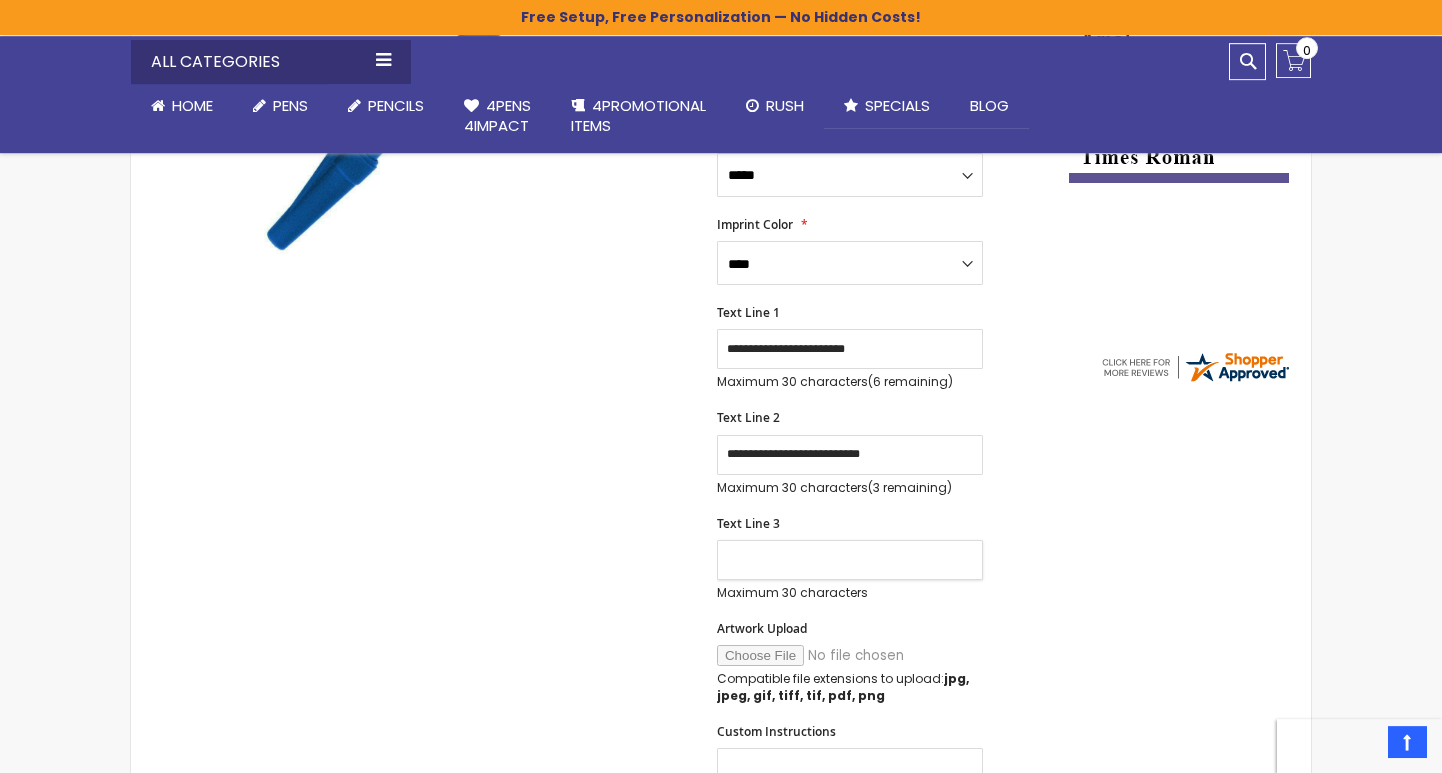 click on "Text Line 3" at bounding box center (850, 560) 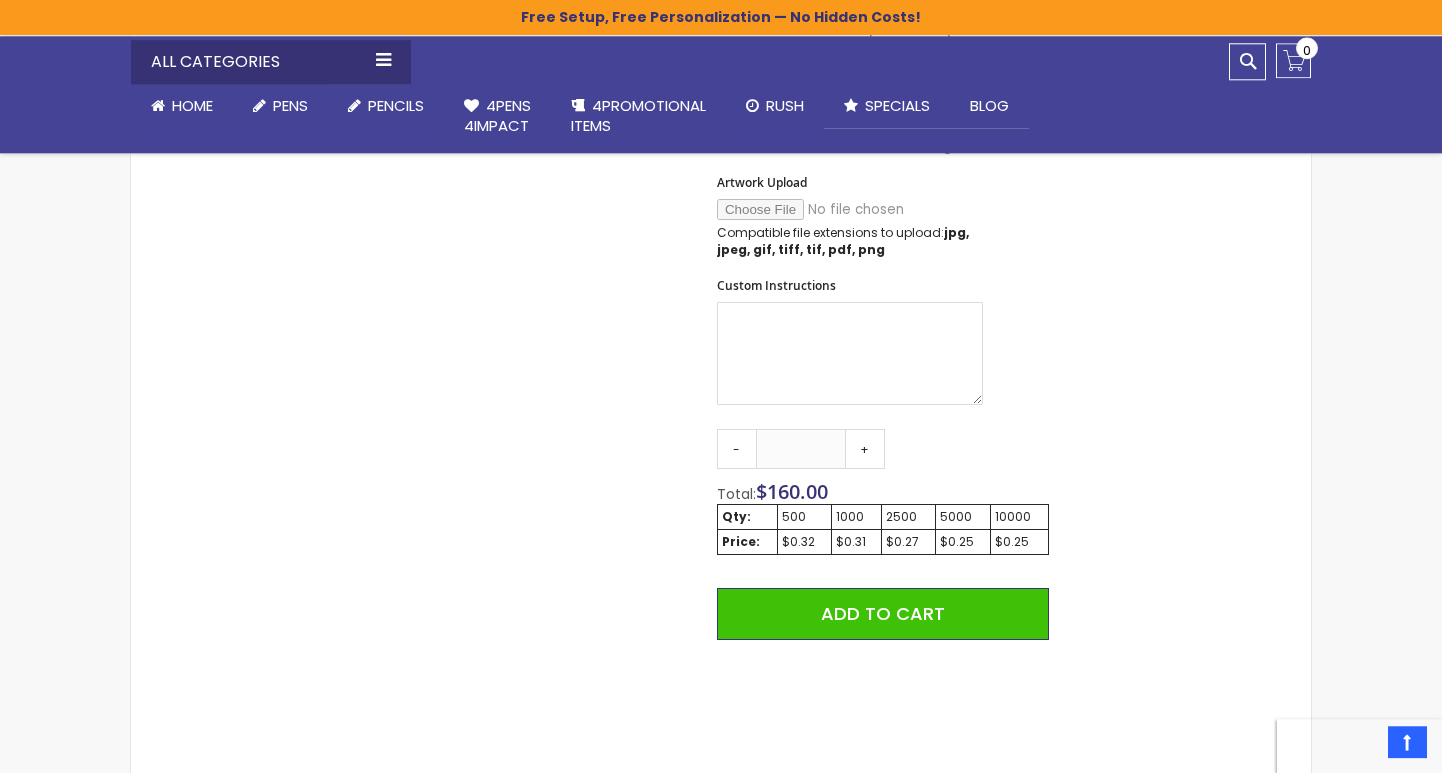 scroll, scrollTop: 1020, scrollLeft: 0, axis: vertical 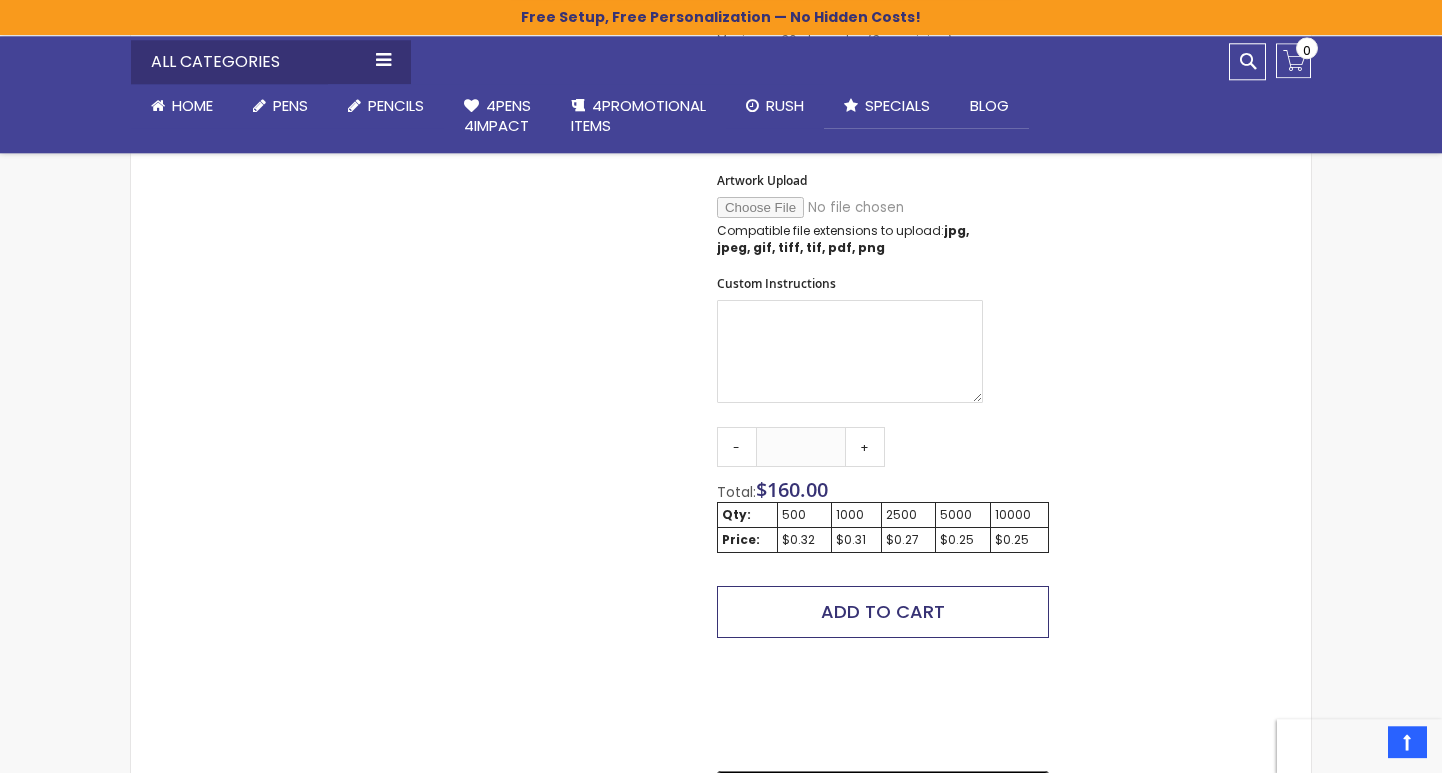 type on "**********" 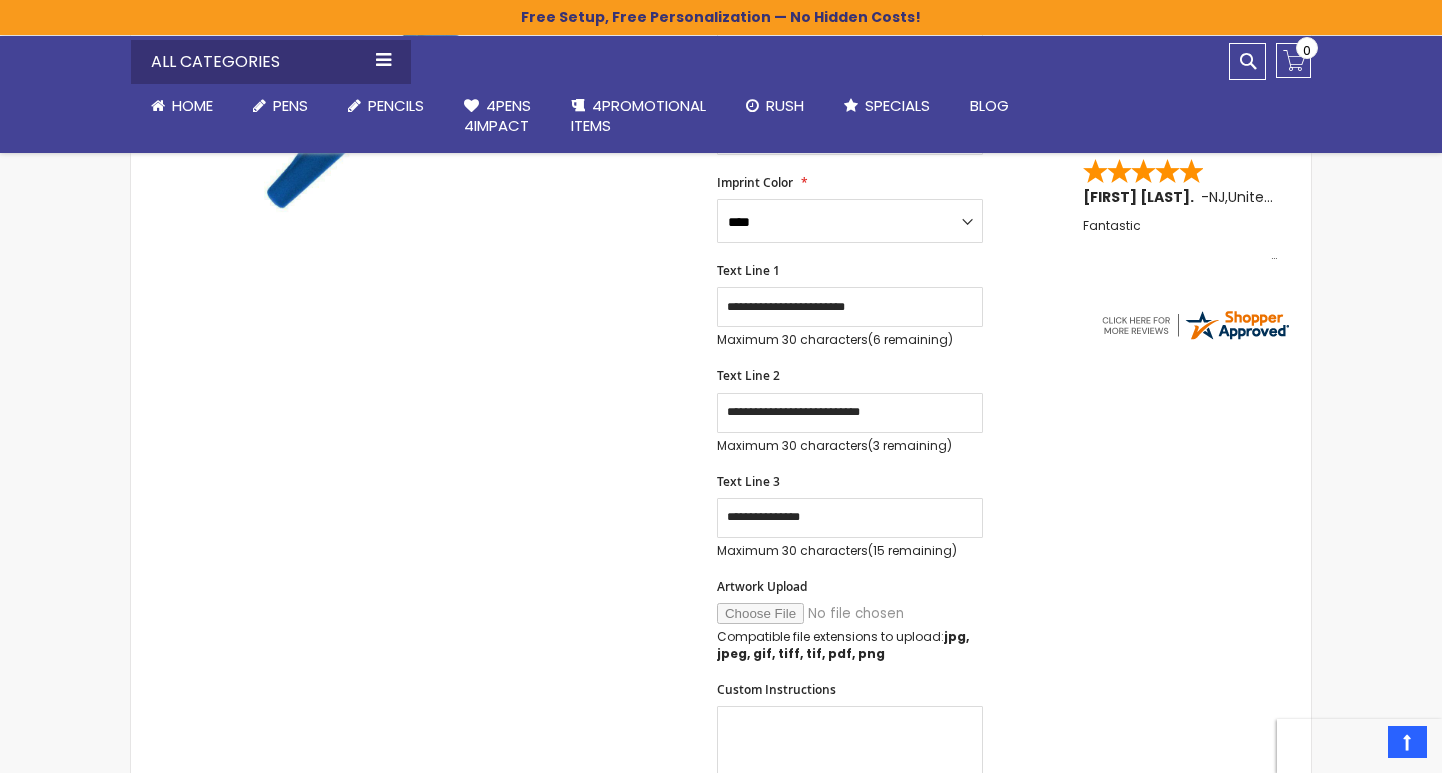 scroll, scrollTop: 496, scrollLeft: 0, axis: vertical 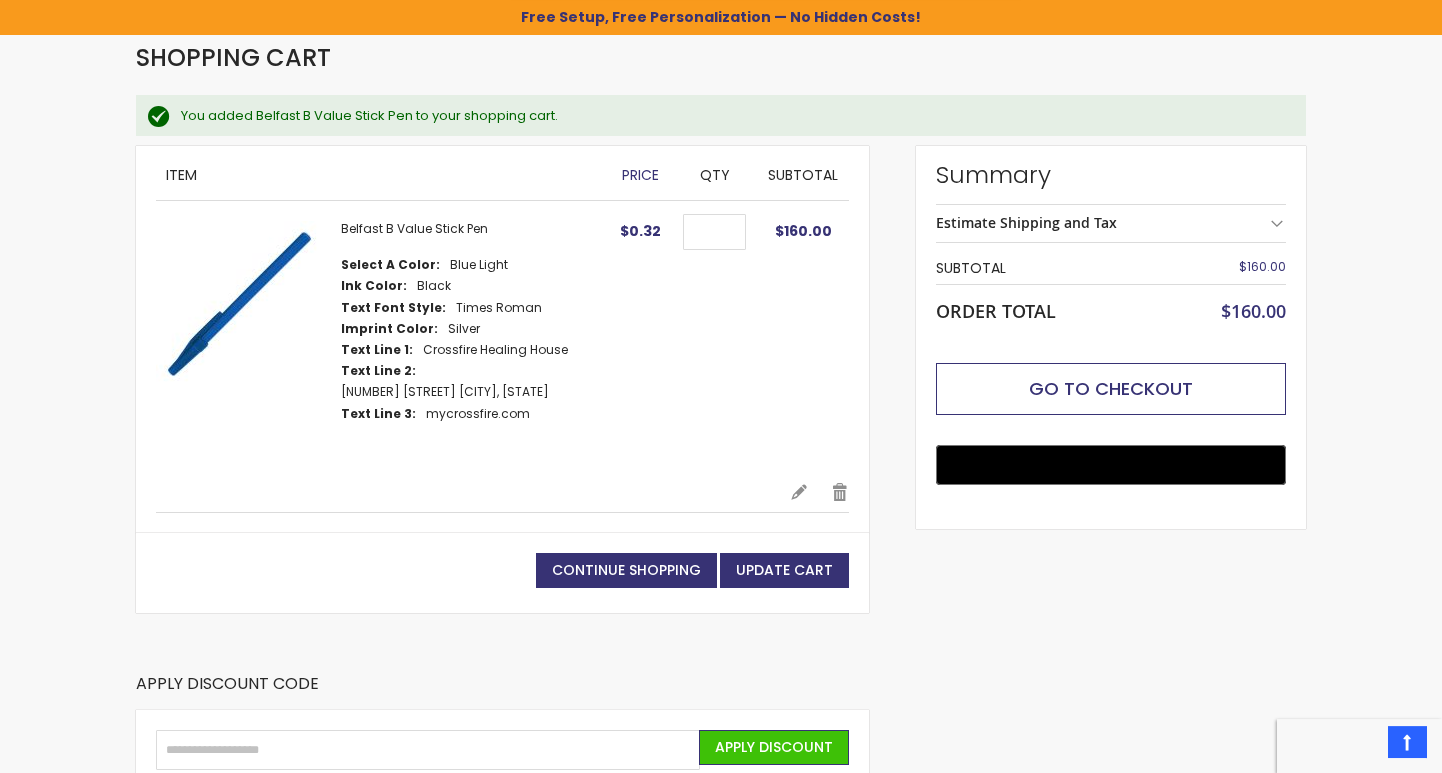 click on "Go to Checkout" at bounding box center [1111, 388] 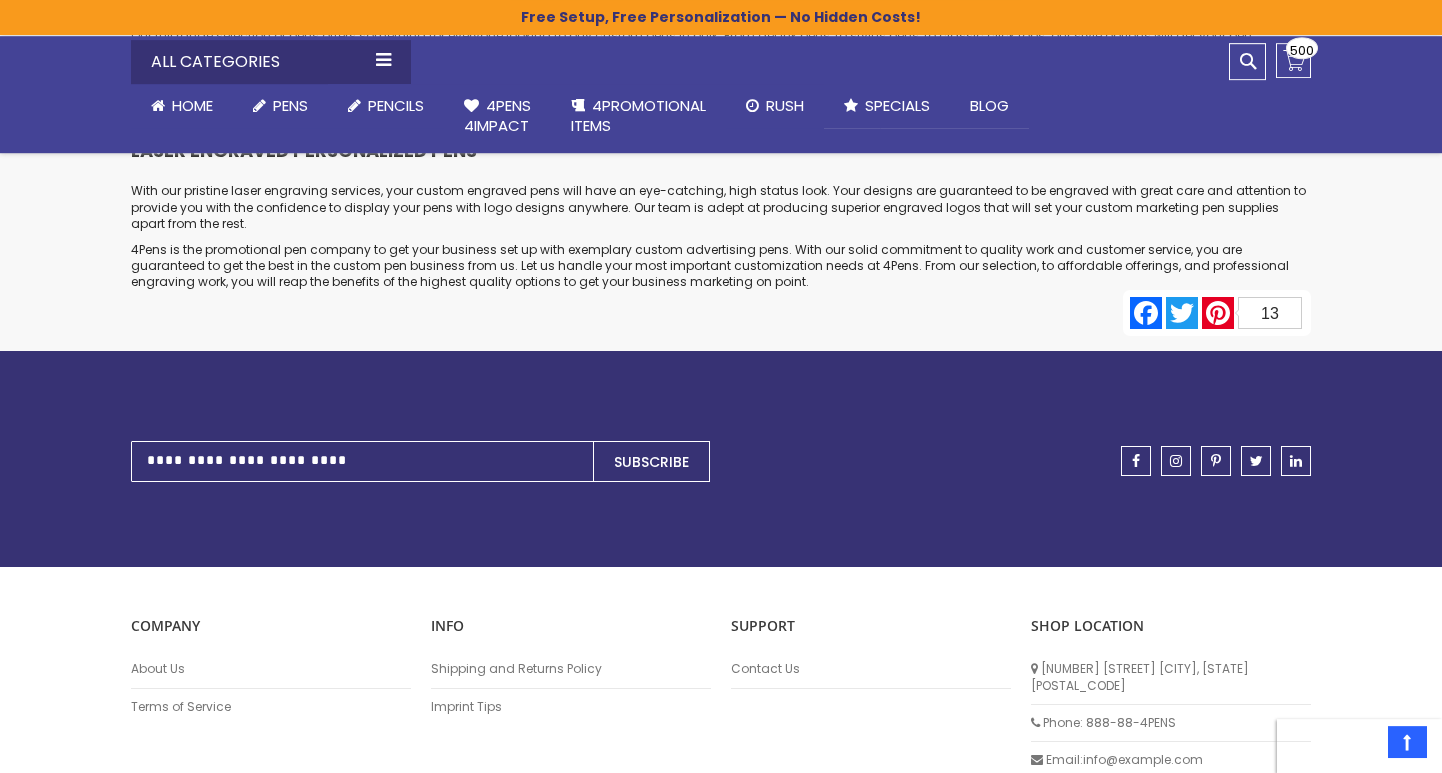 scroll, scrollTop: 9946, scrollLeft: 0, axis: vertical 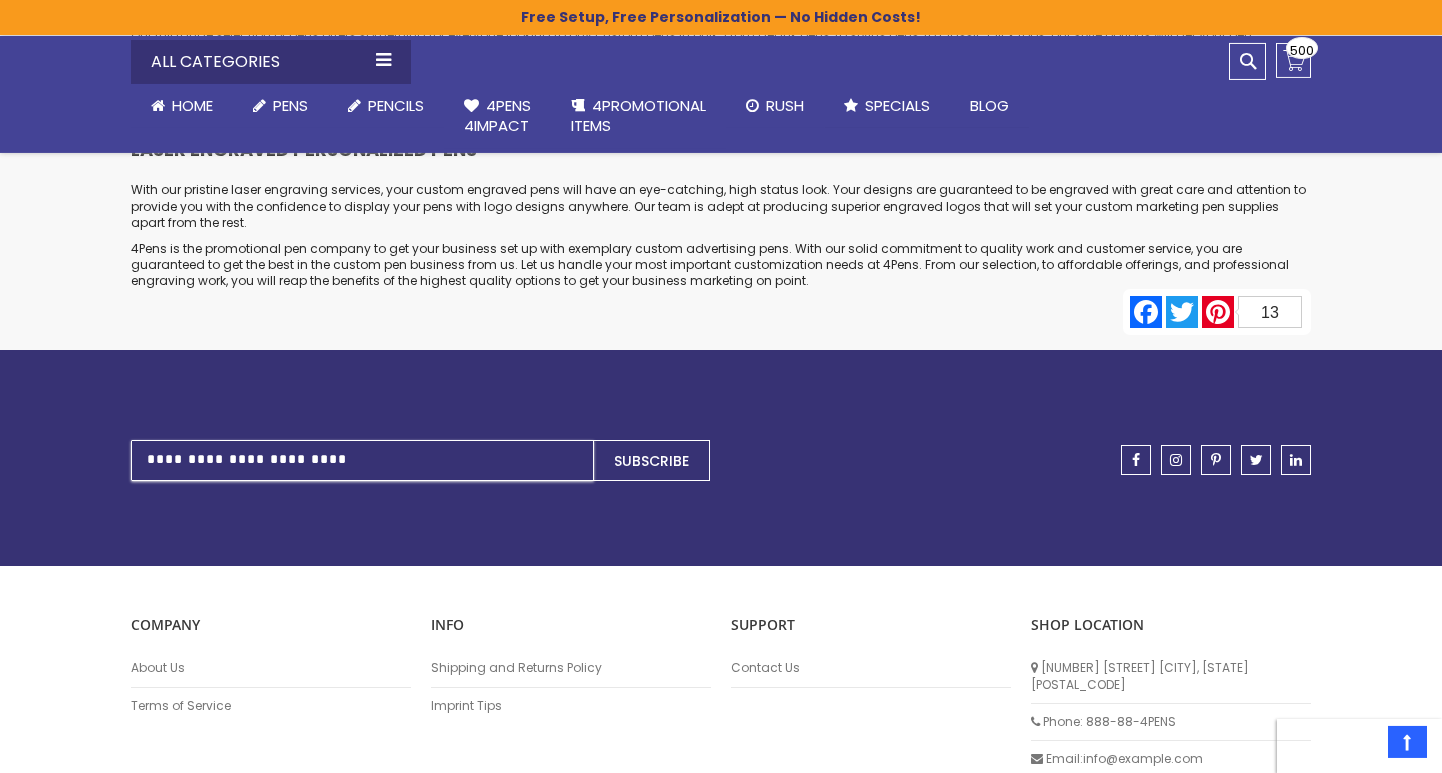 click on "Sign Up for Our Newsletter:" at bounding box center [362, 460] 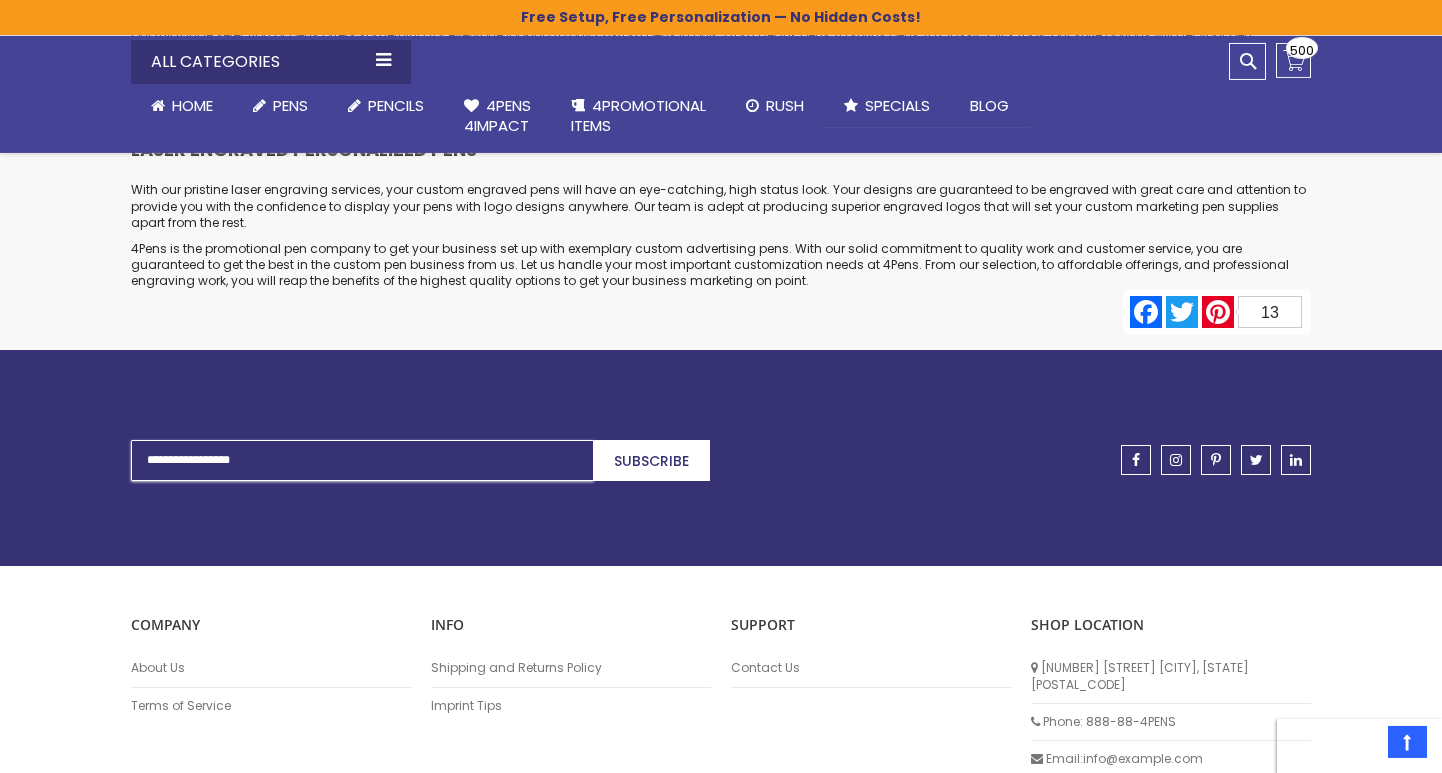 type on "**********" 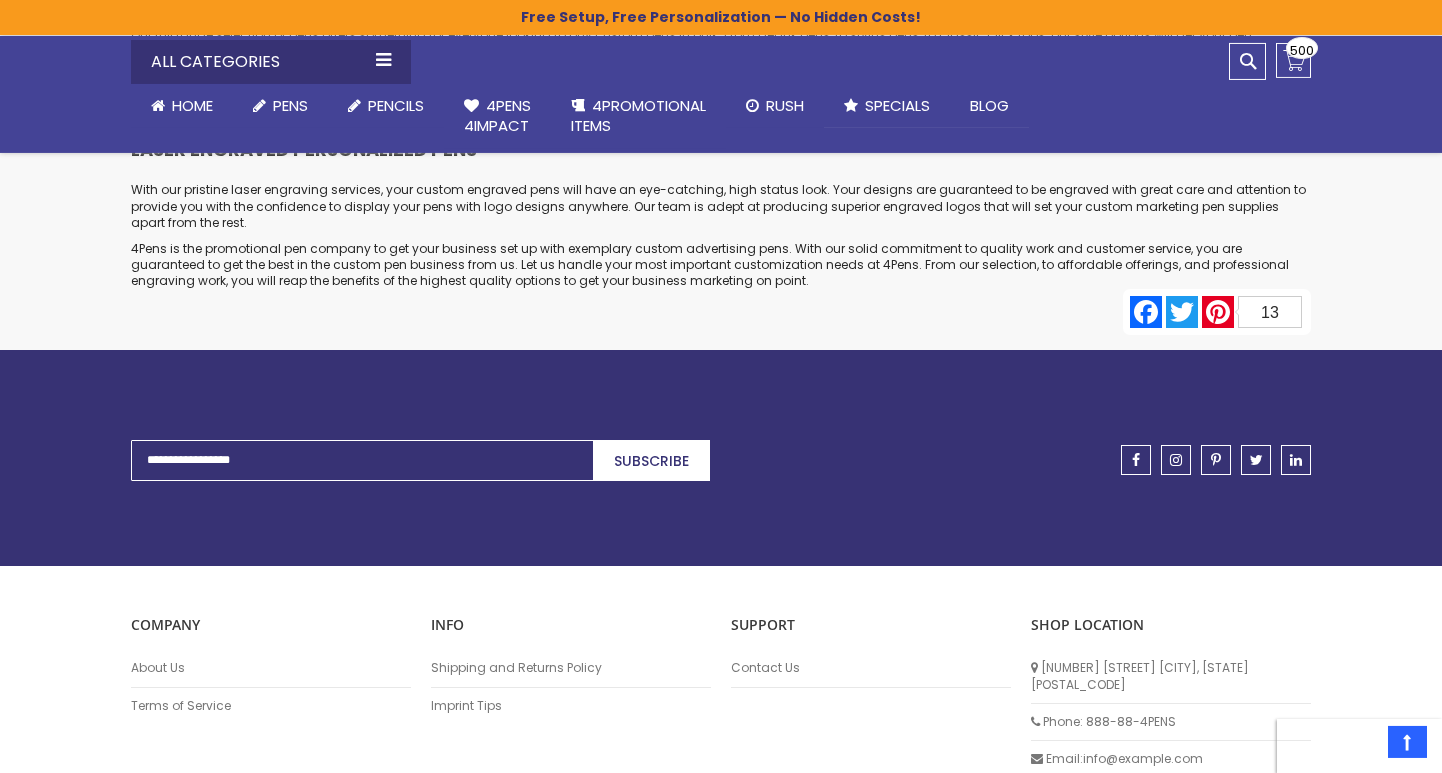 click on "Subscribe" at bounding box center [651, 461] 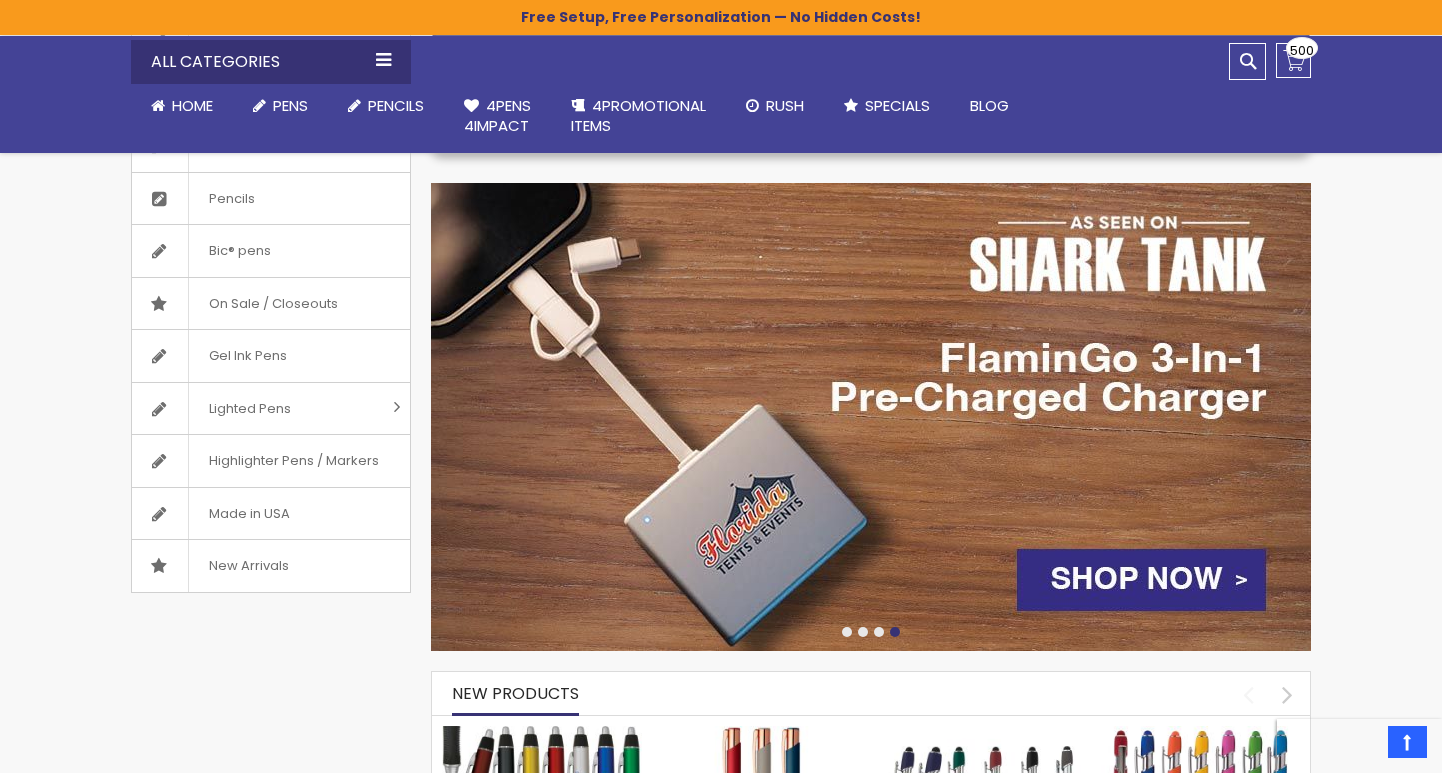 scroll, scrollTop: 328, scrollLeft: 0, axis: vertical 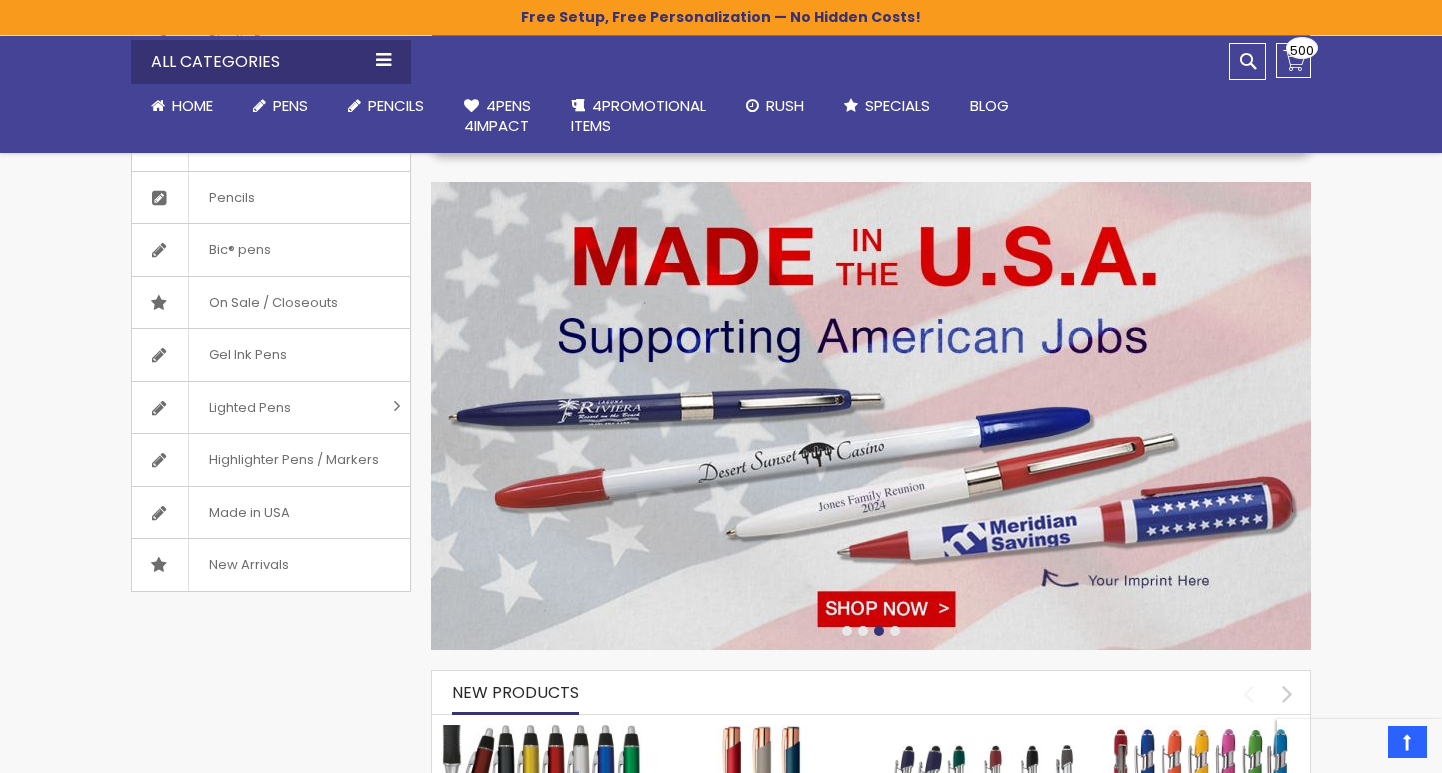 click at bounding box center (871, 416) 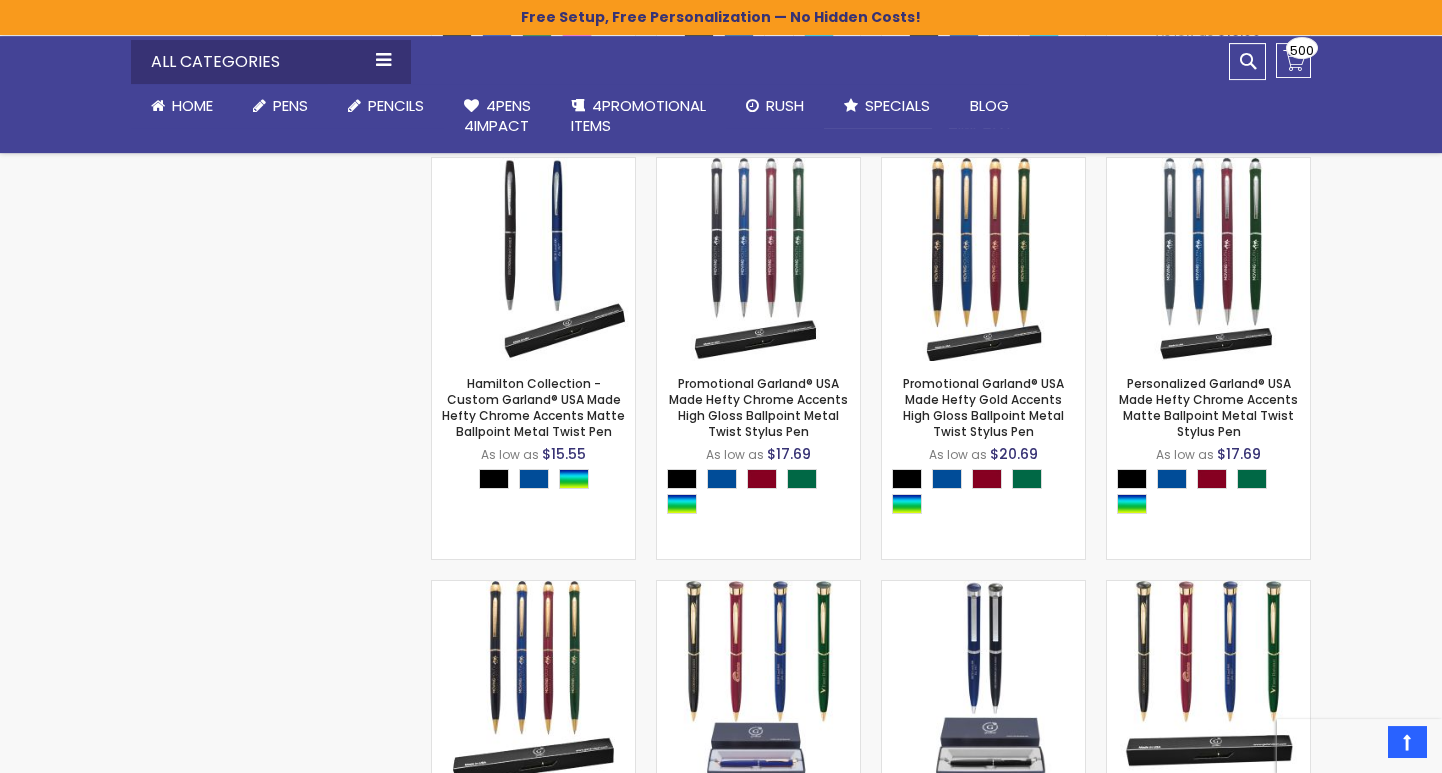 scroll, scrollTop: 2188, scrollLeft: 0, axis: vertical 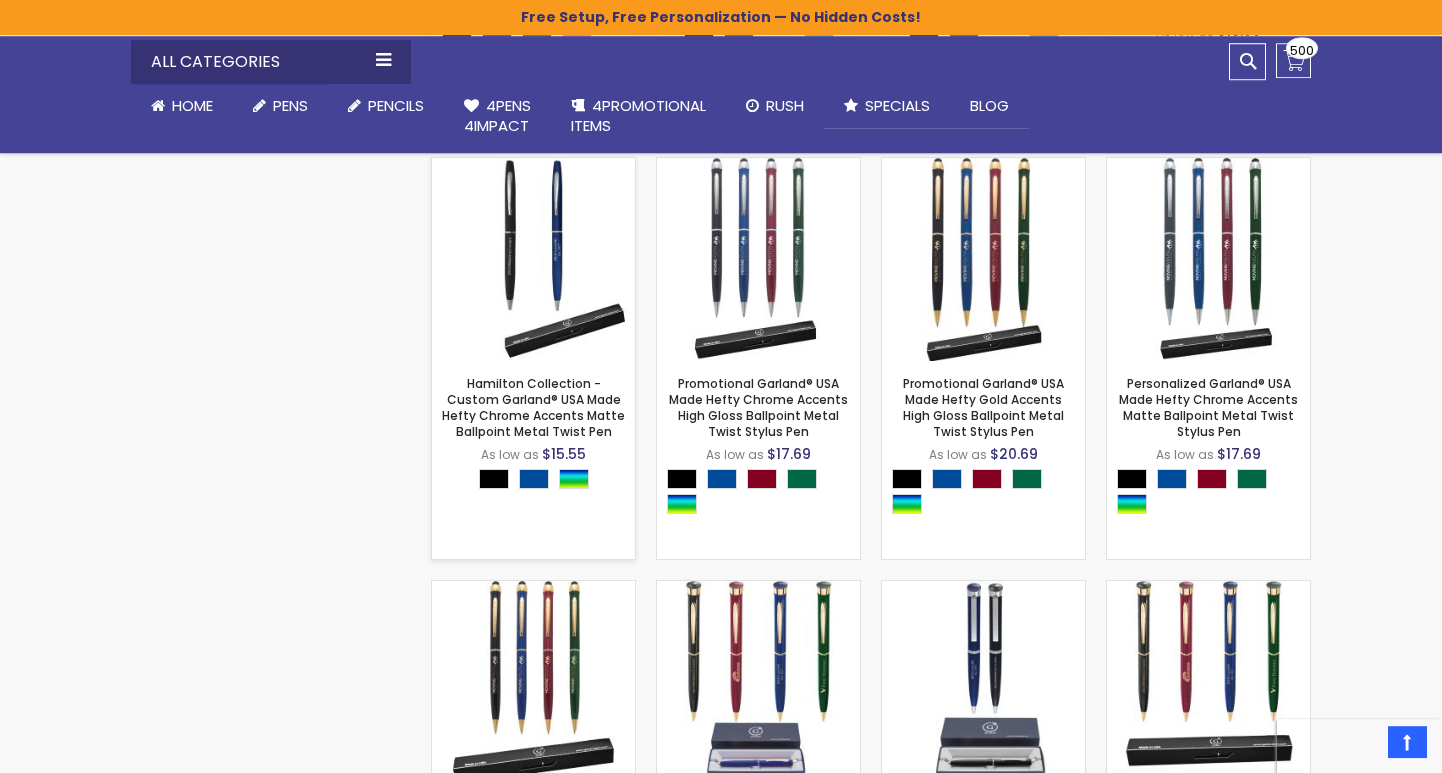 click at bounding box center (533, 259) 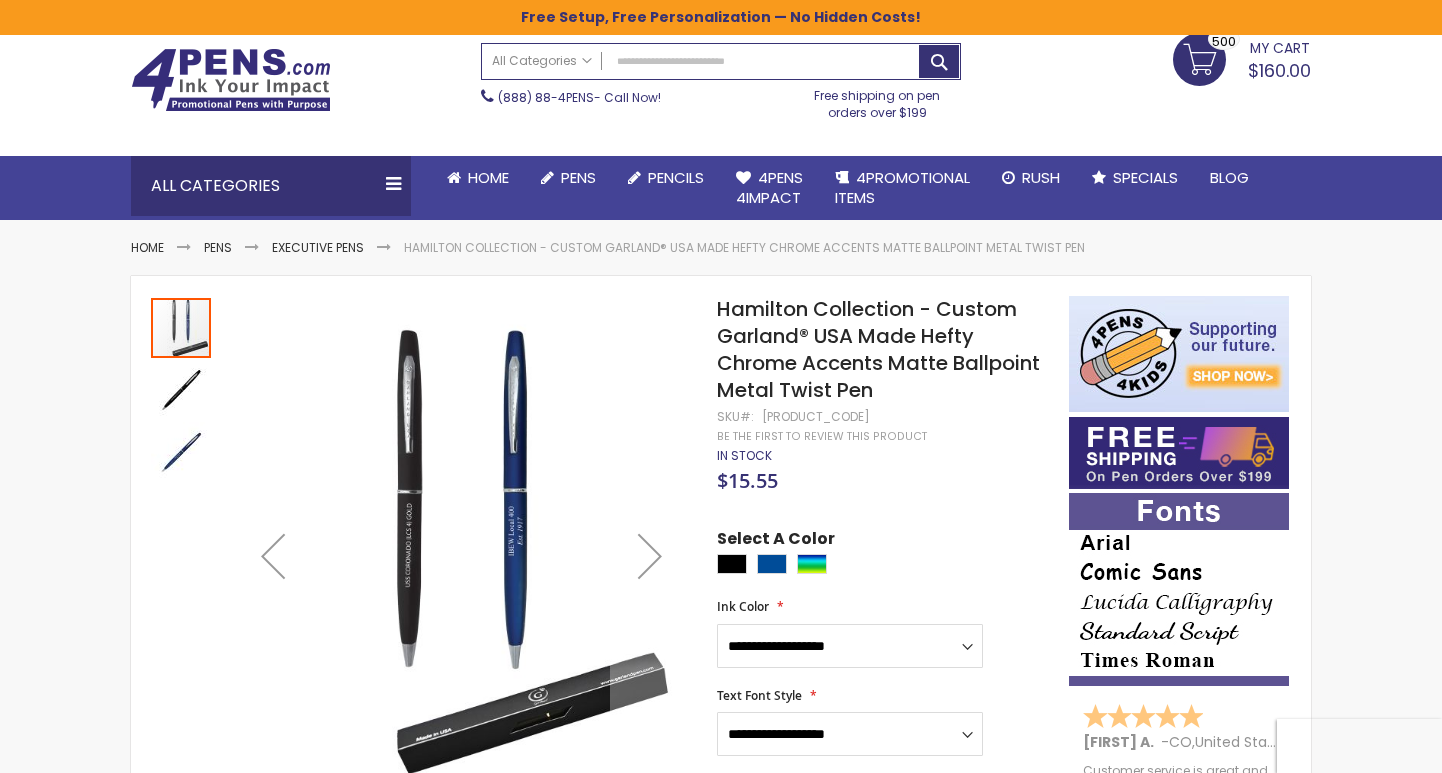 scroll, scrollTop: 73, scrollLeft: 0, axis: vertical 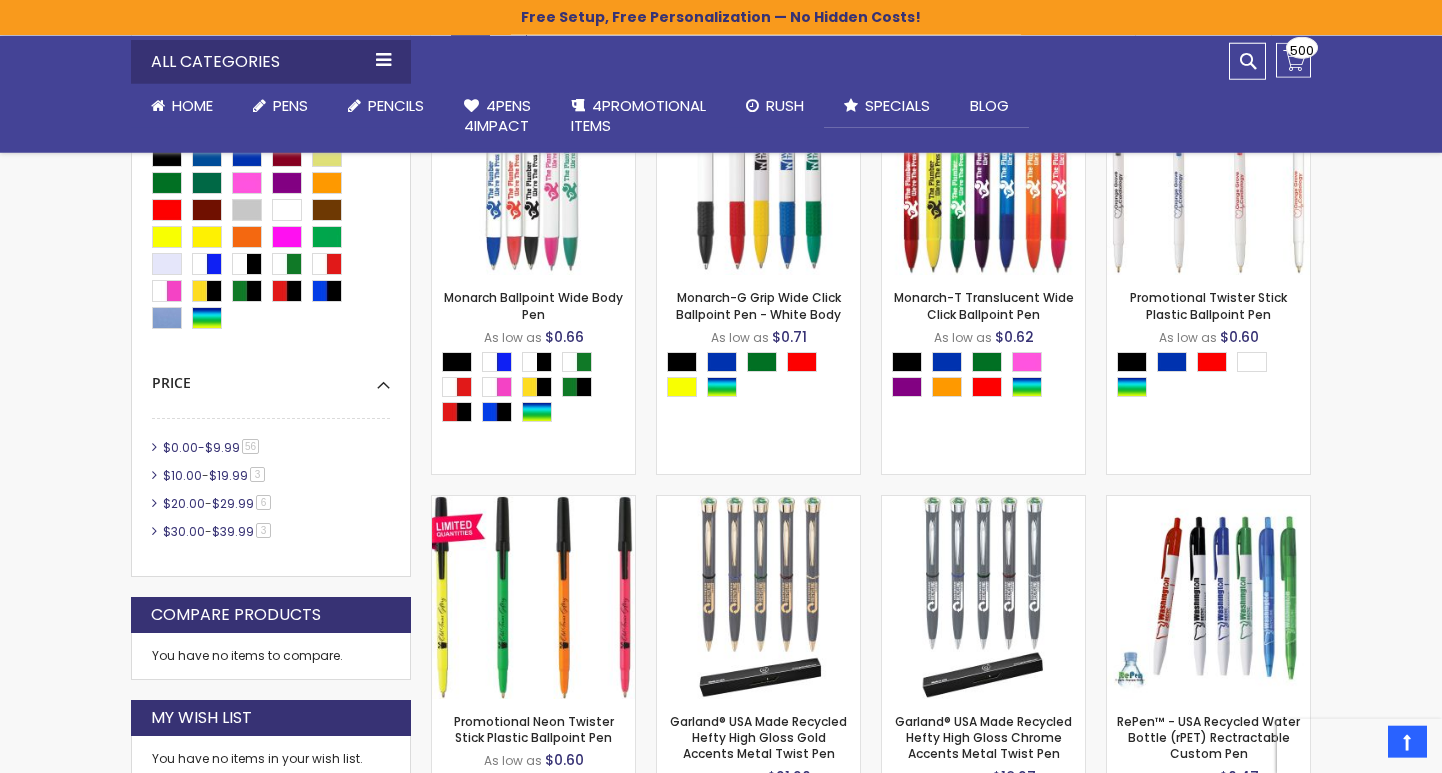 click on "$0.00" at bounding box center [180, 447] 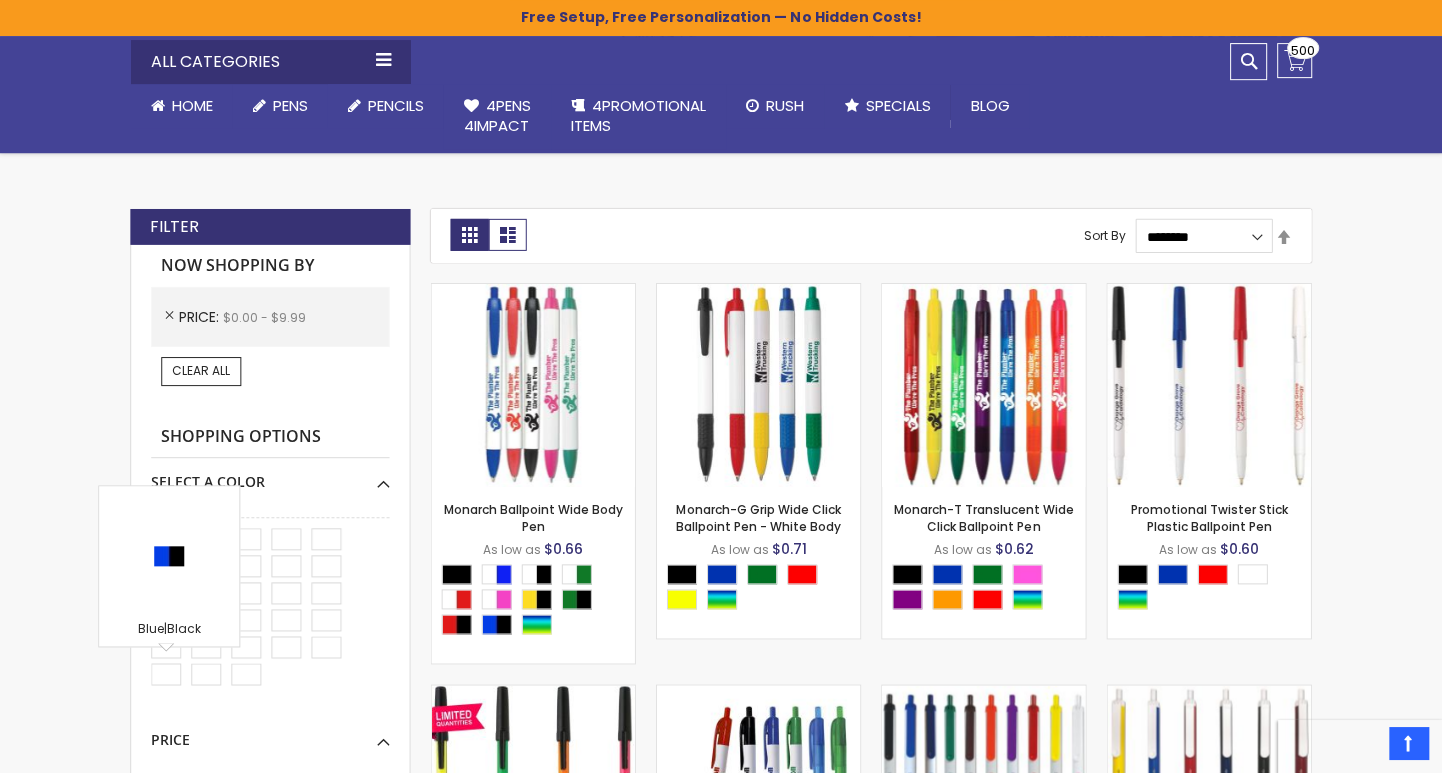 scroll, scrollTop: 362, scrollLeft: 0, axis: vertical 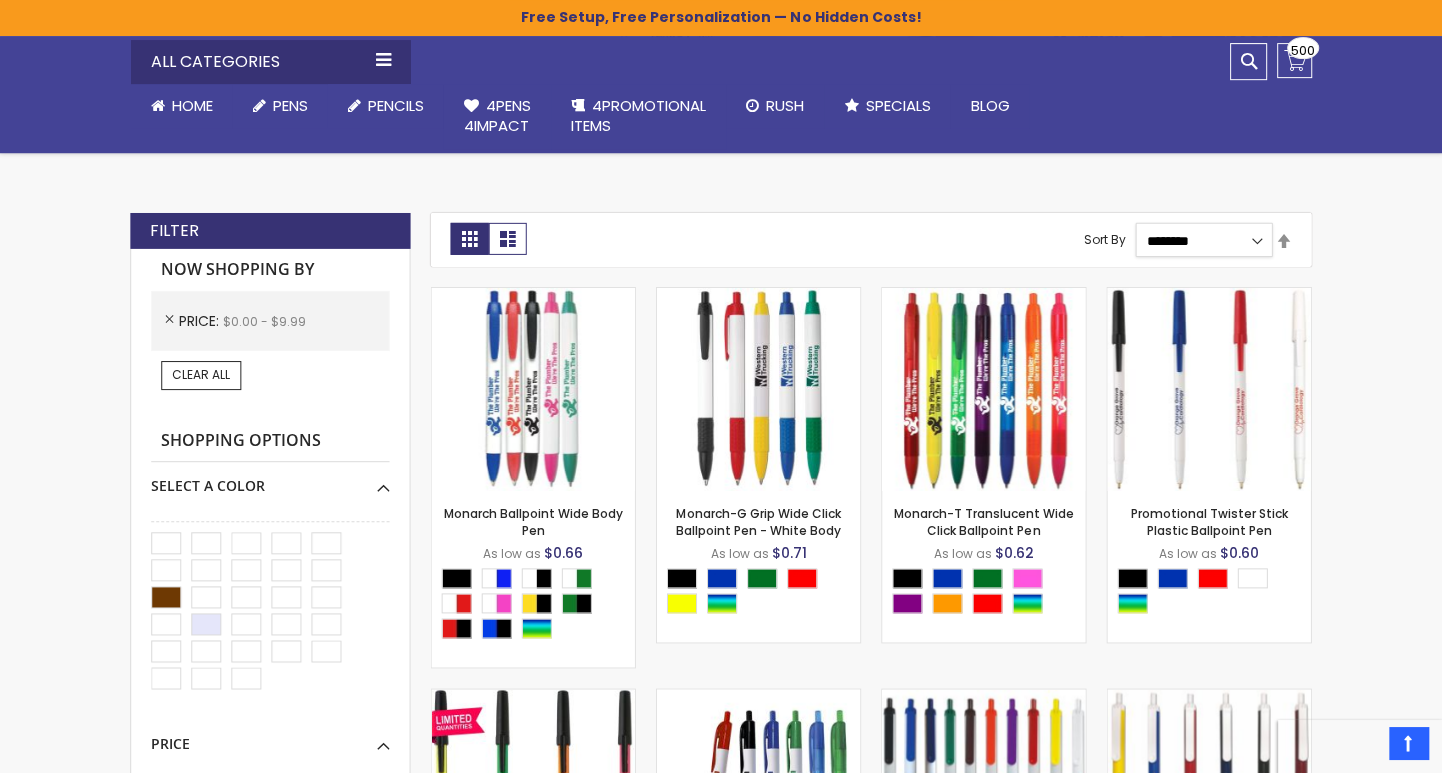 click on "**********" at bounding box center (1203, 240) 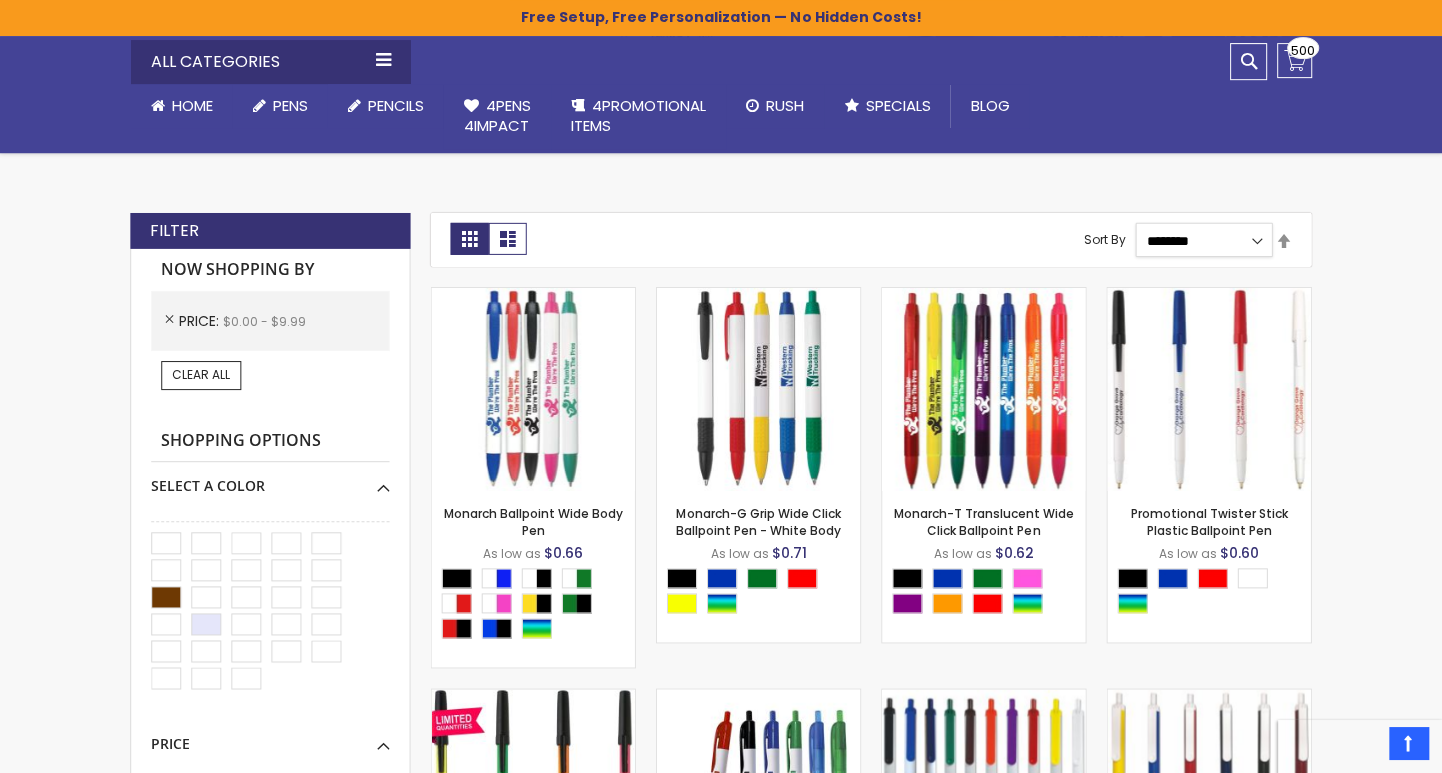 select on "*****" 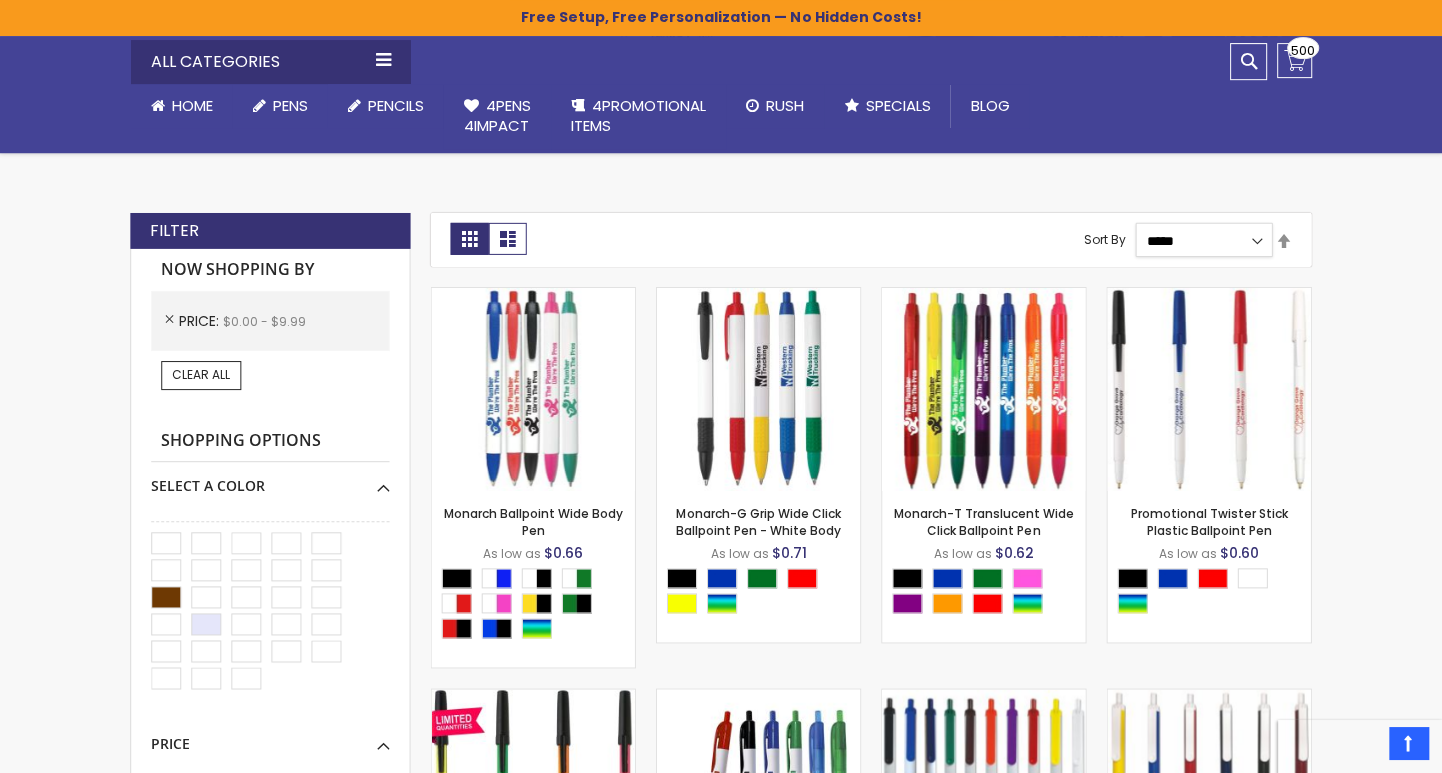 click on "*****" at bounding box center [0, 0] 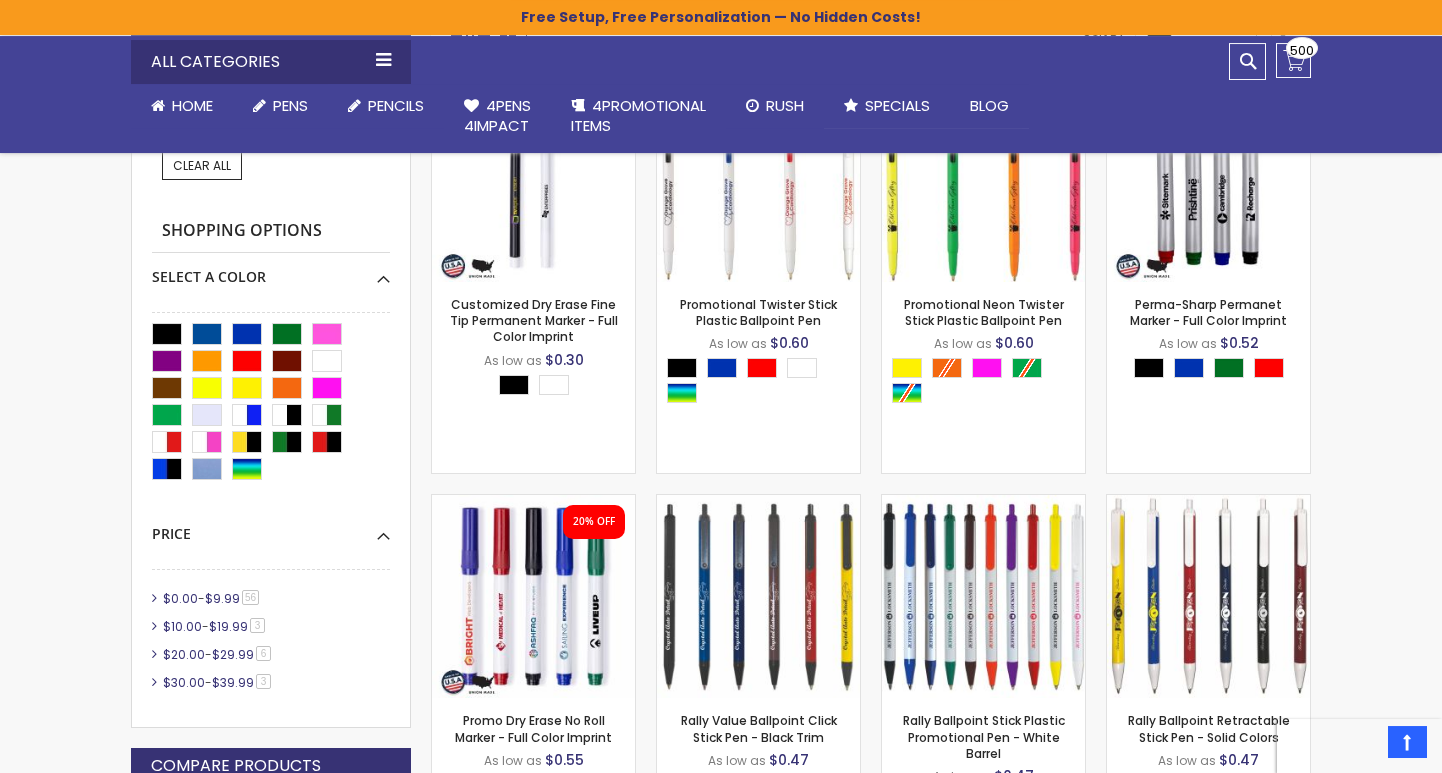 click on "Skip to Content
sample
Wishlist
Sign Out
Sign In
Sign In
Login
Forgot Your Password?
Create an Account
My Account
Toggle Nav
Search
All Categories
Pens" at bounding box center [721, 1599] 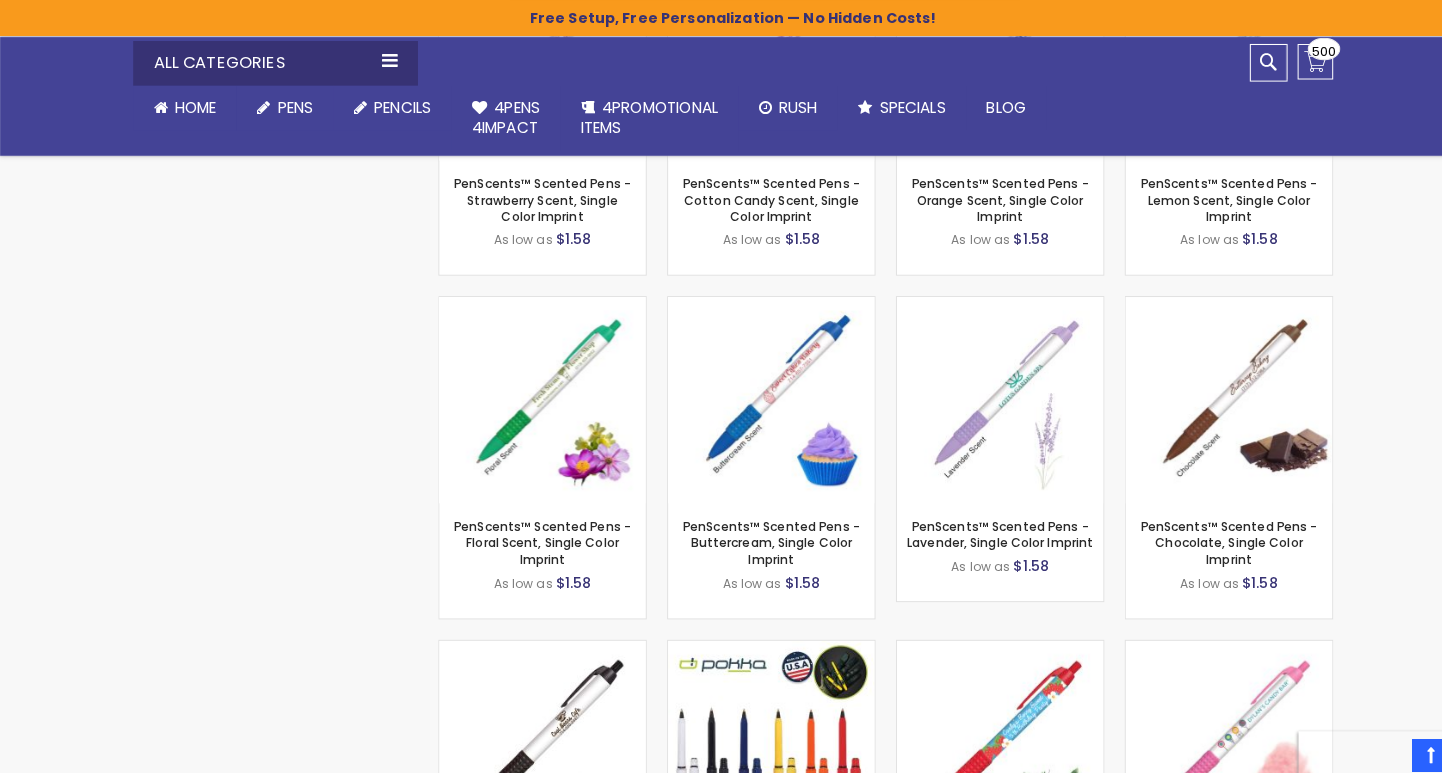 scroll, scrollTop: 3191, scrollLeft: 0, axis: vertical 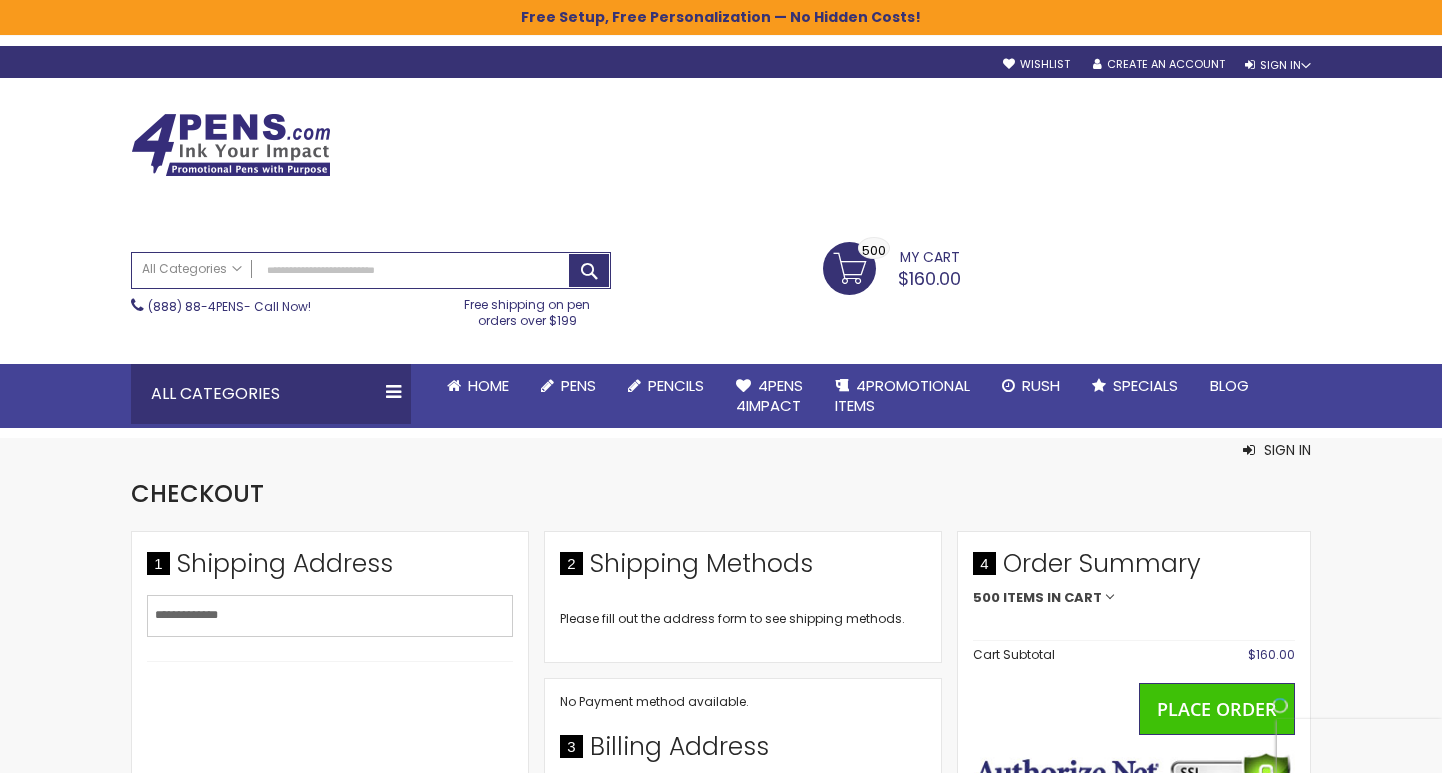 select on "*" 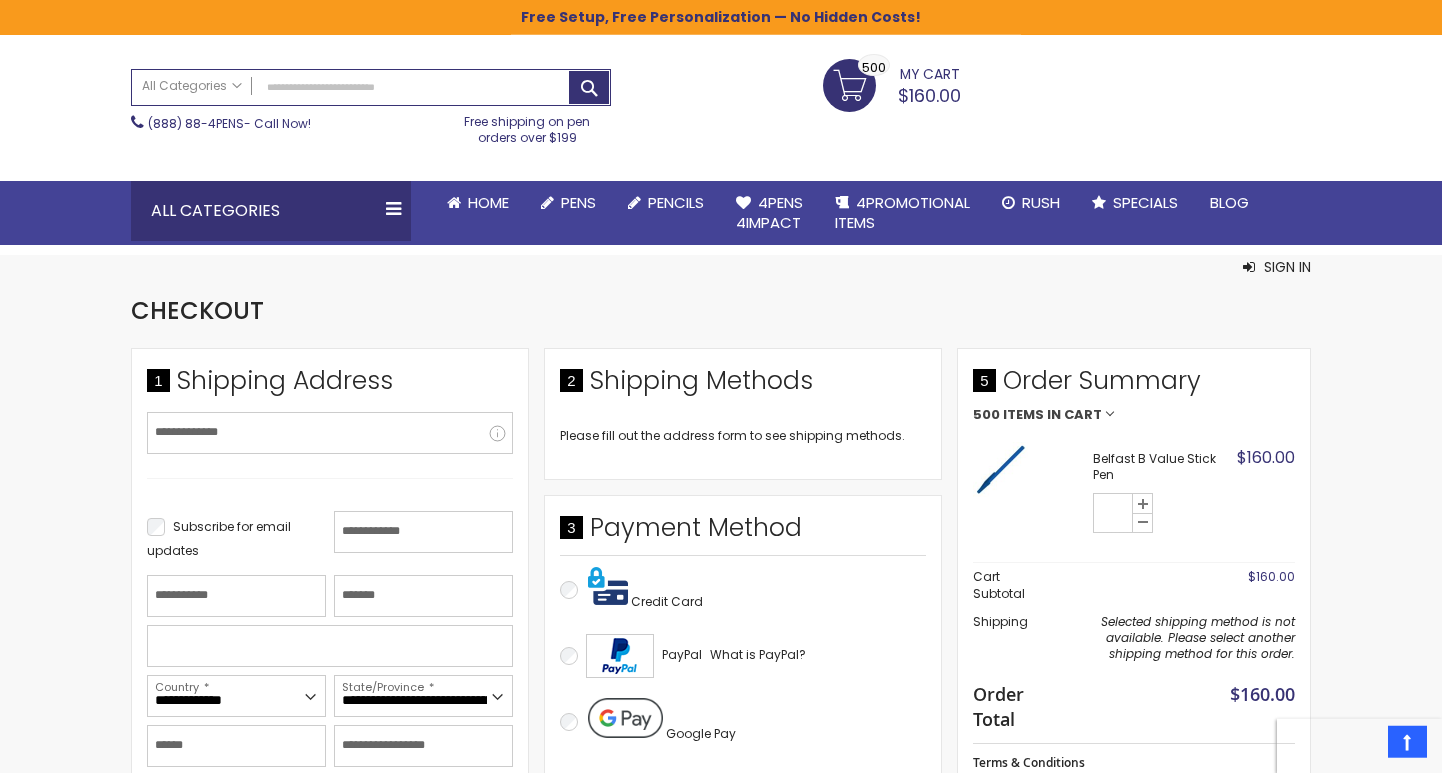 scroll, scrollTop: 182, scrollLeft: 0, axis: vertical 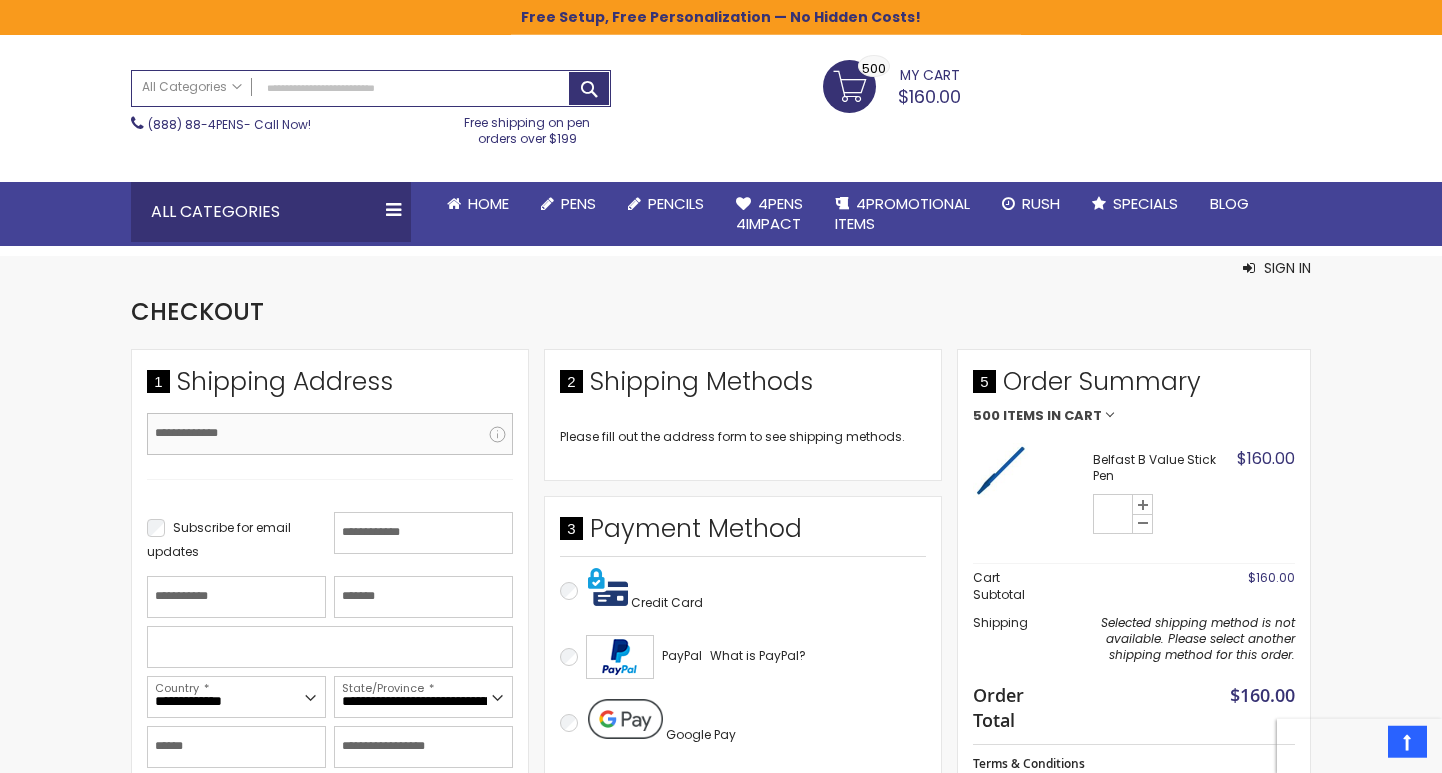 click on "Email Address" at bounding box center [330, 434] 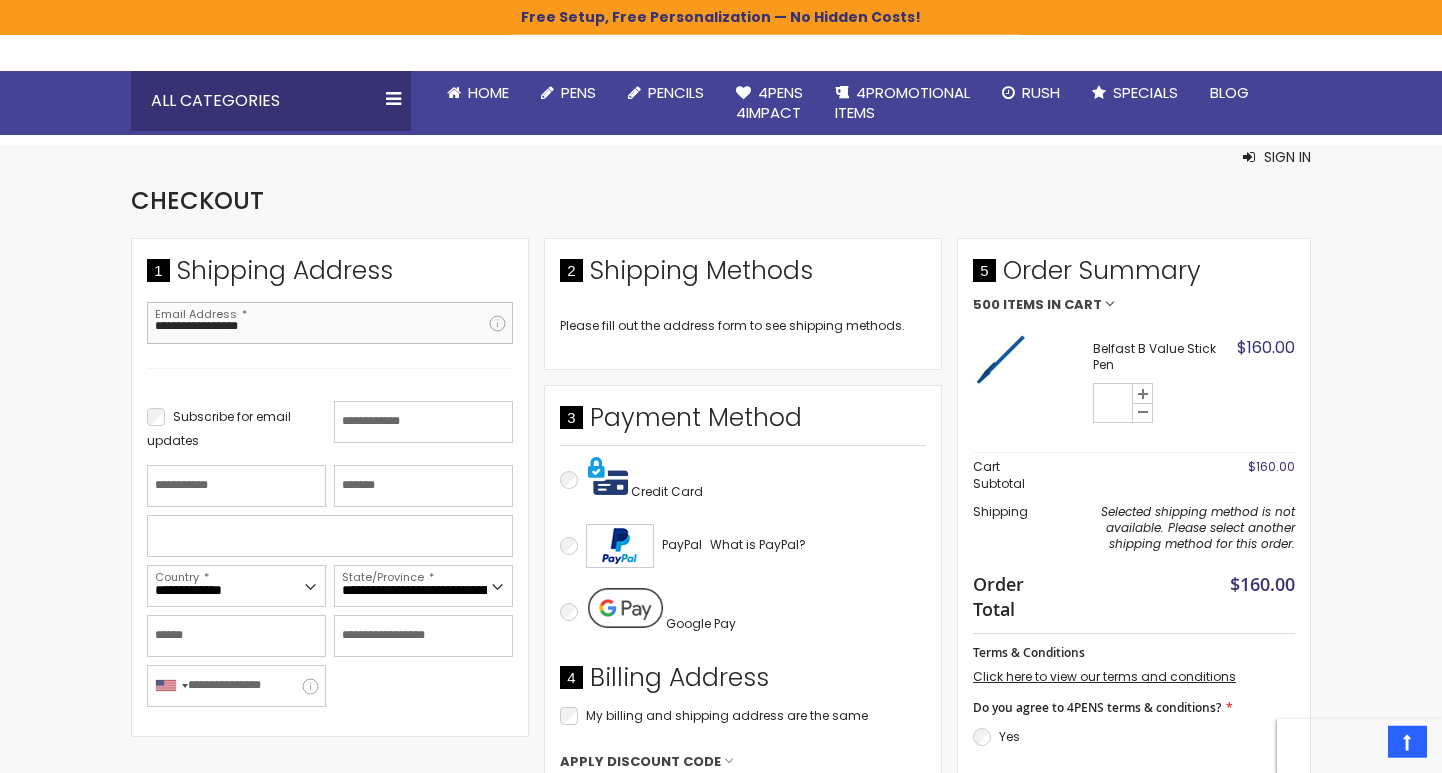 scroll, scrollTop: 294, scrollLeft: 0, axis: vertical 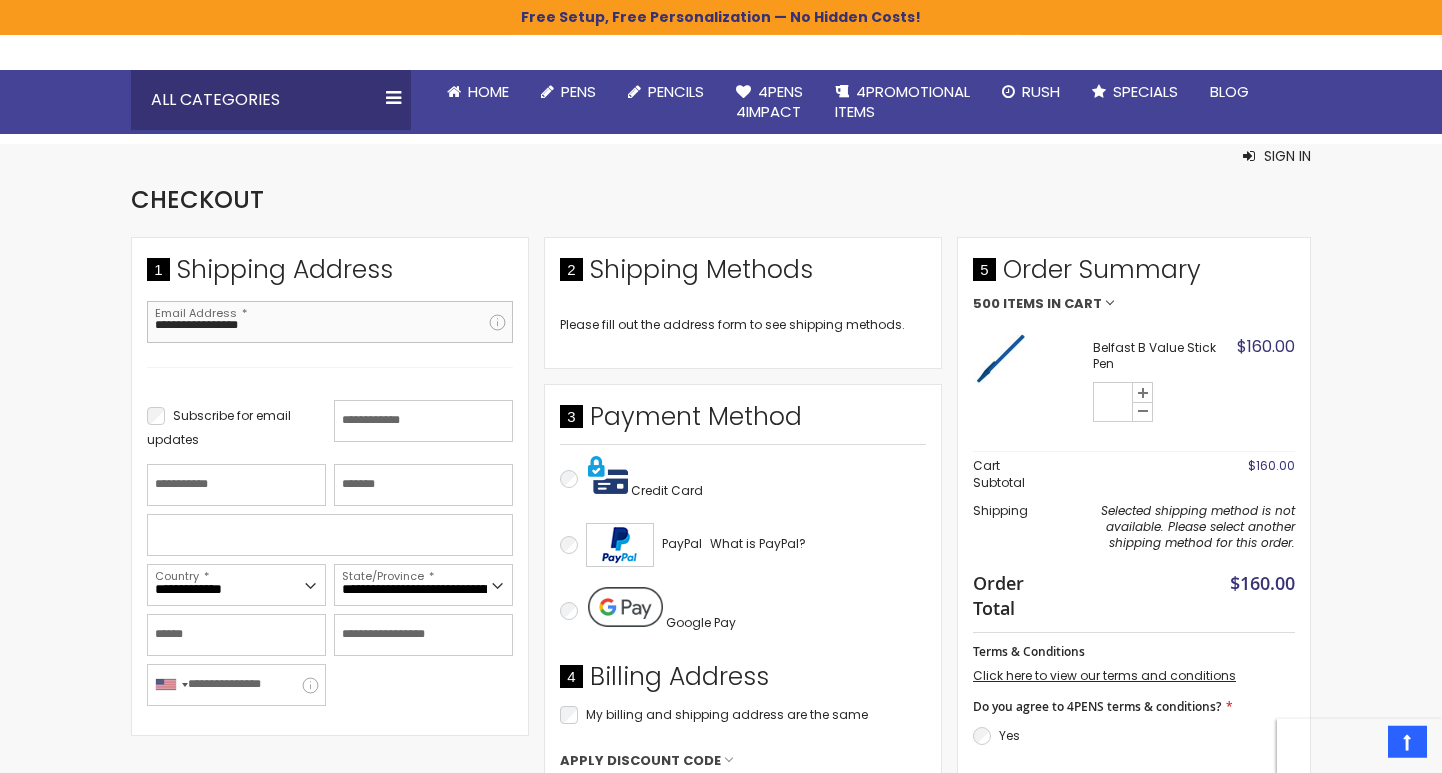 type on "**********" 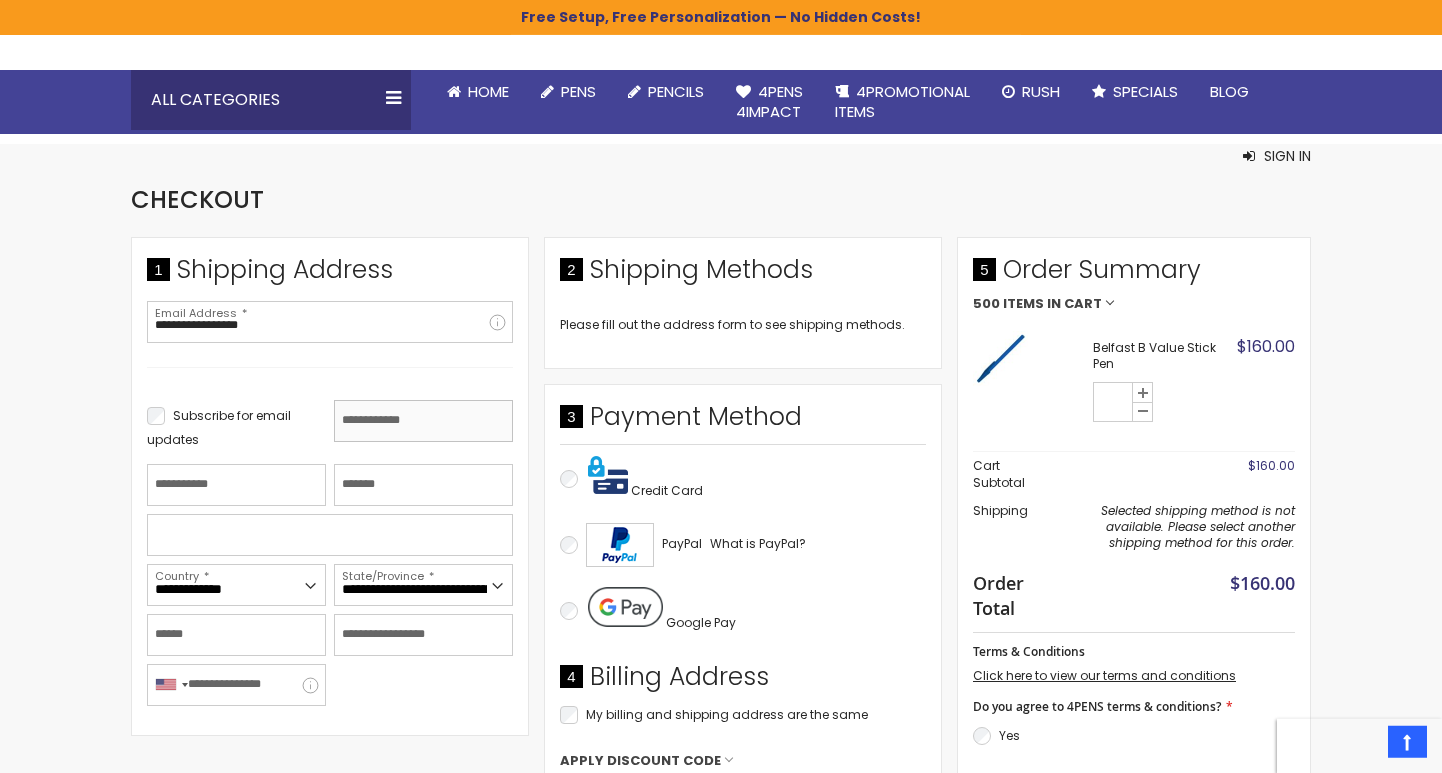 click on "First Name" at bounding box center (423, 421) 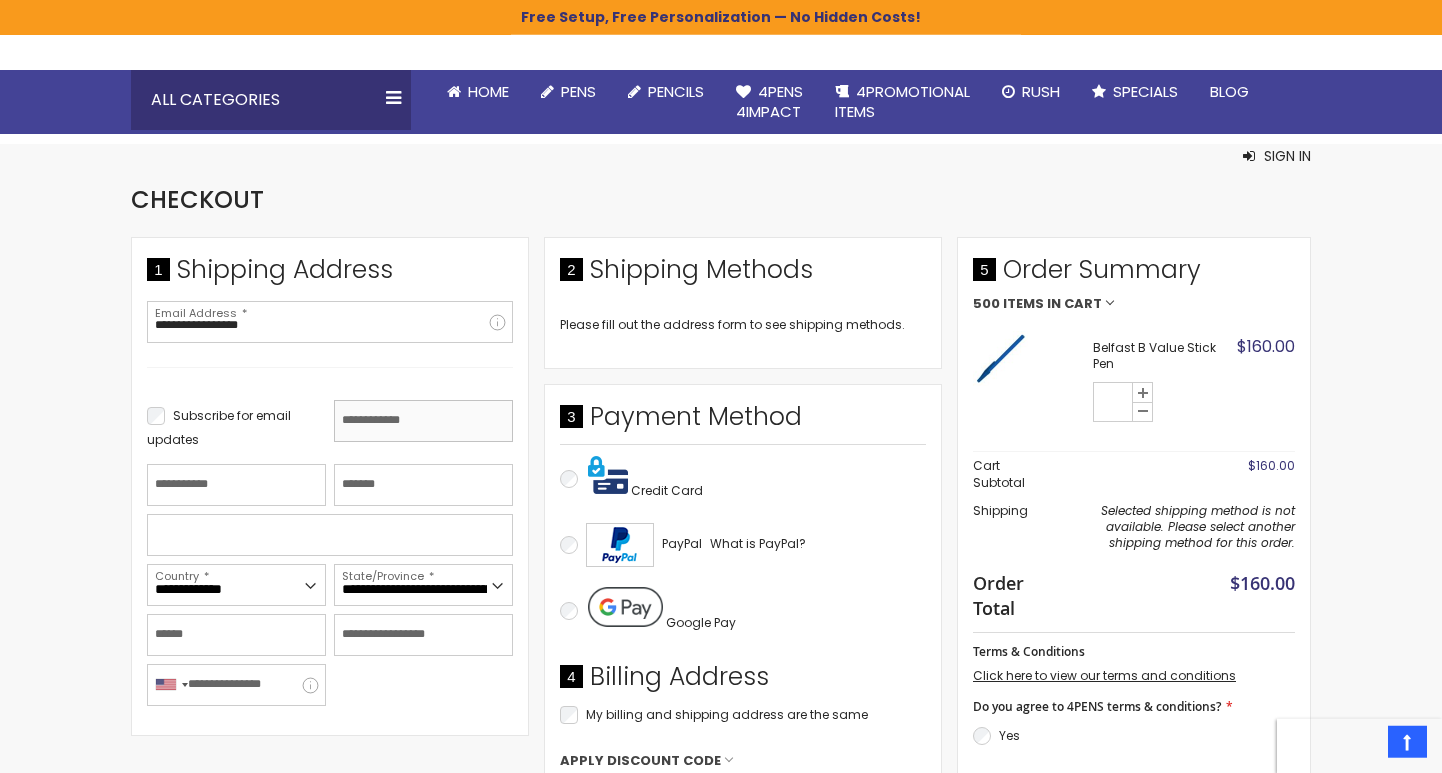 type on "*" 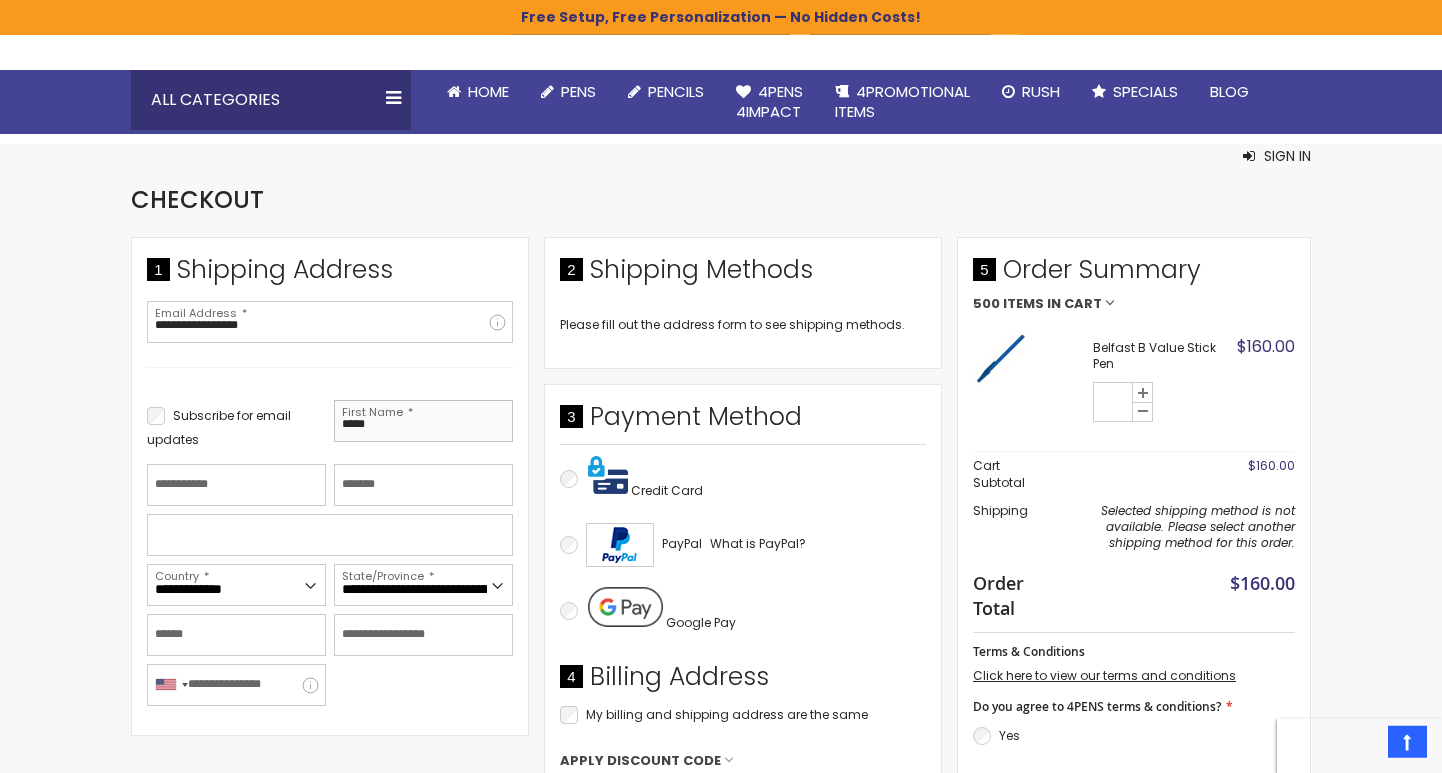 type on "*****" 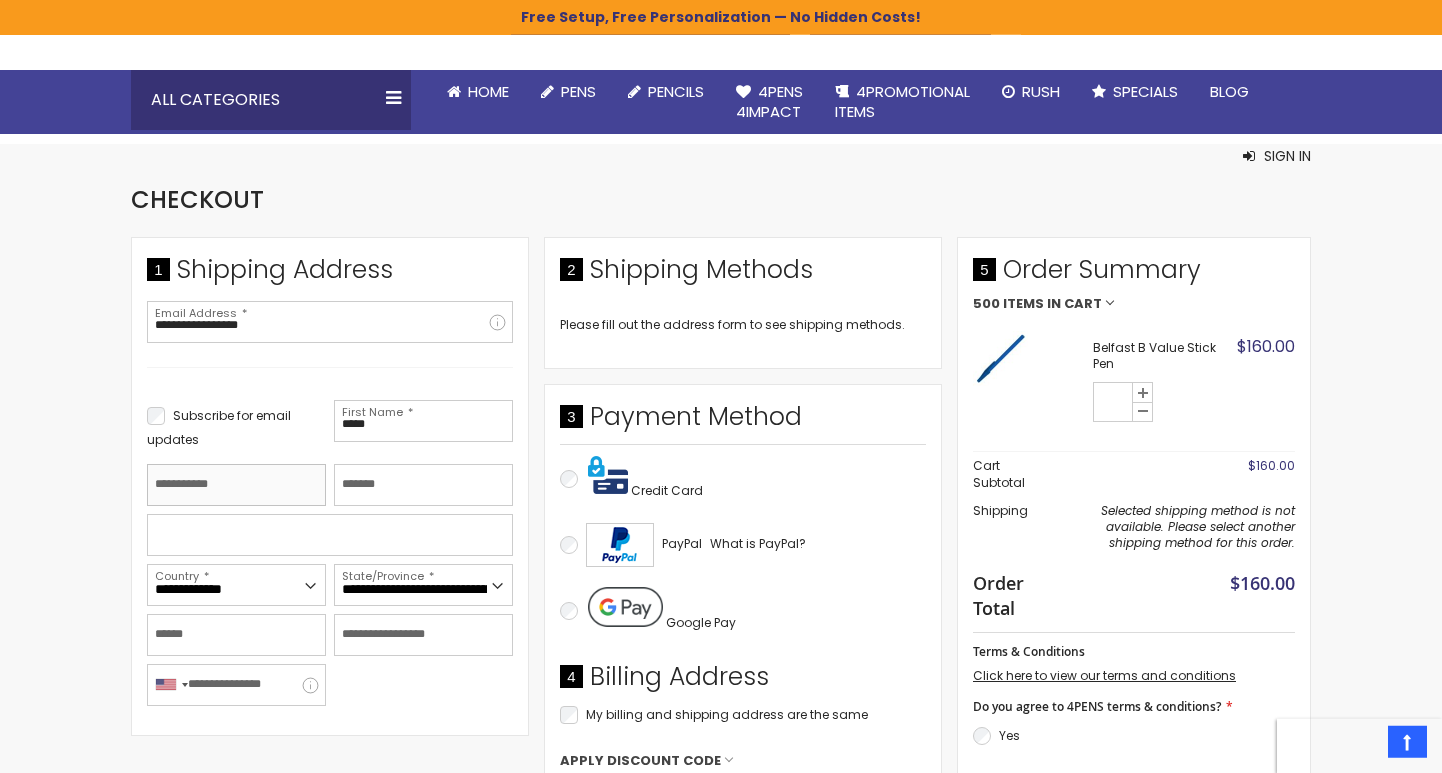 click on "Last Name" at bounding box center [236, 485] 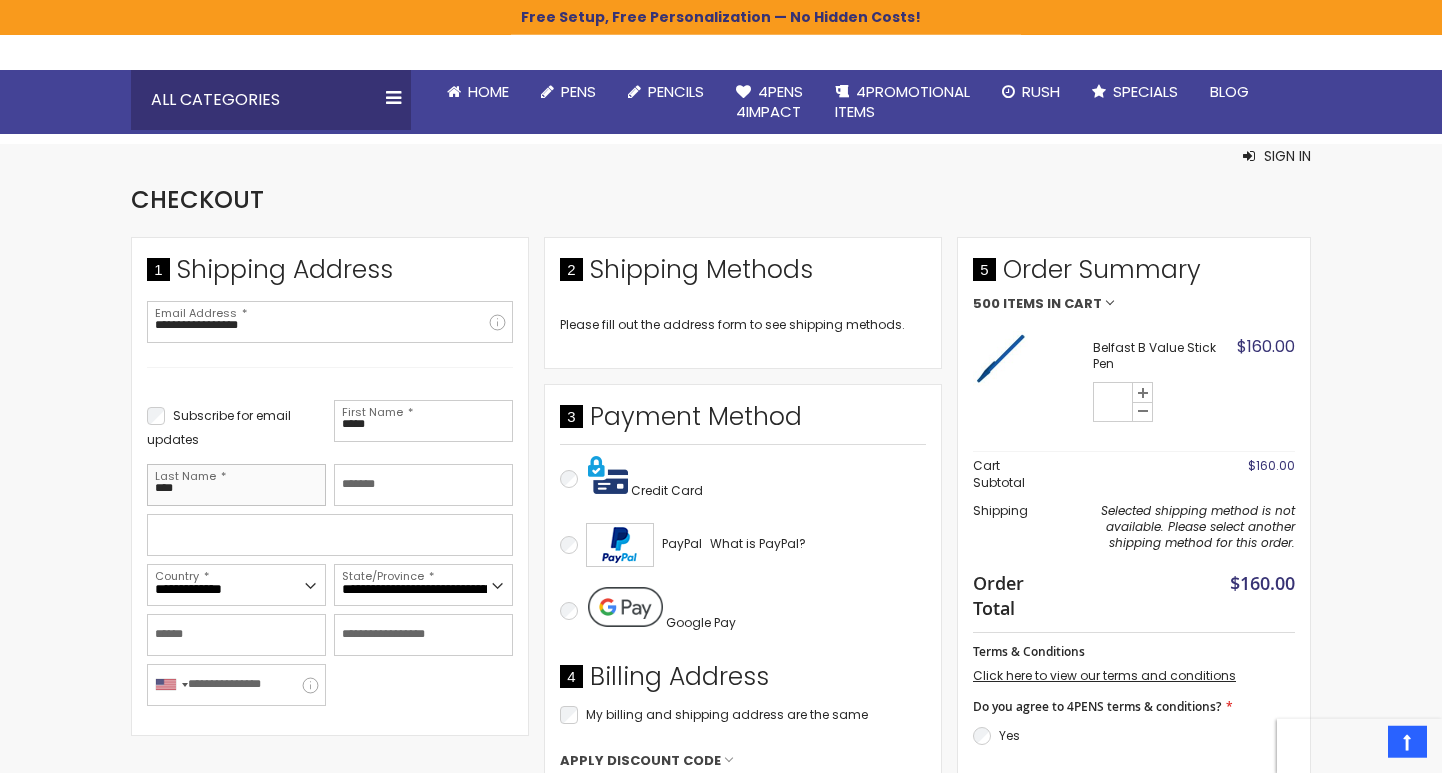type on "****" 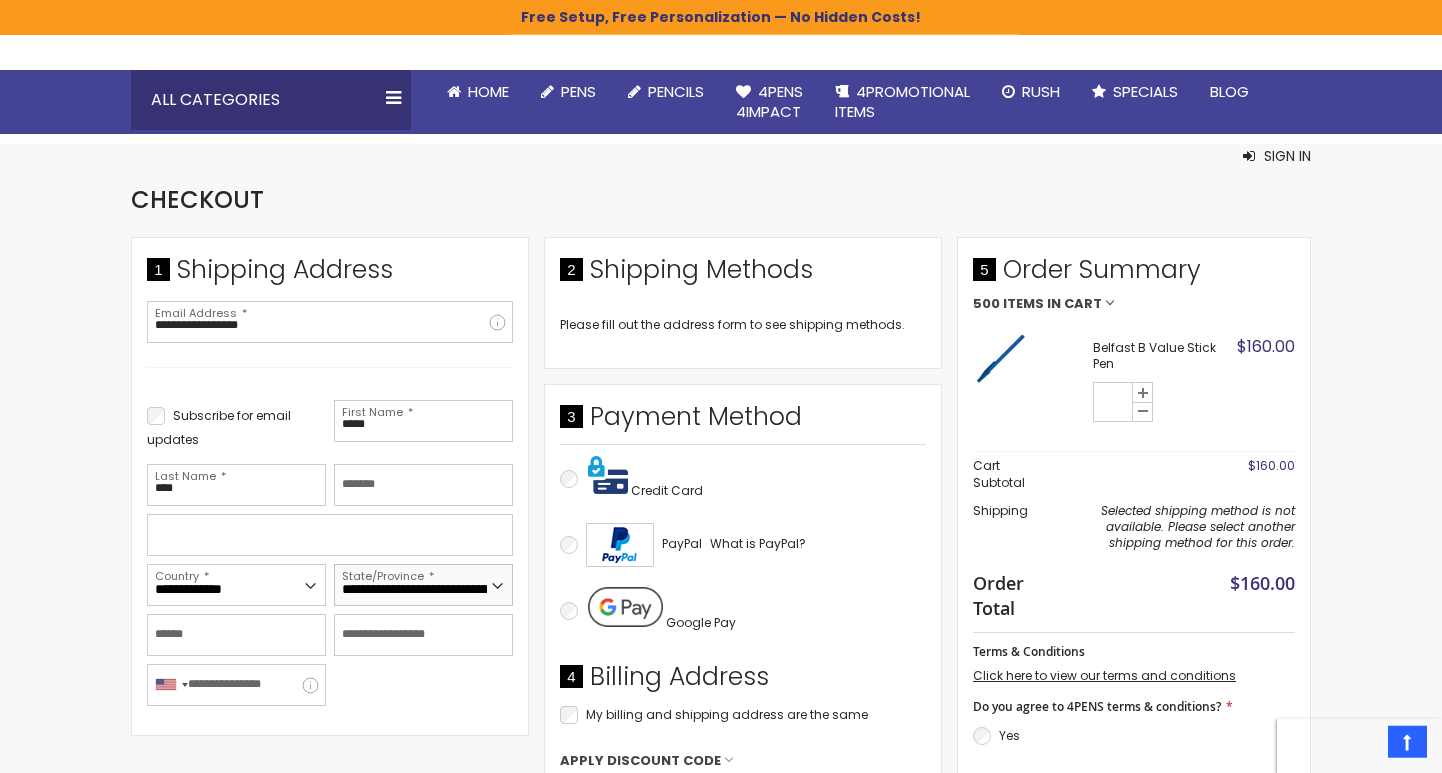 click on "**********" at bounding box center [423, 585] 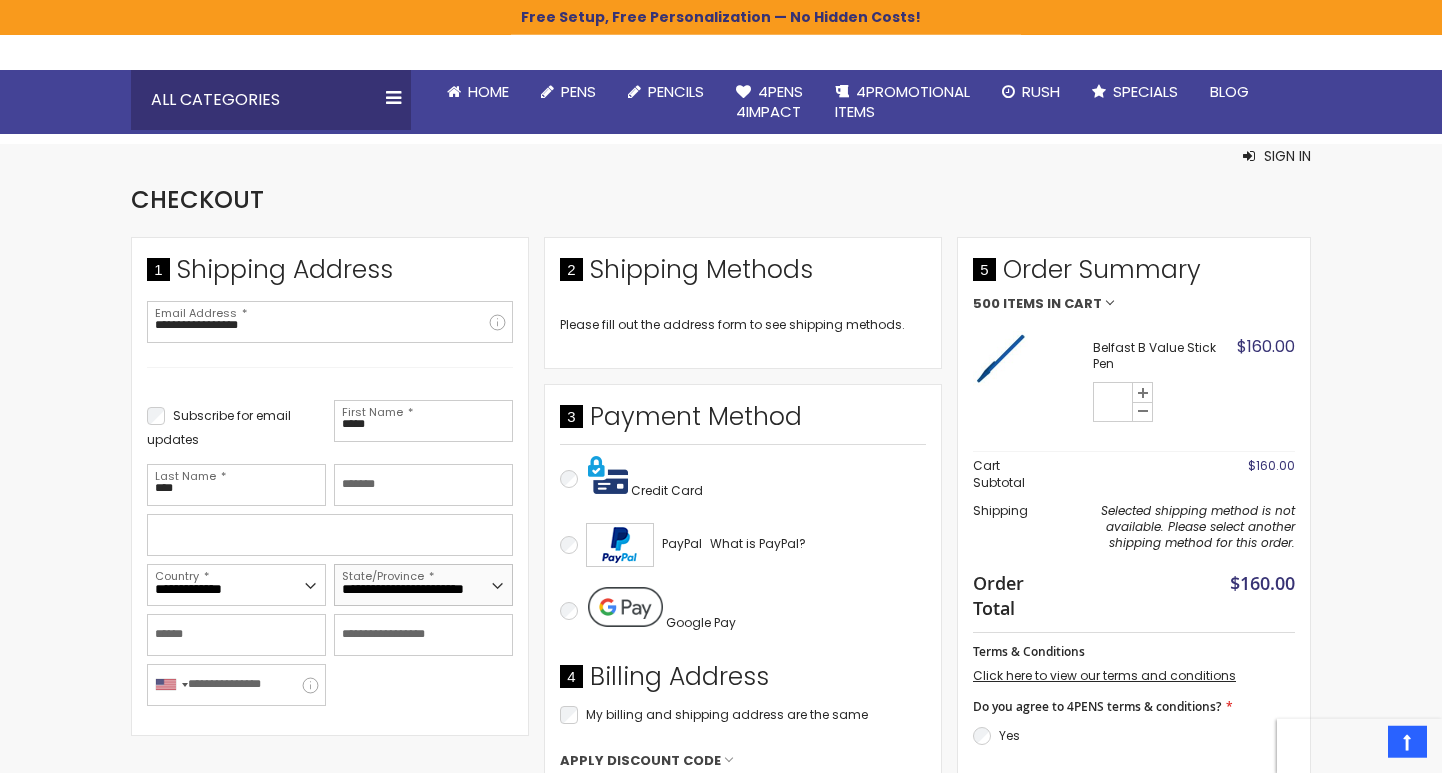 click on "******" at bounding box center (0, 0) 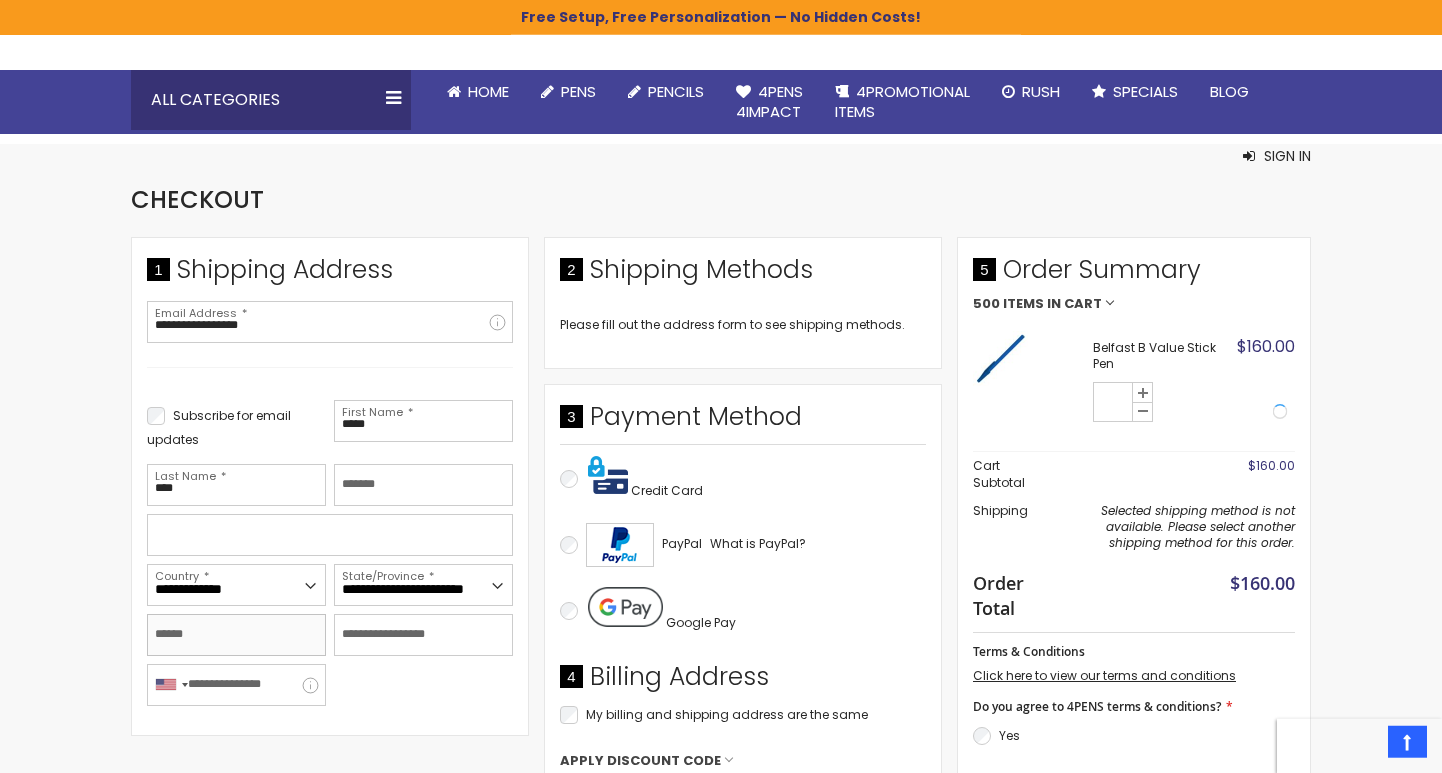 click on "City" at bounding box center (236, 635) 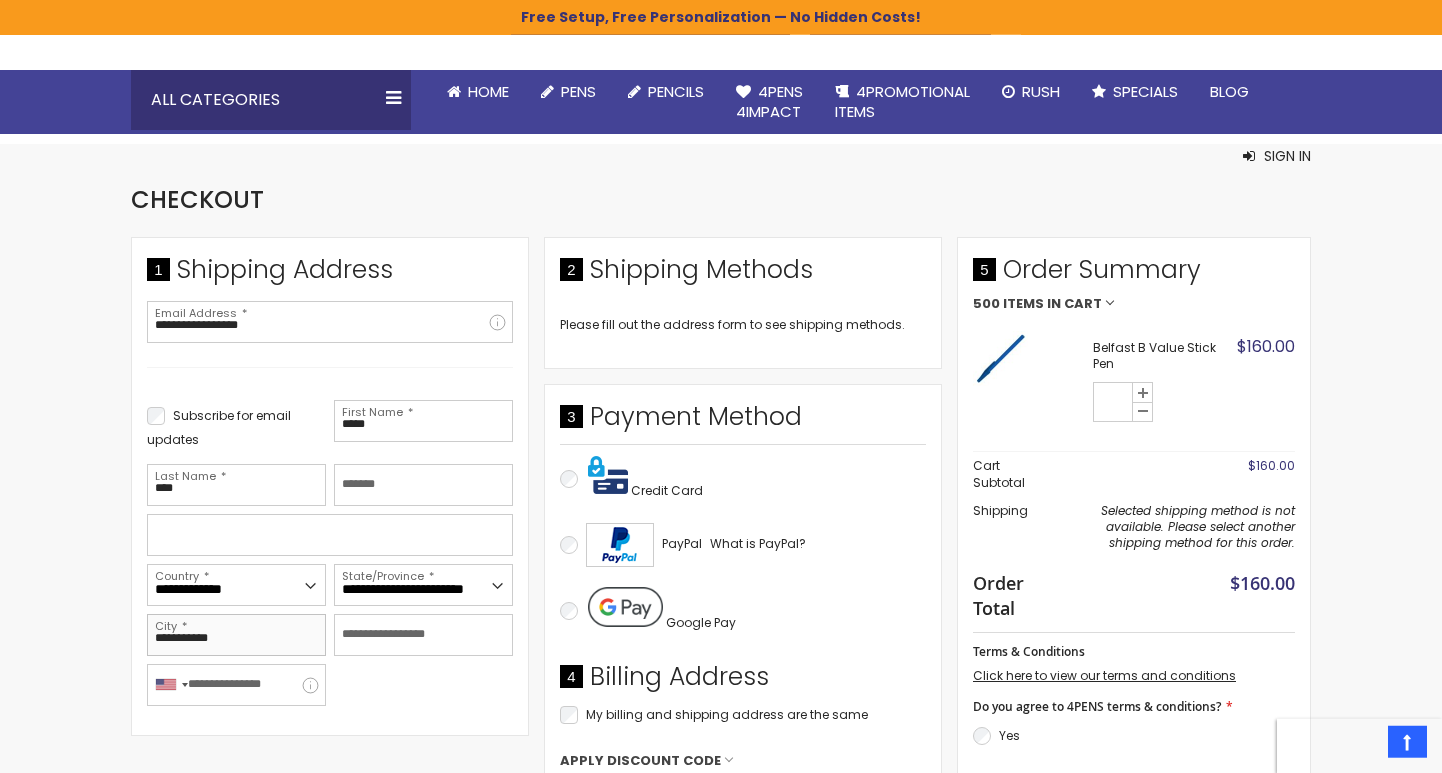 type on "**********" 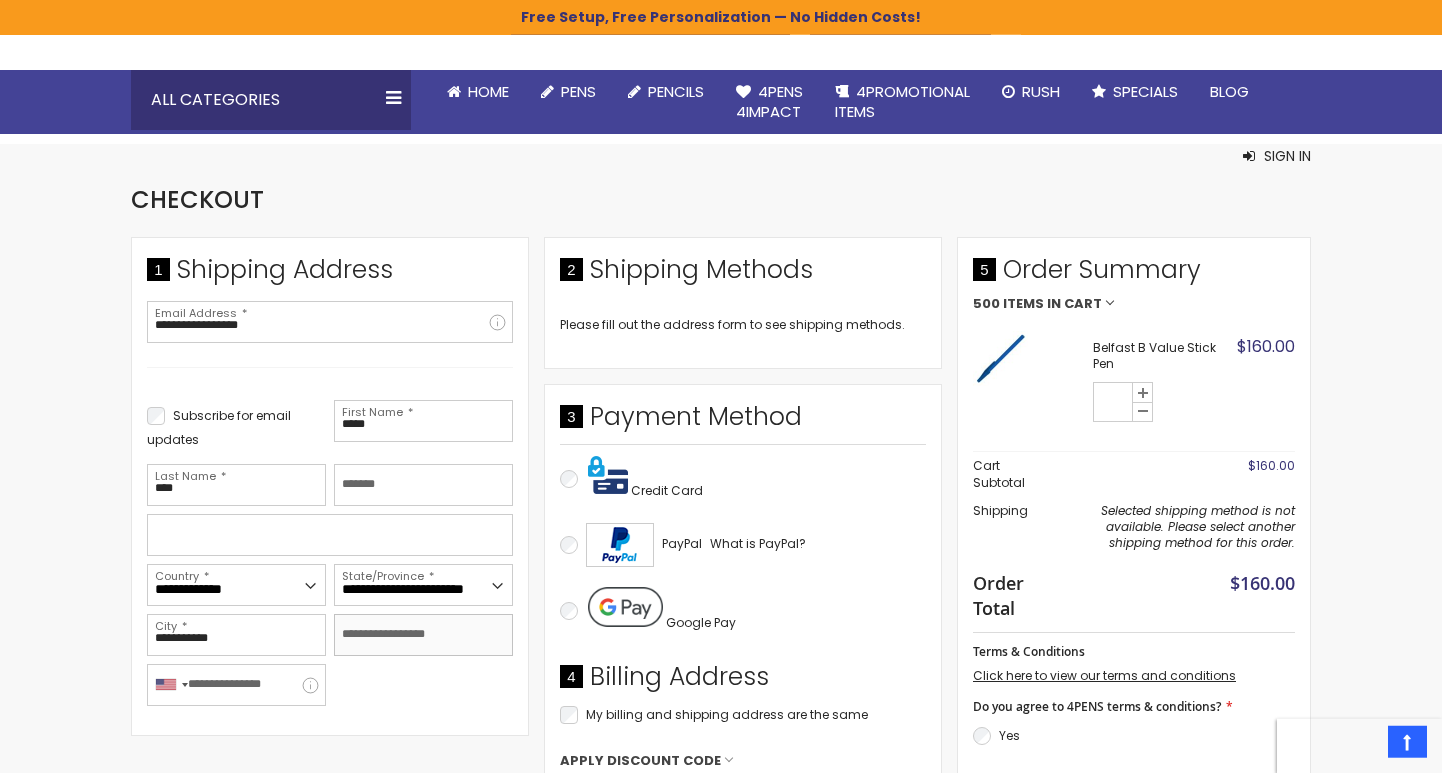 click on "Zip/Postal Code" at bounding box center (423, 635) 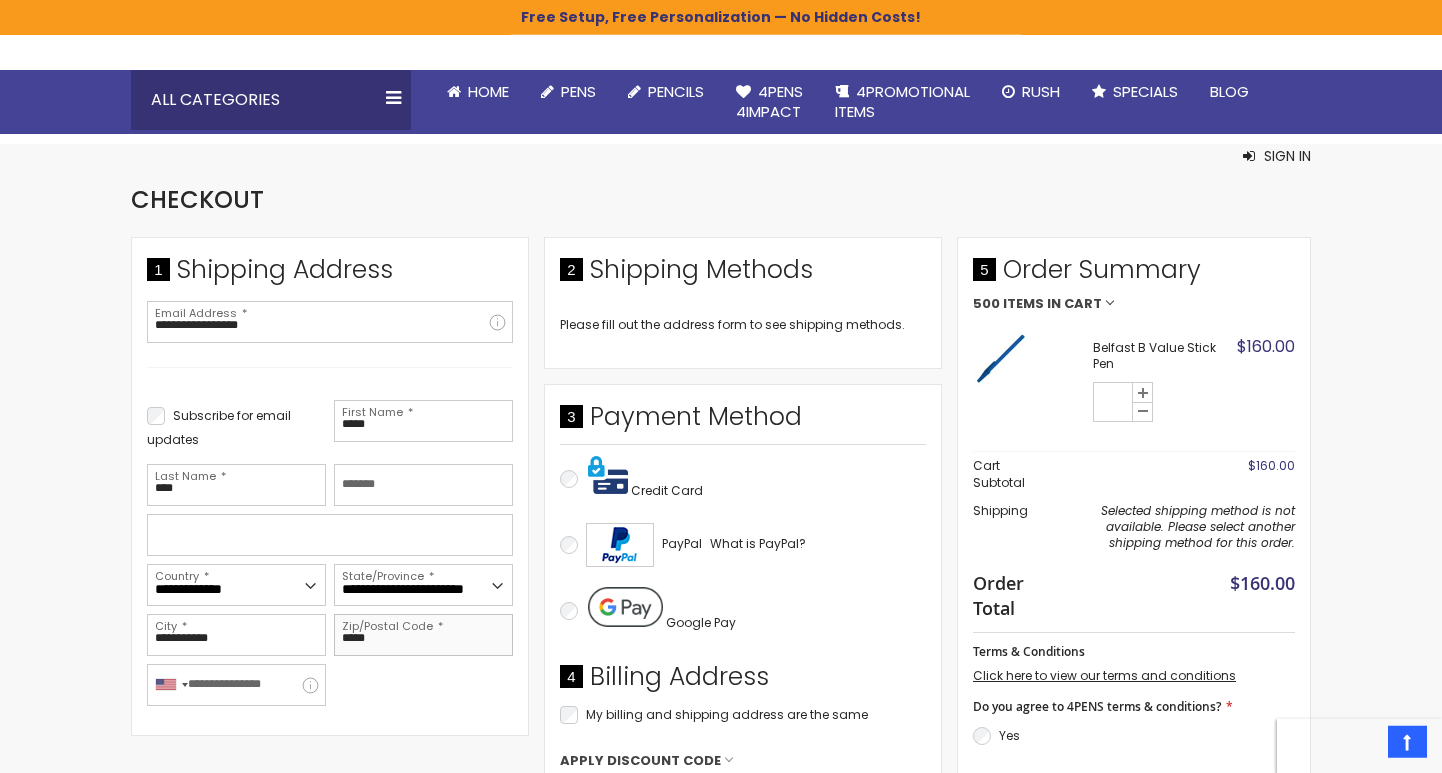 type on "*****" 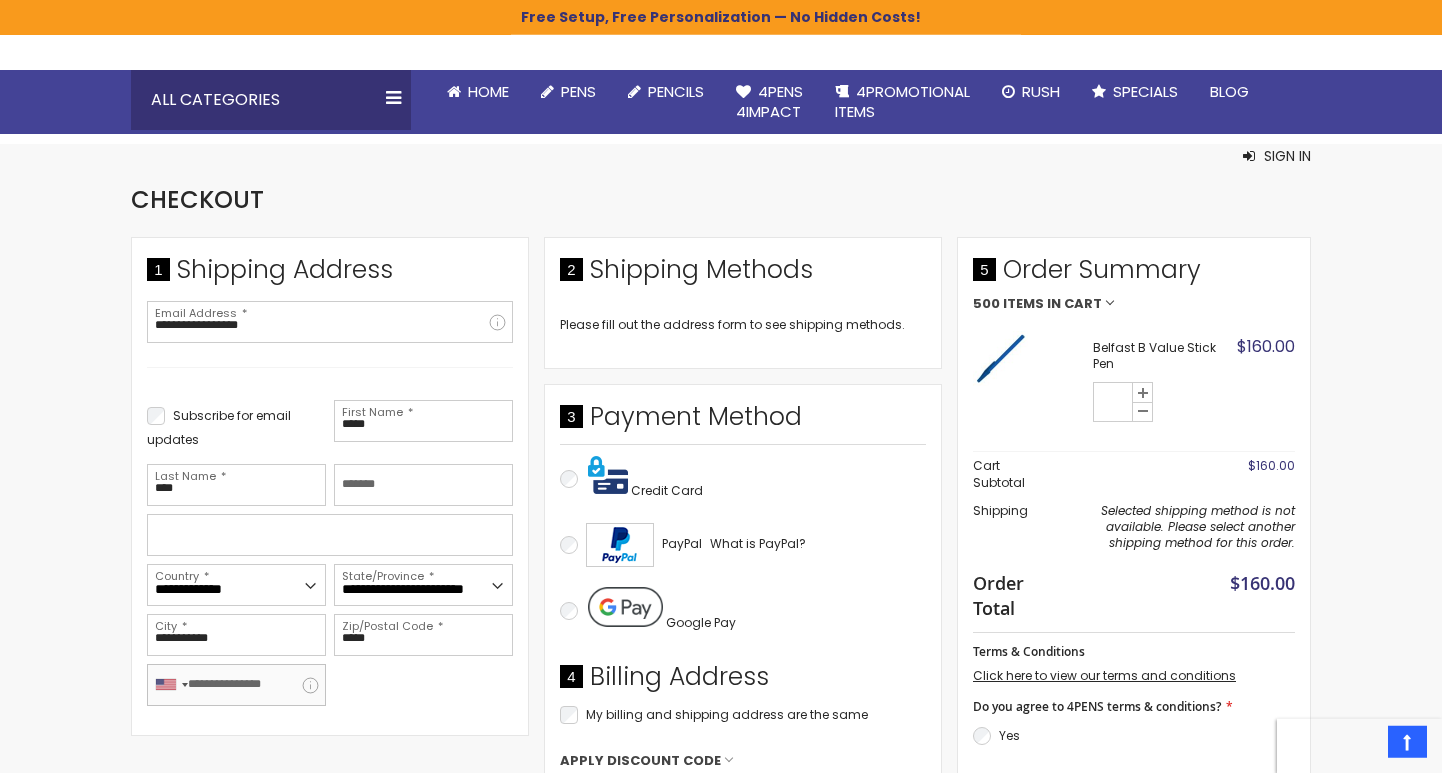 click on "Phone Number" at bounding box center [236, 685] 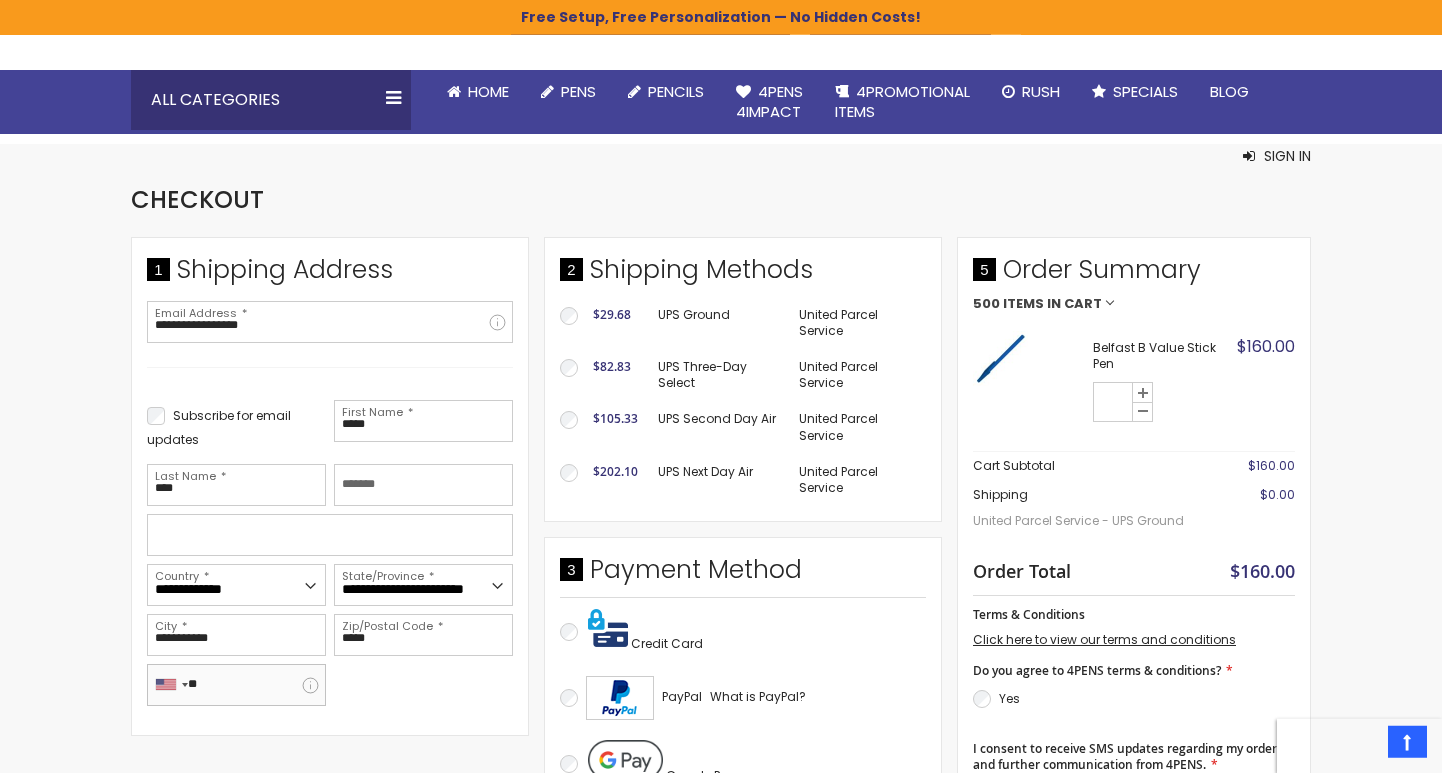 click on "**" at bounding box center (236, 685) 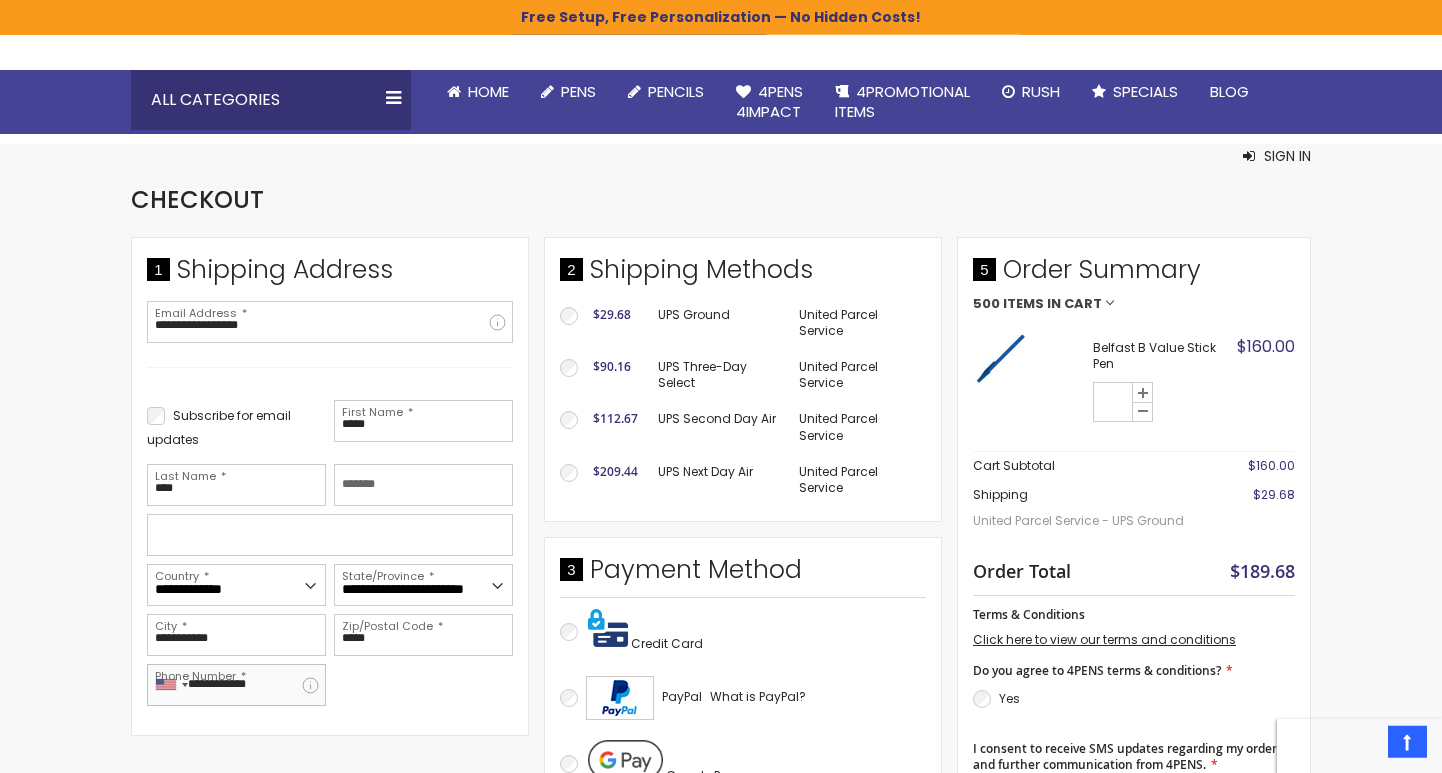 type on "**********" 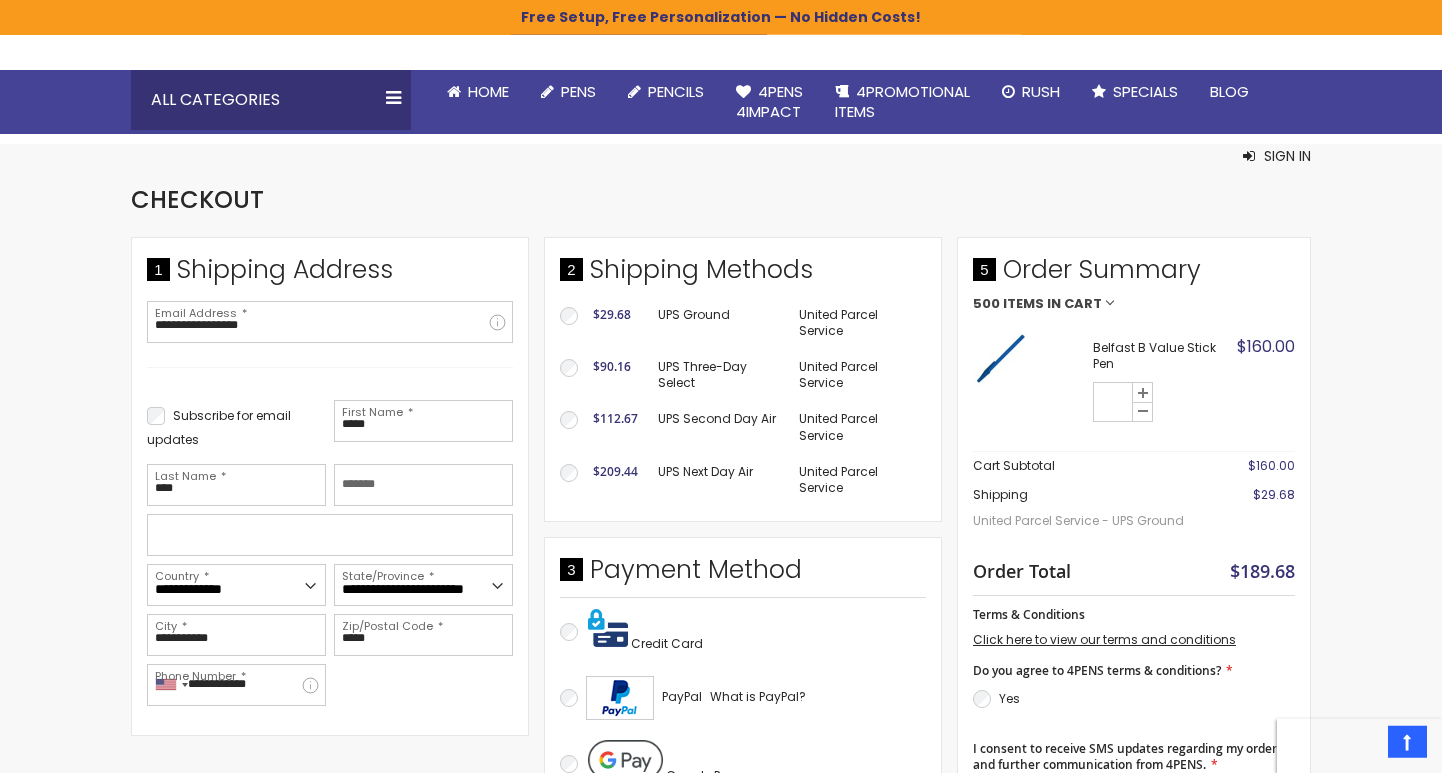click on "Subscribe for email updates
First Name
[LAST]
Last Name
[LAST]
Company
Street Address
Country" at bounding box center [330, 553] 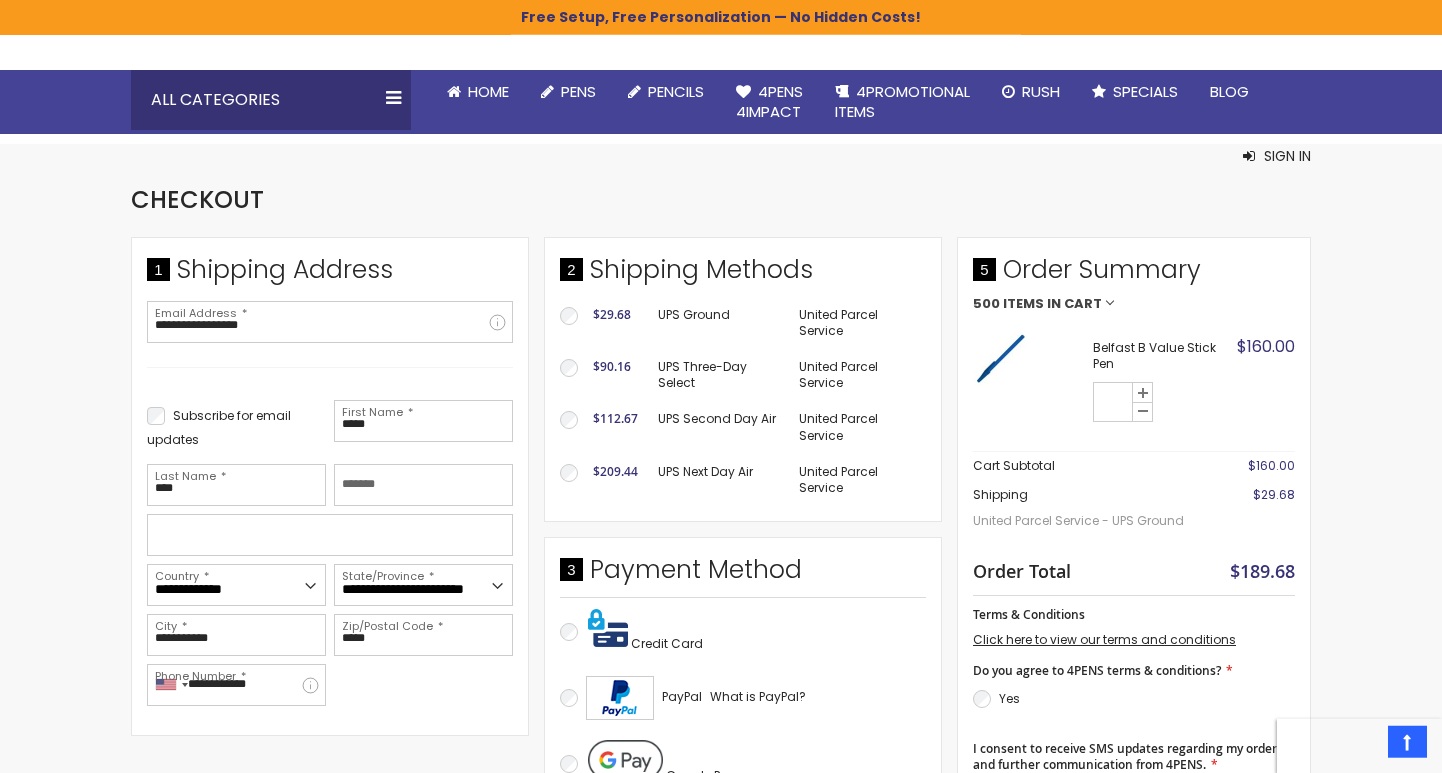 click at bounding box center (310, 685) 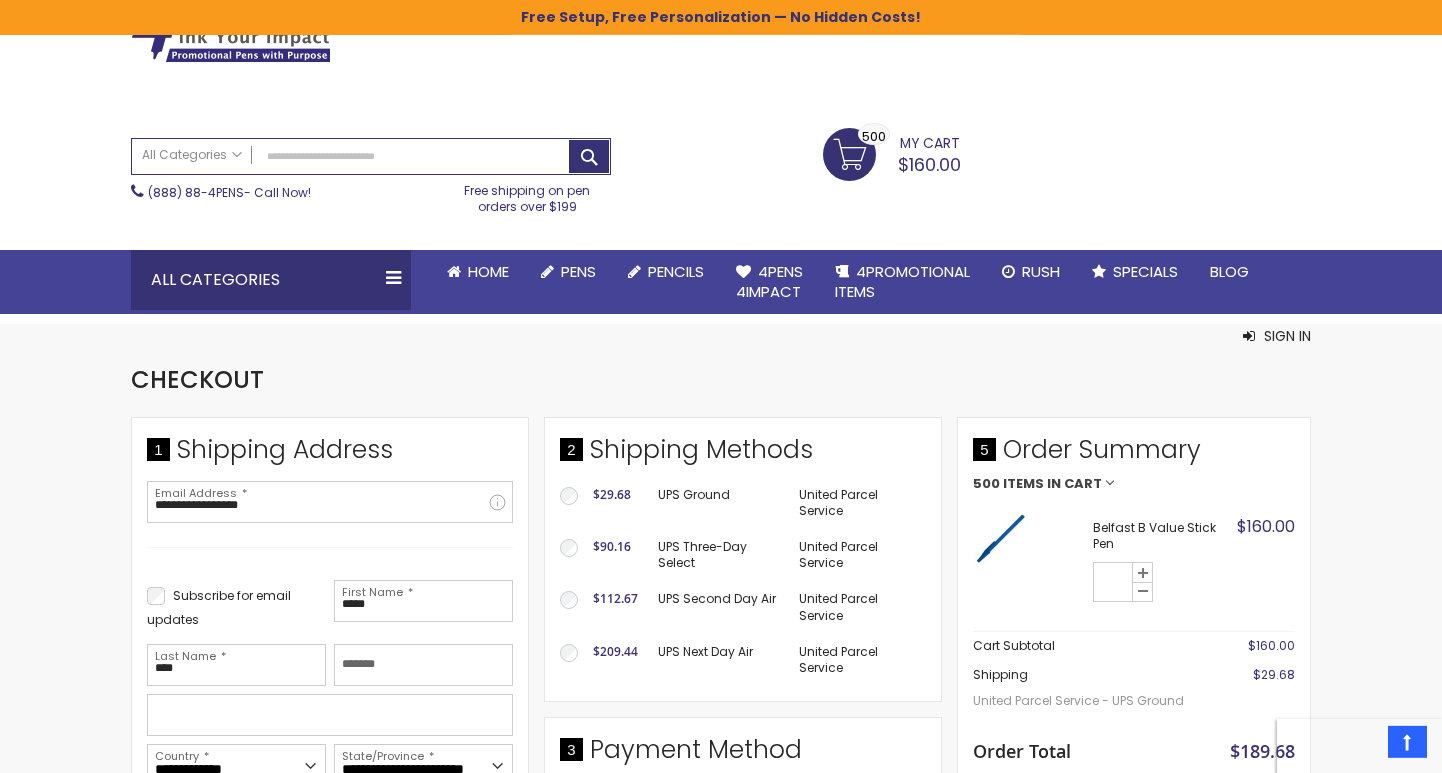 scroll, scrollTop: 112, scrollLeft: 0, axis: vertical 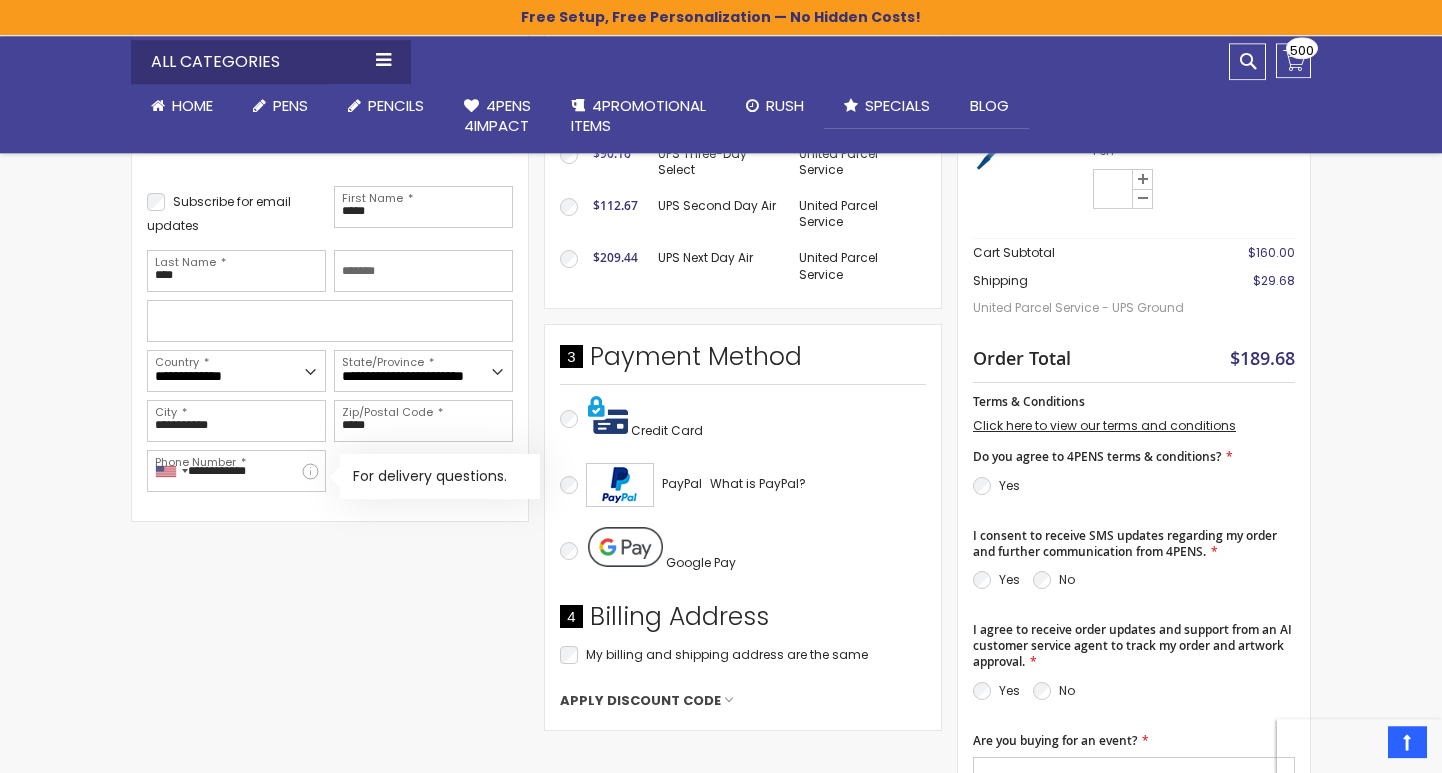 click on "Yes" at bounding box center (996, 486) 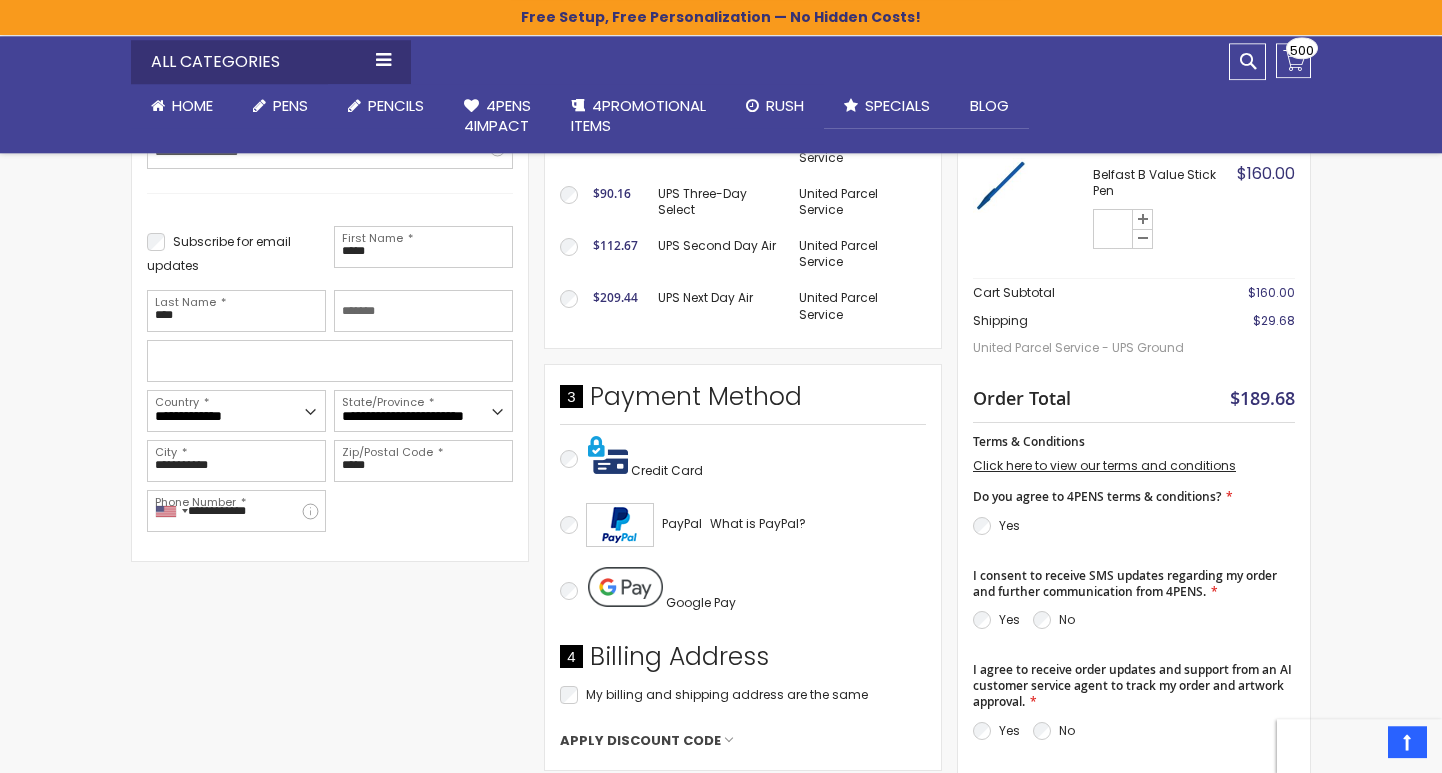 scroll, scrollTop: 447, scrollLeft: 0, axis: vertical 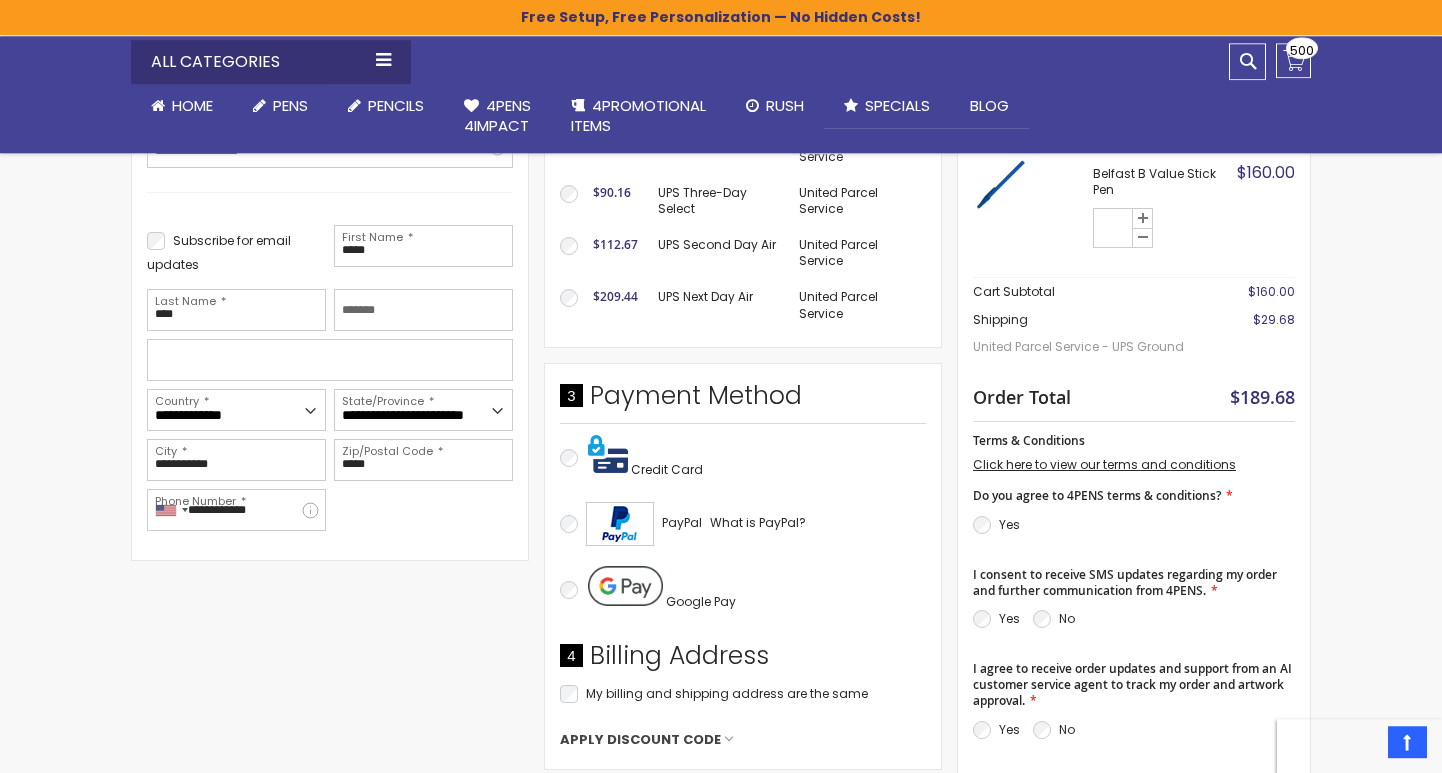 click on "Credit Card" at bounding box center (743, 457) 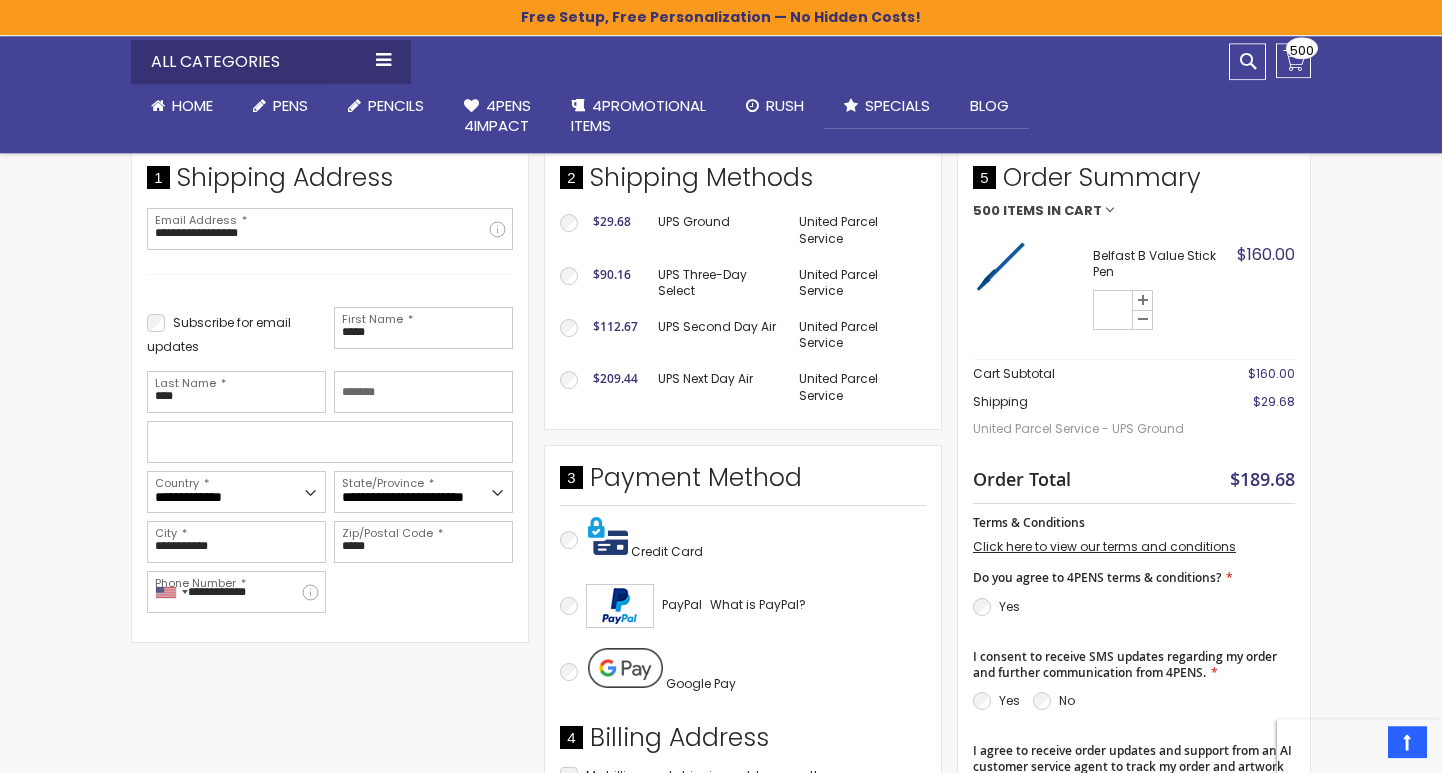 scroll, scrollTop: 366, scrollLeft: 0, axis: vertical 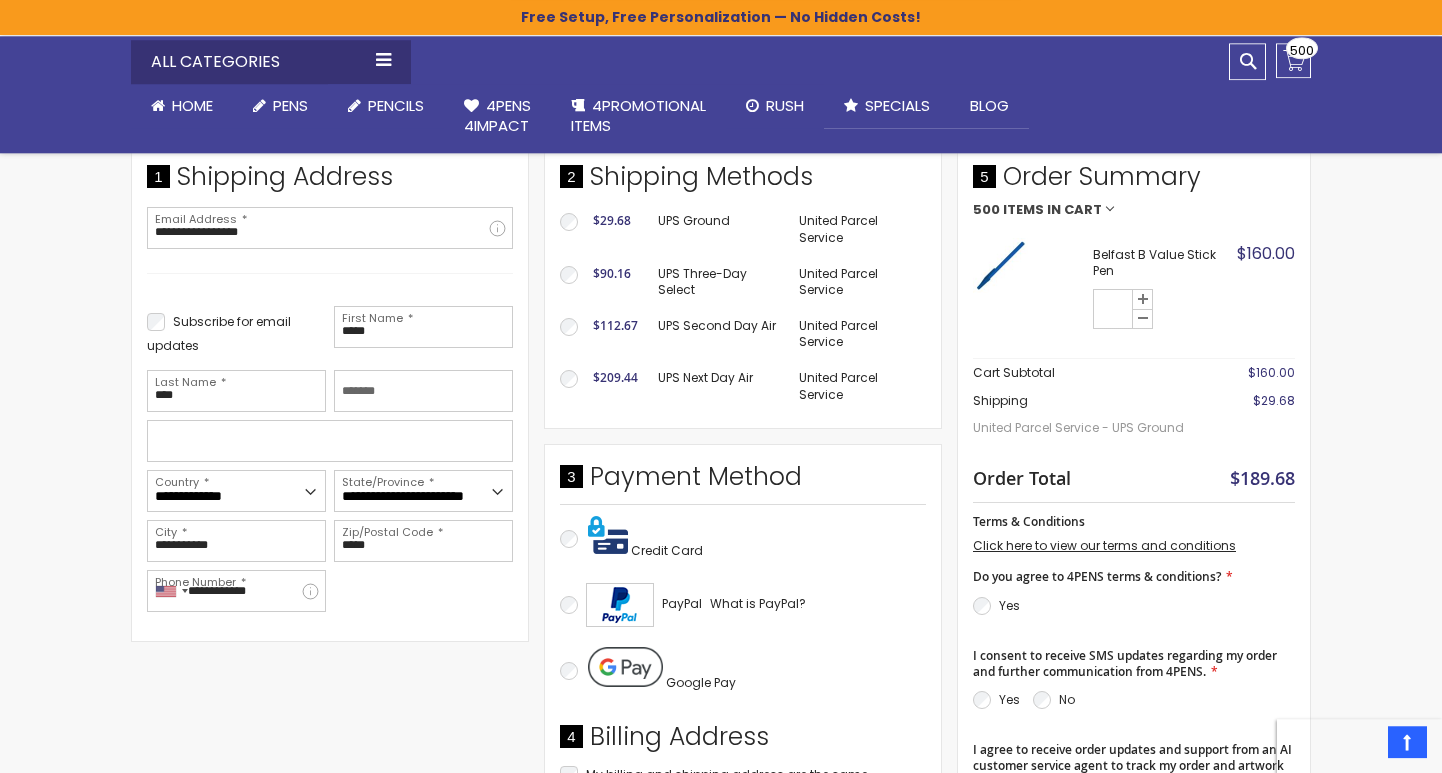 click on "$29.68" at bounding box center [615, 229] 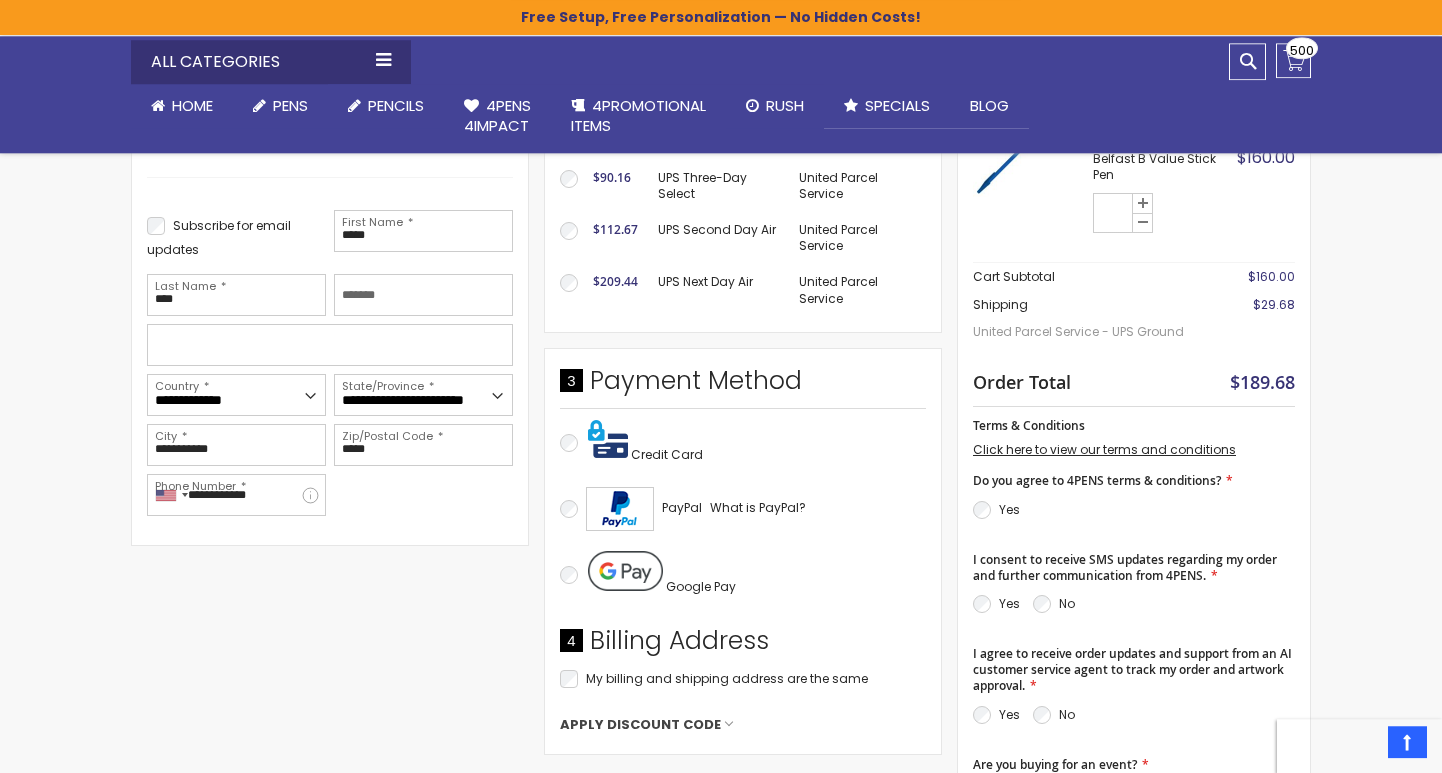 scroll, scrollTop: 465, scrollLeft: 0, axis: vertical 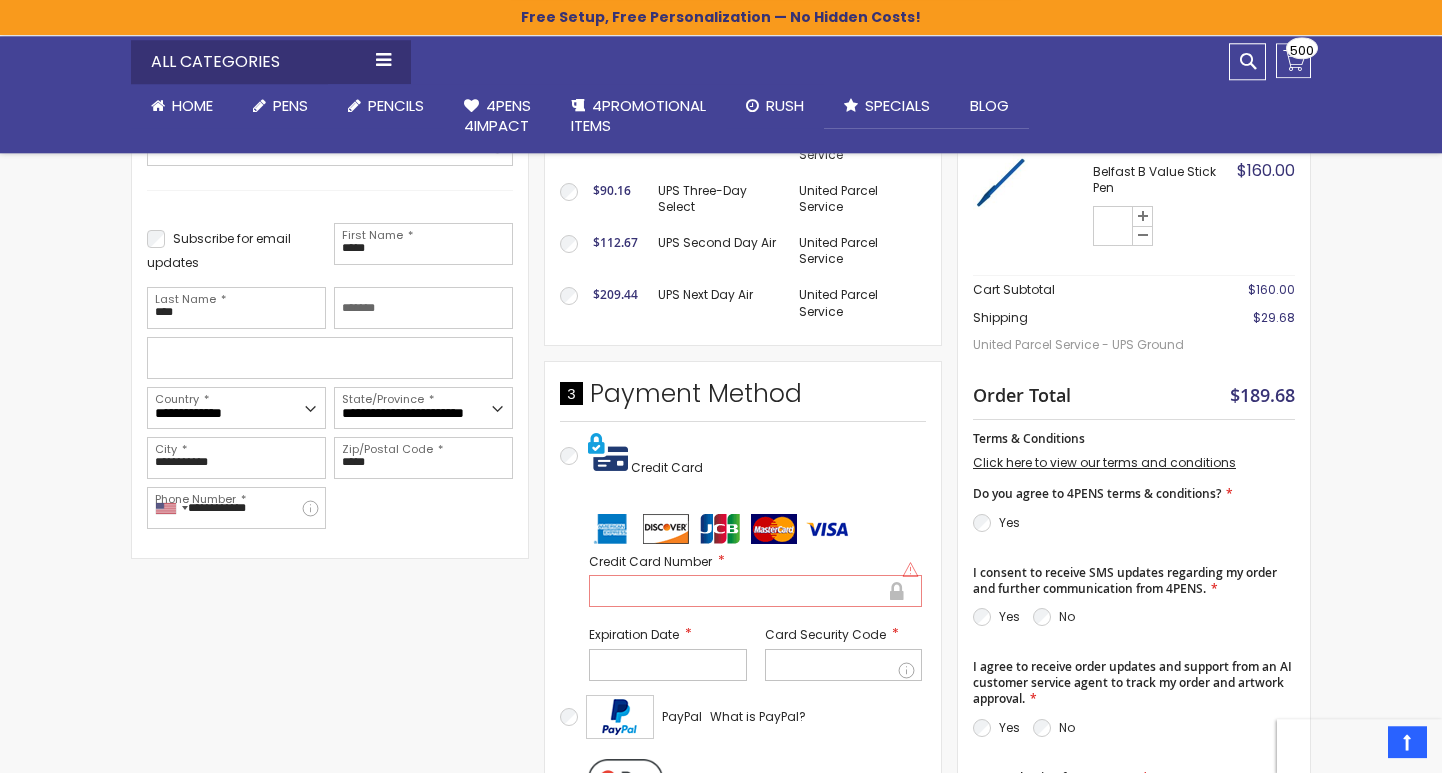 click at bounding box center (738, 591) 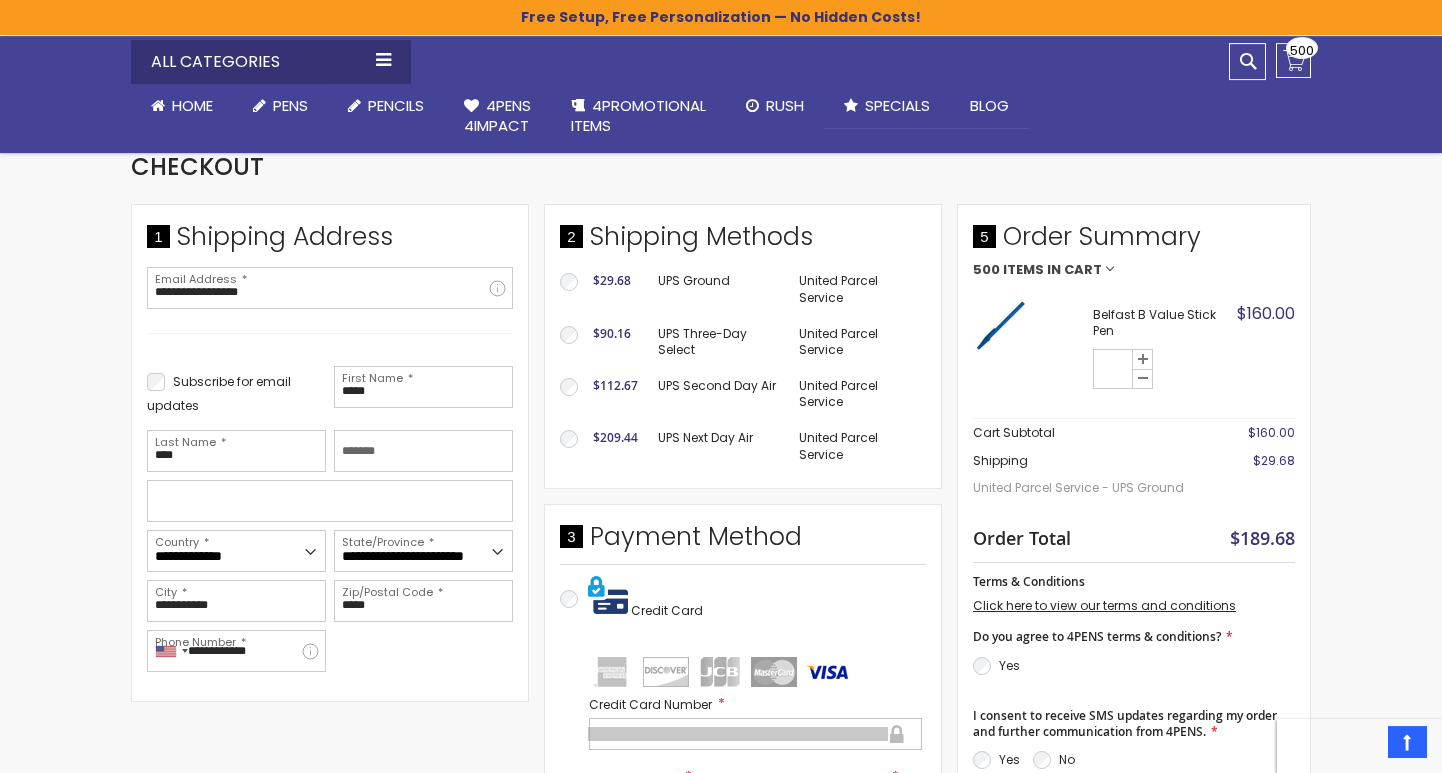 scroll, scrollTop: 726, scrollLeft: 0, axis: vertical 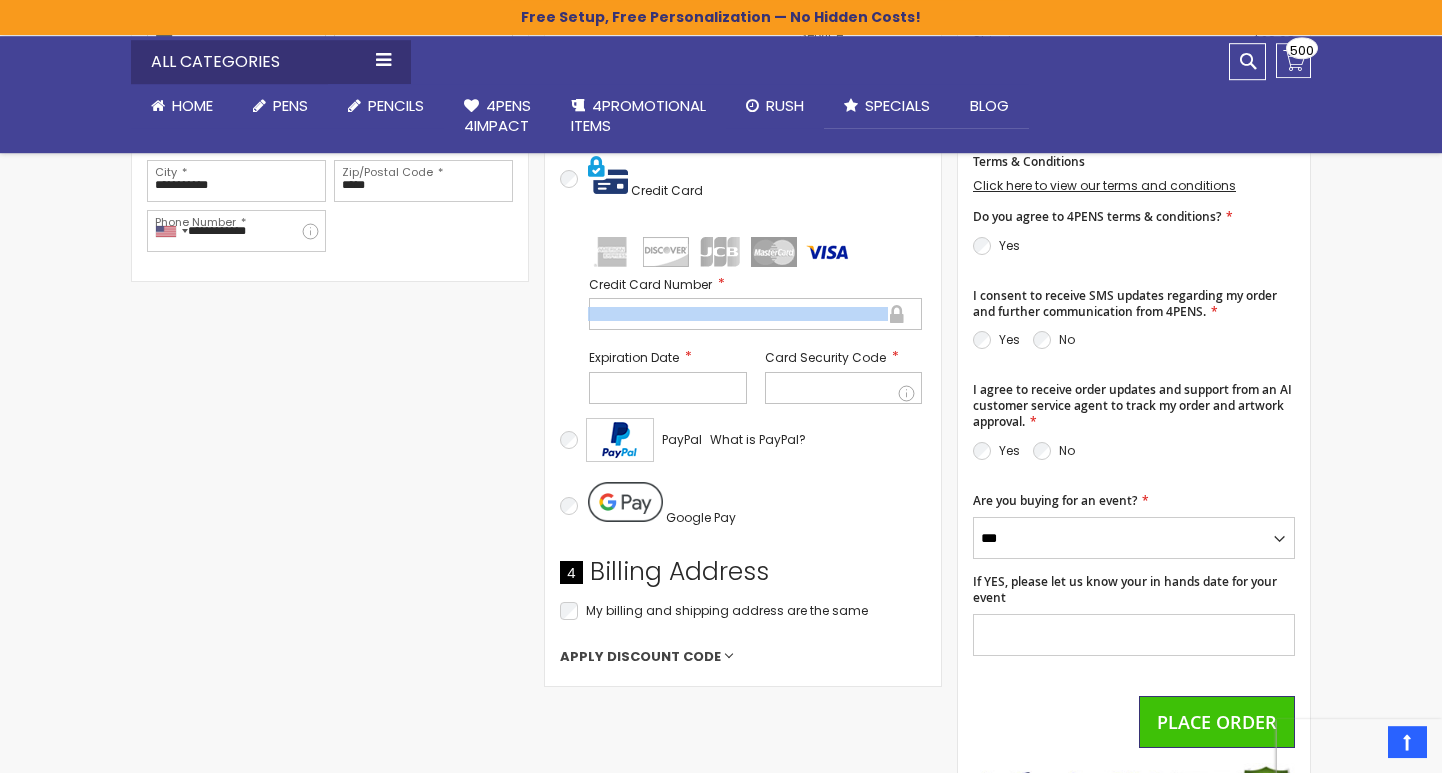 click on "Apply Discount Code" at bounding box center [640, 657] 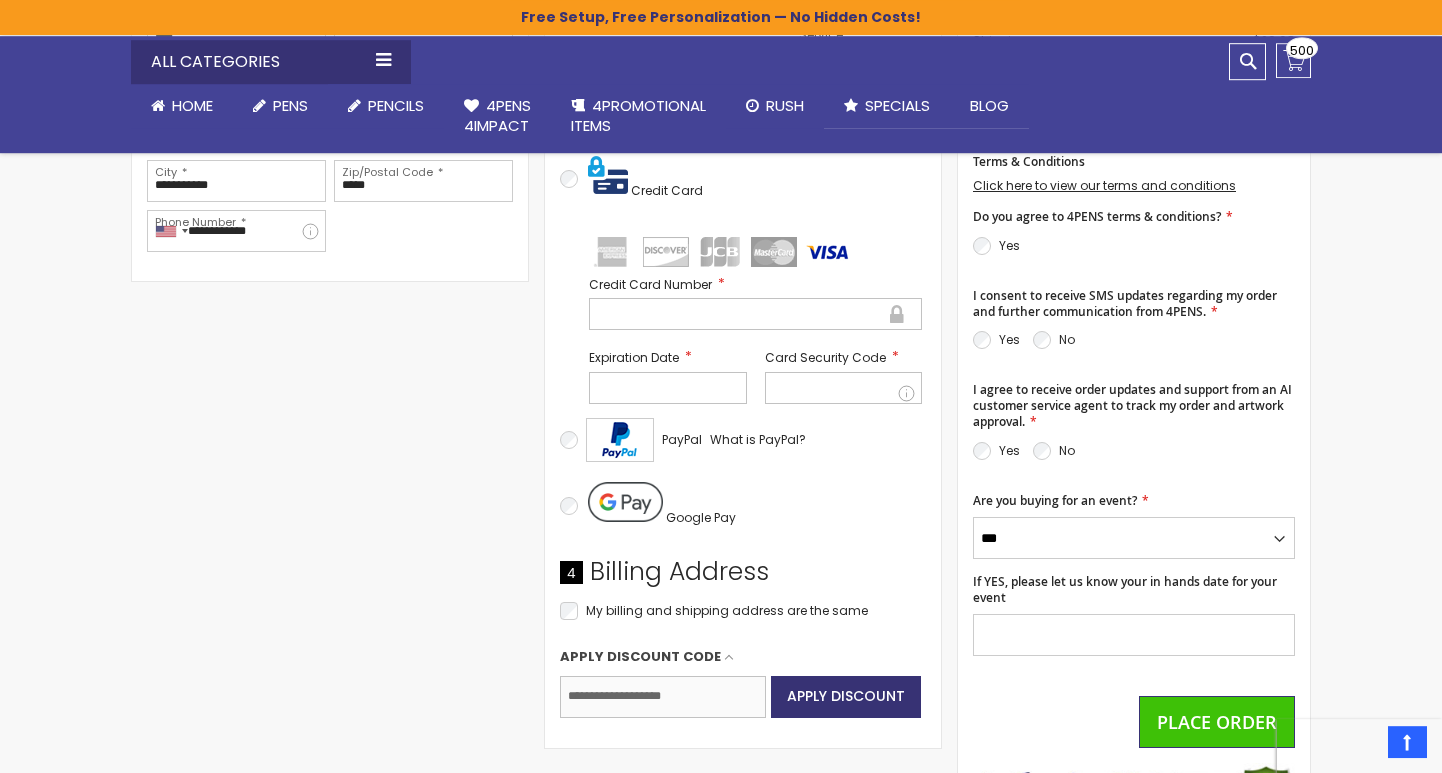 click on "Enter discount code" at bounding box center (663, 697) 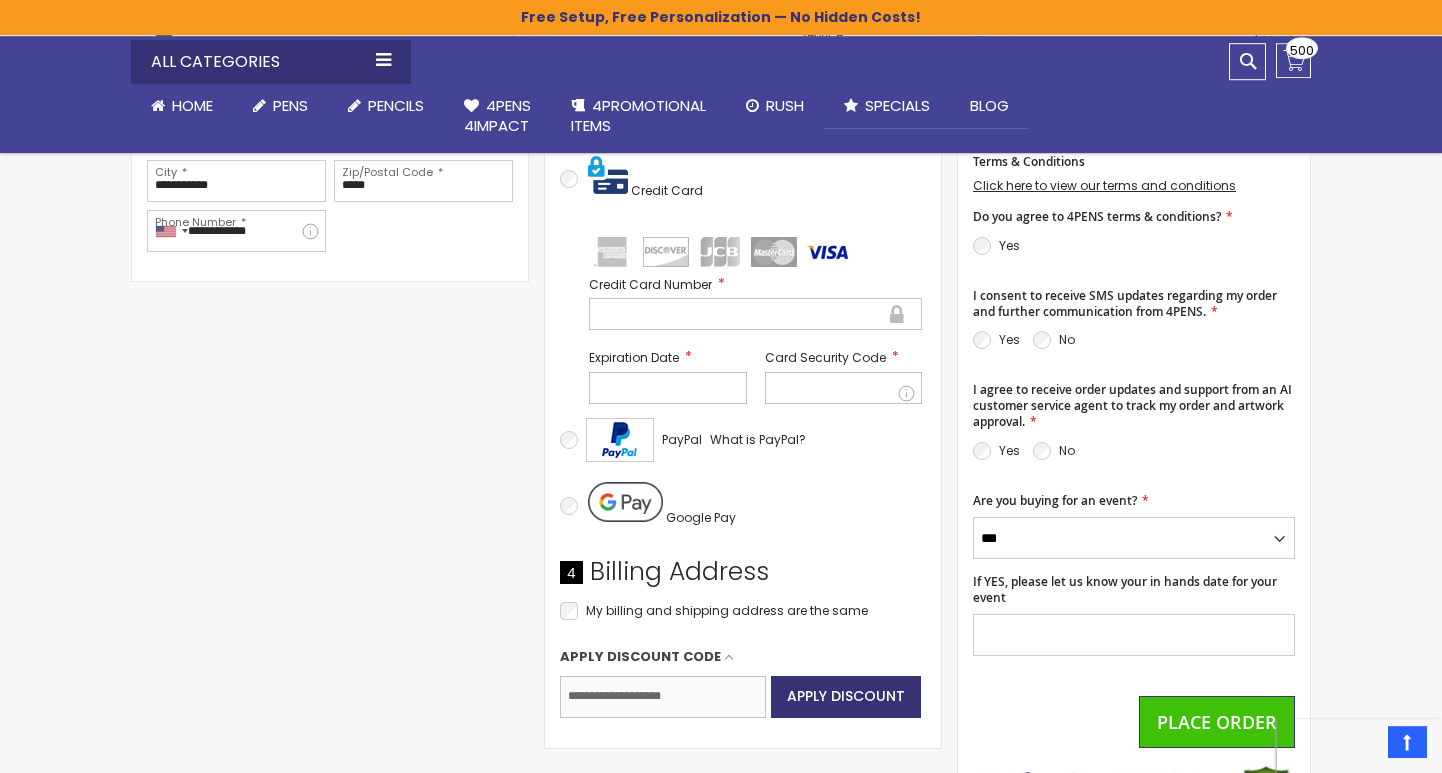 type on "*" 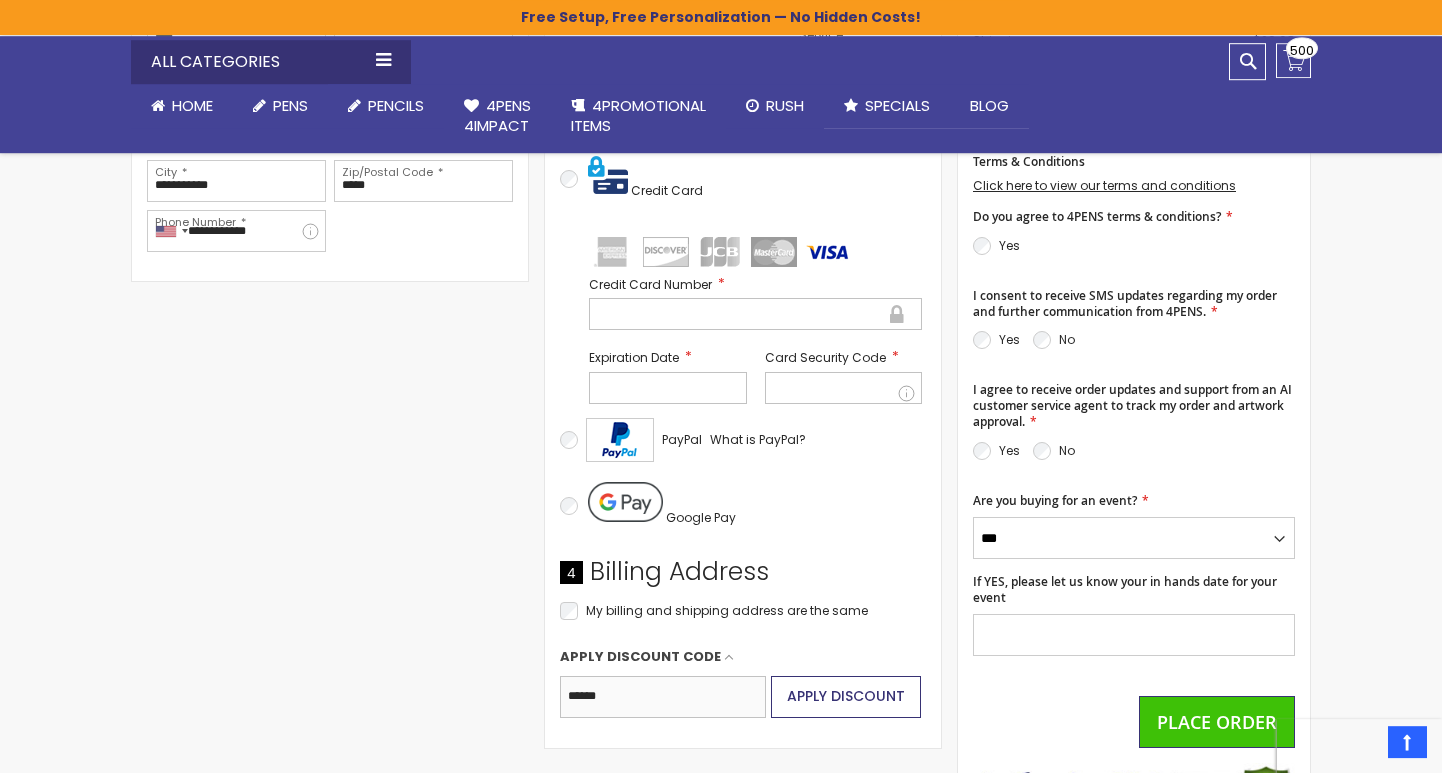 type on "******" 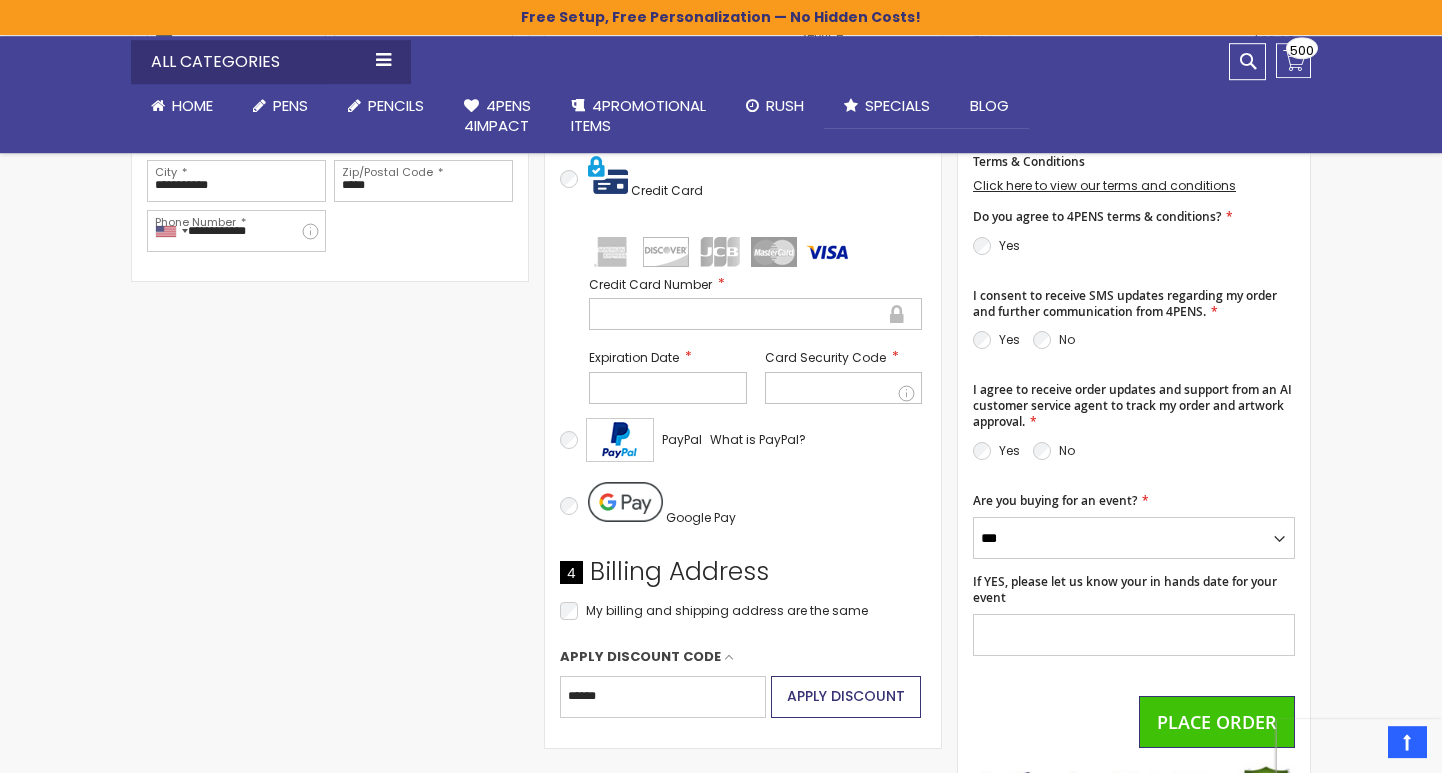 click on "Apply Discount" at bounding box center (846, 696) 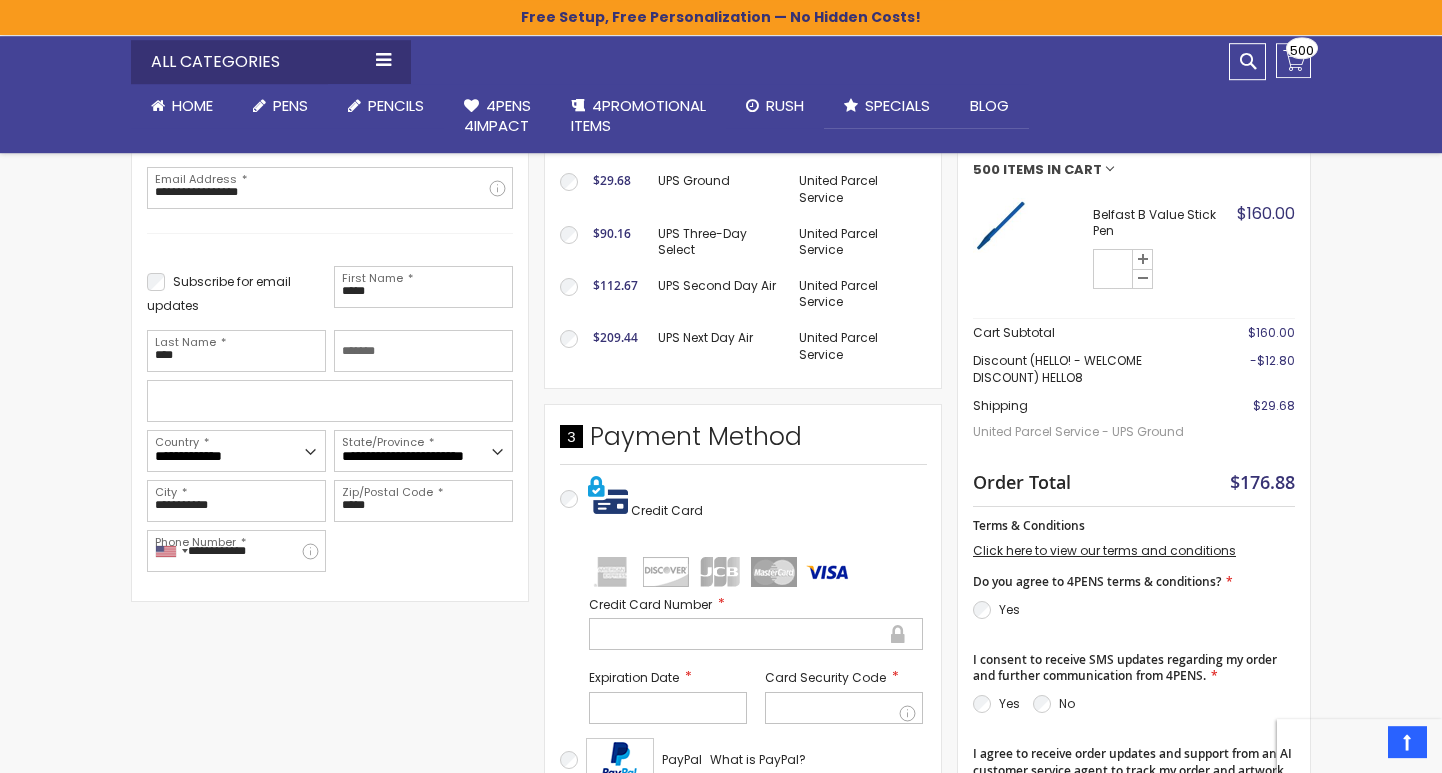 scroll, scrollTop: 499, scrollLeft: 0, axis: vertical 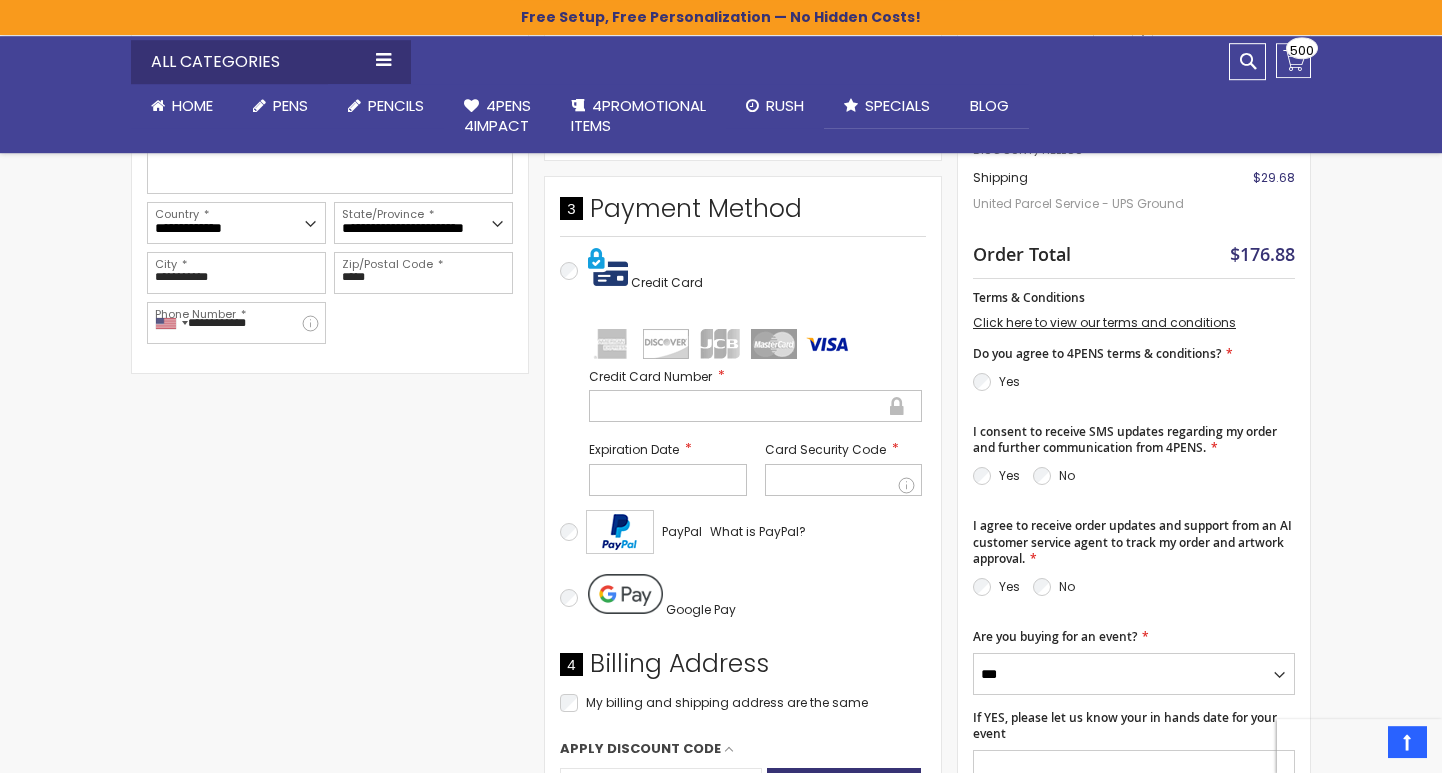 click on "Yes" at bounding box center [996, 476] 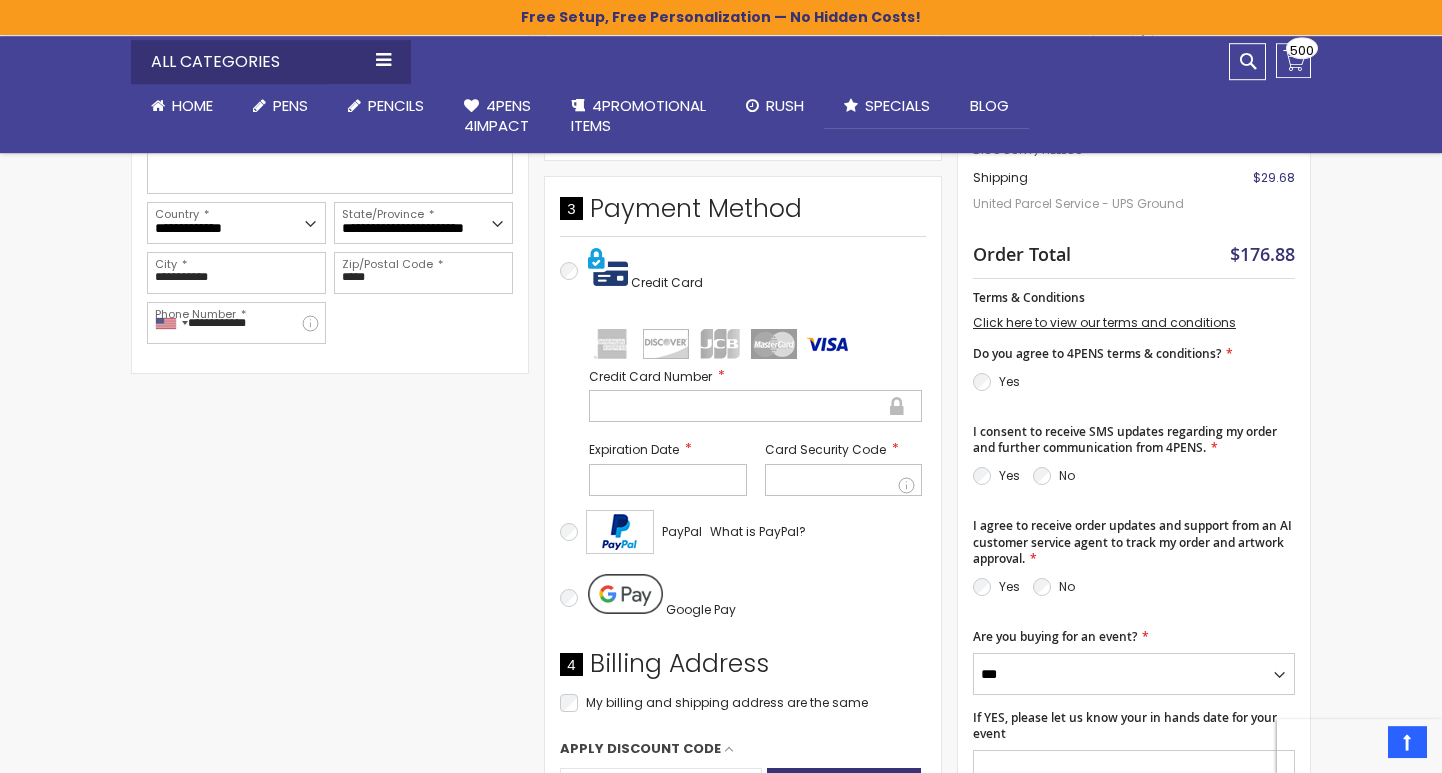 click on "Yes" at bounding box center (996, 476) 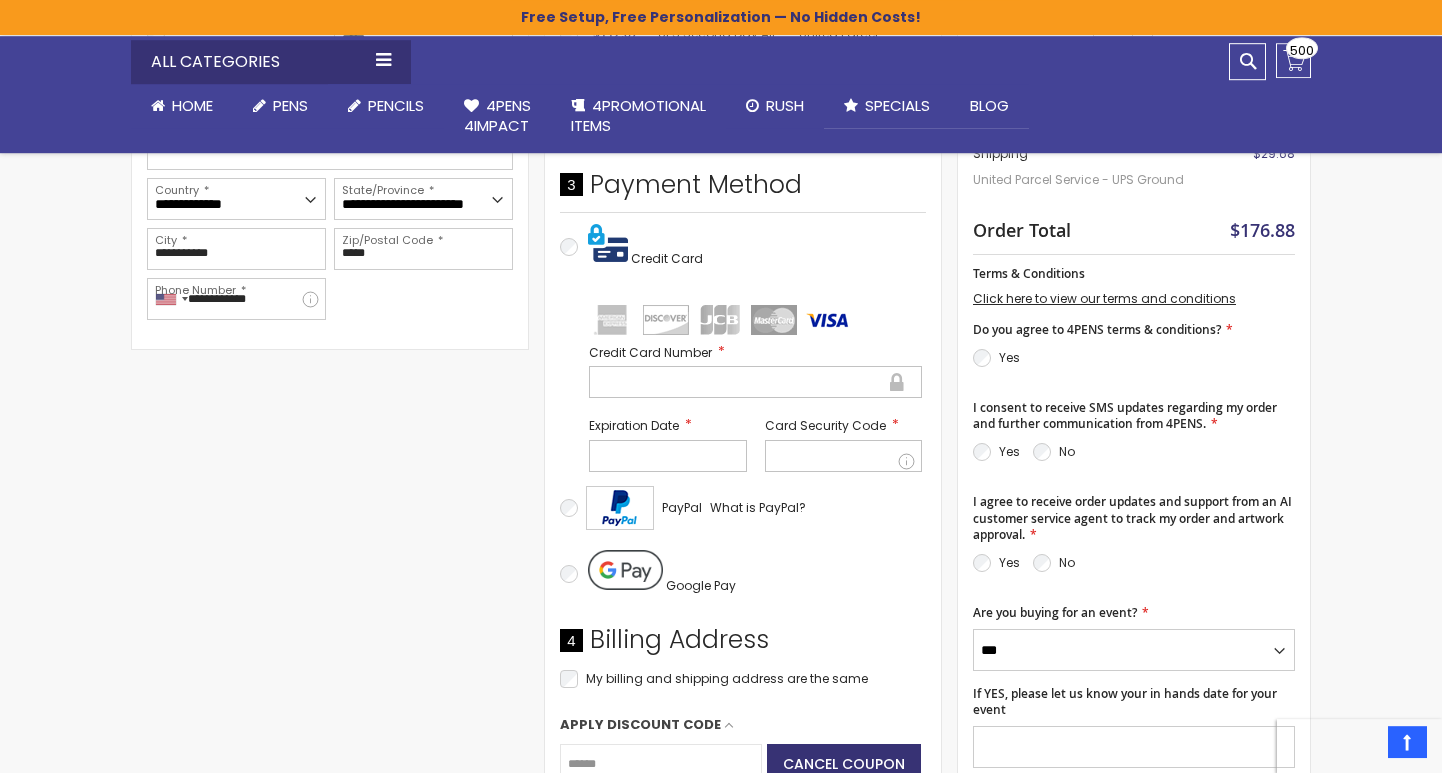scroll, scrollTop: 662, scrollLeft: 0, axis: vertical 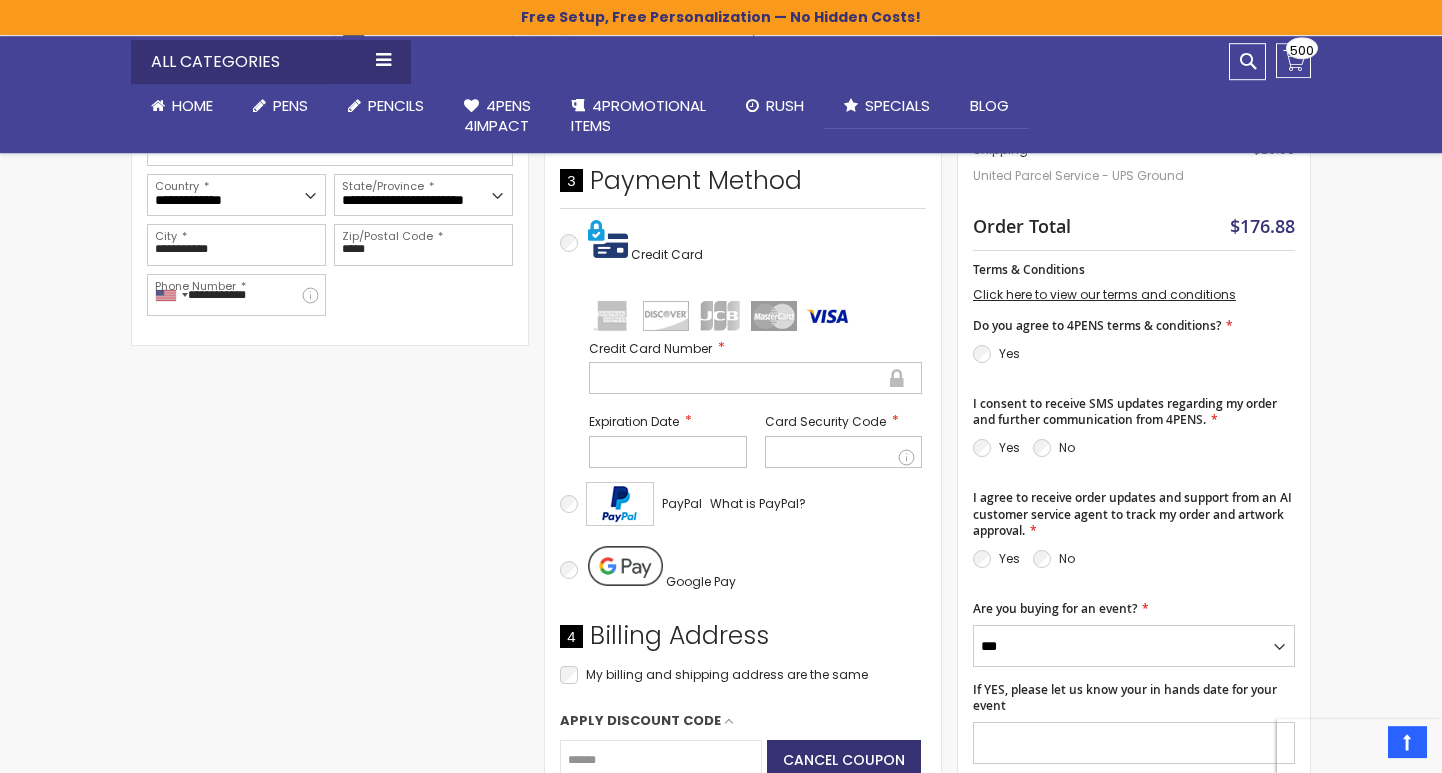 click on "Yes" at bounding box center (996, 559) 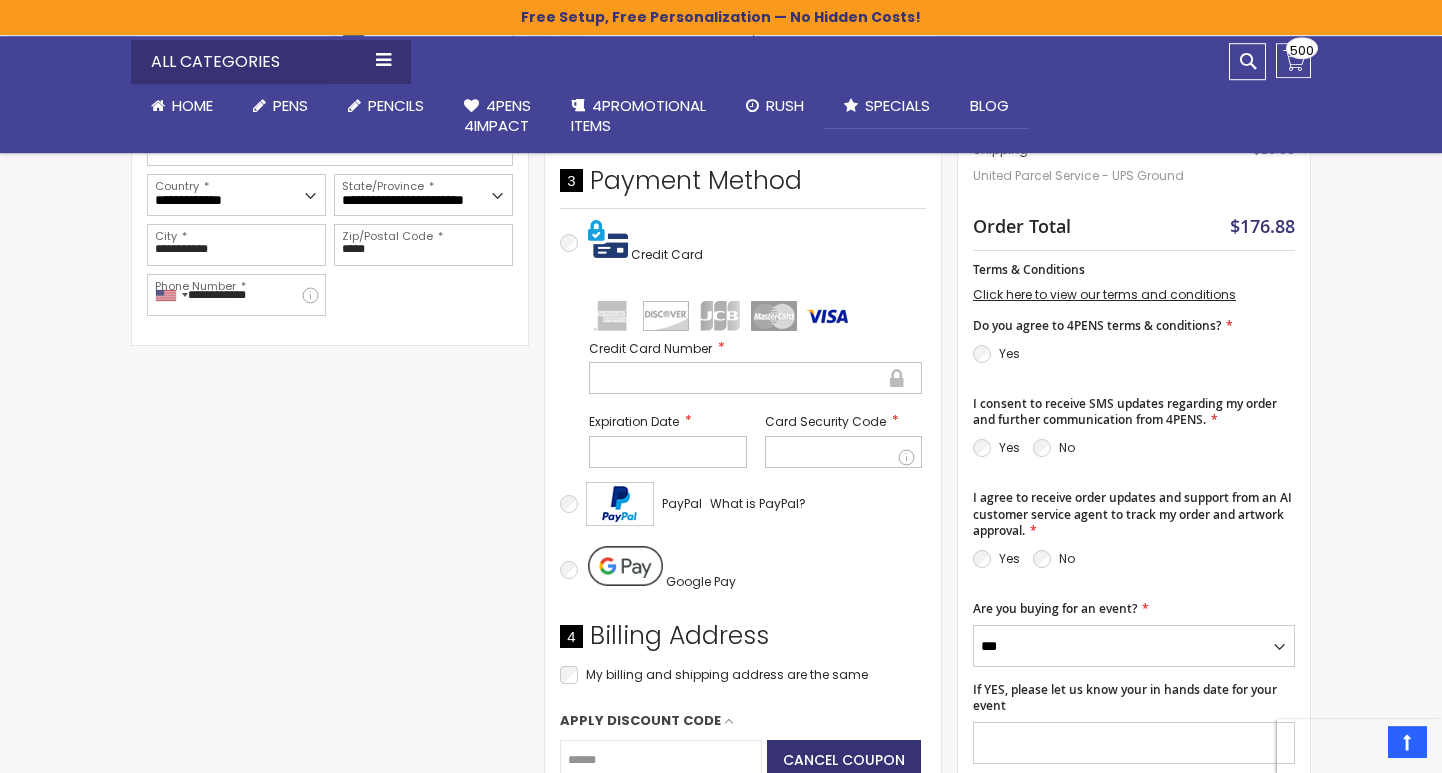 click on "Close
Order Summary
500
Items in Cart
Belfast B Value Stick Pen
Qty
***
$160.00
View Details" at bounding box center (1134, 434) 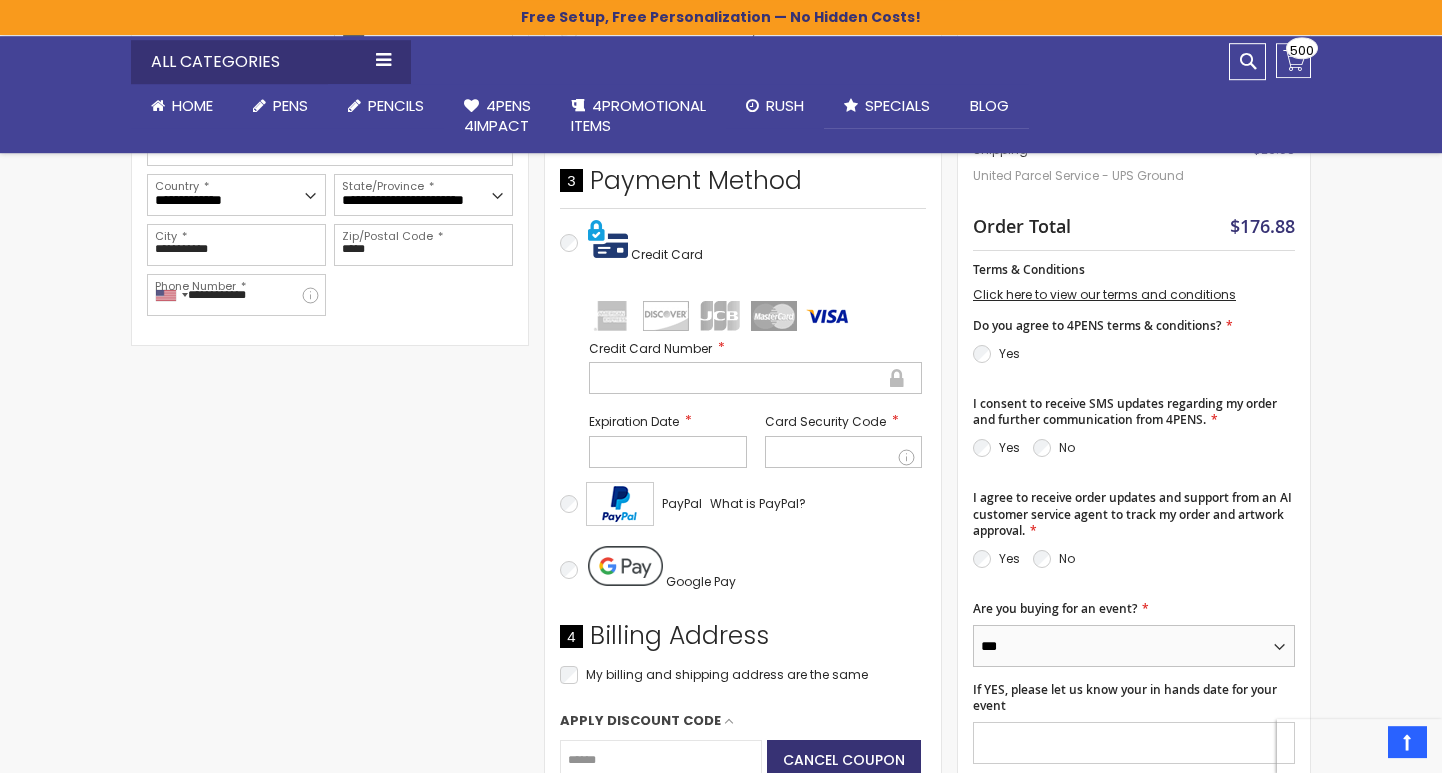 click on "*** **" at bounding box center (1134, 646) 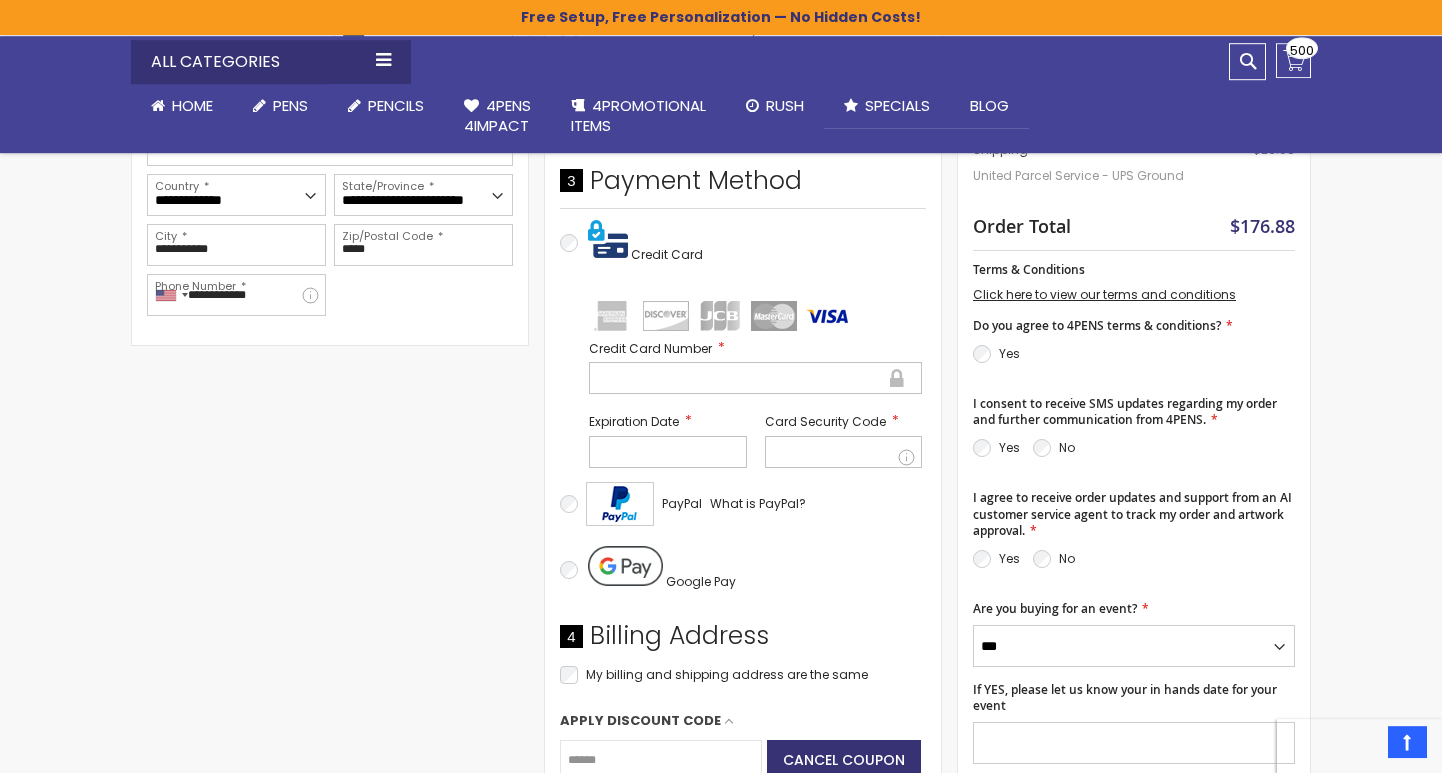 click on "Select your  FREE GIFT !
Shopping Cart Items
Item
Price
Qty
Subtotal
Belfast B Value Stick Pen
Select A Color
Blue Light
Ink Color
$0.32" at bounding box center [721, 447] 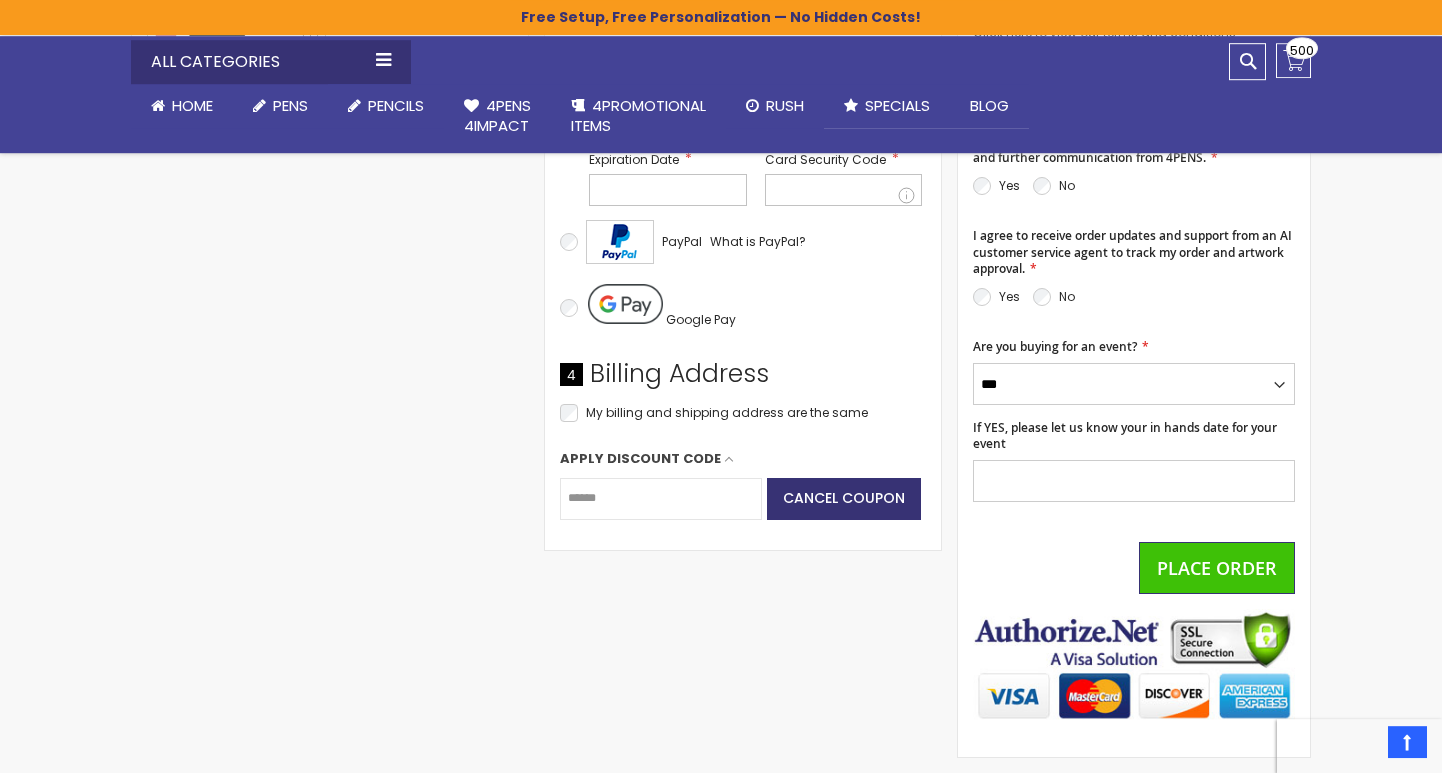 scroll, scrollTop: 932, scrollLeft: 0, axis: vertical 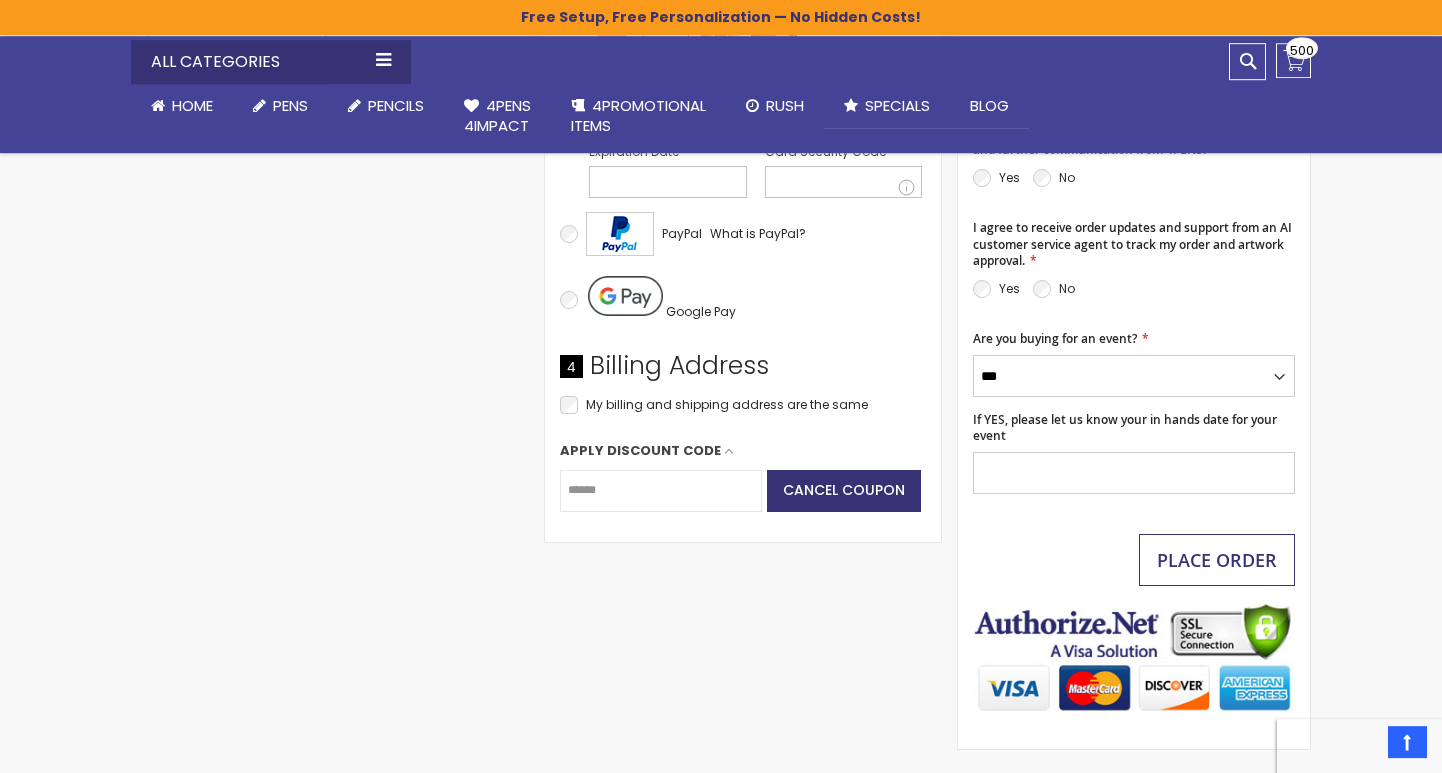 click on "Place Order" at bounding box center (1217, 560) 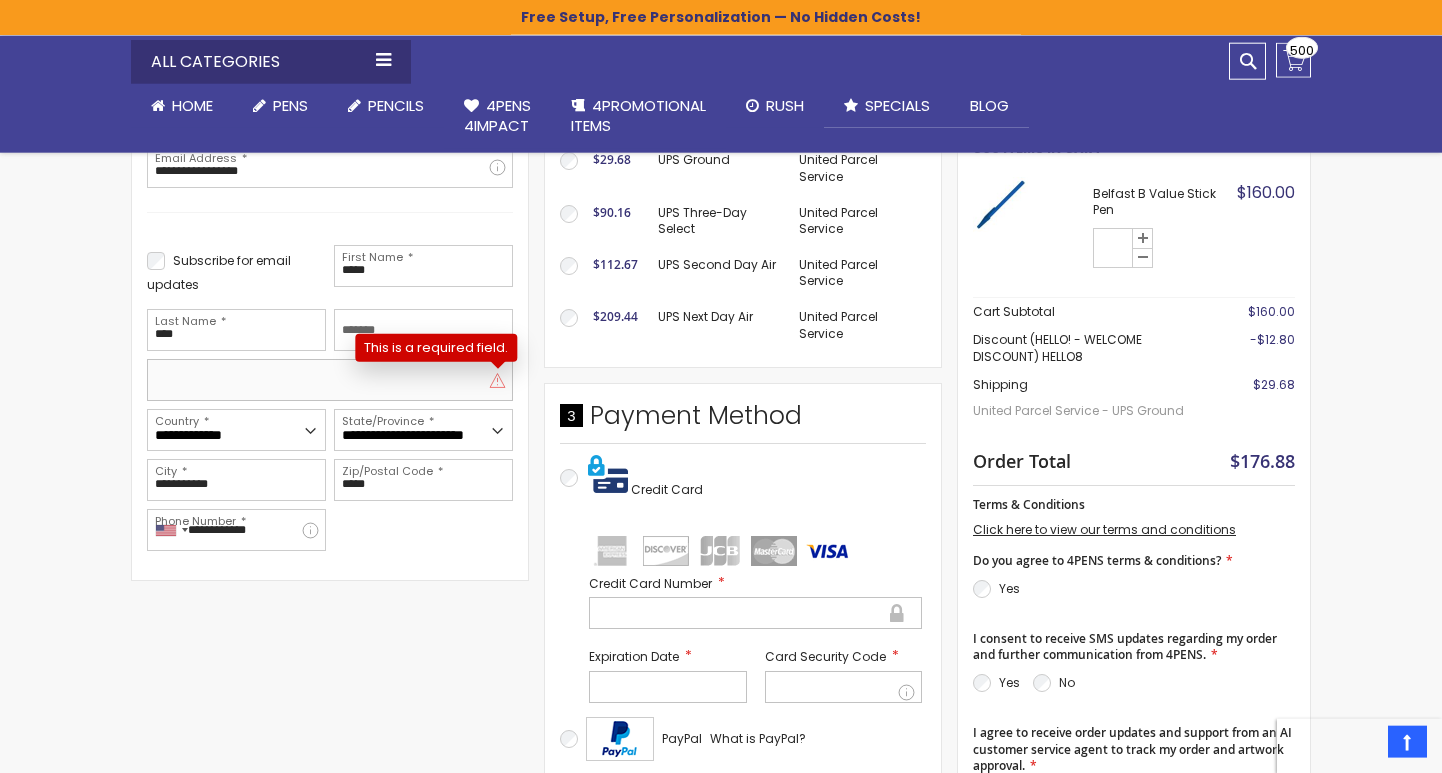 scroll, scrollTop: 428, scrollLeft: 0, axis: vertical 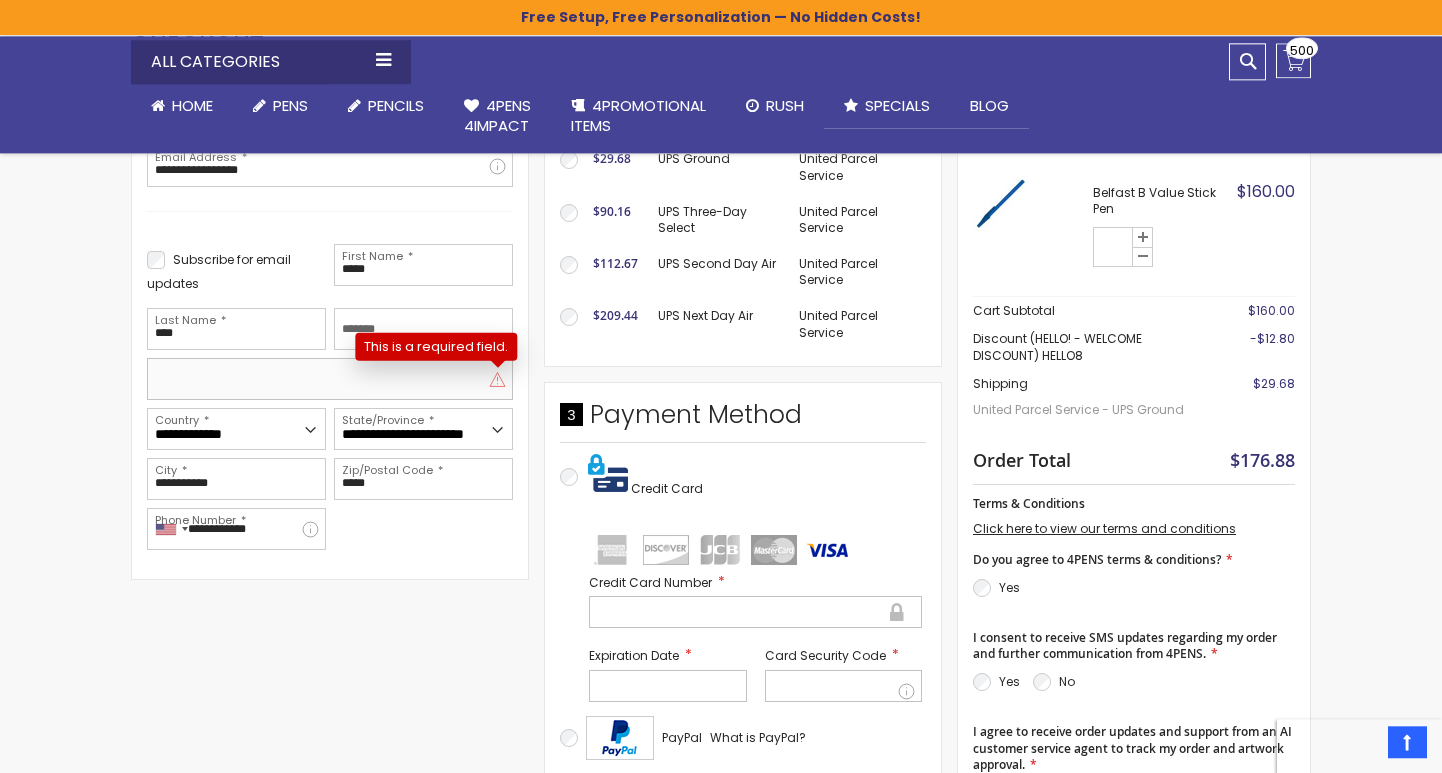 click at bounding box center (330, 379) 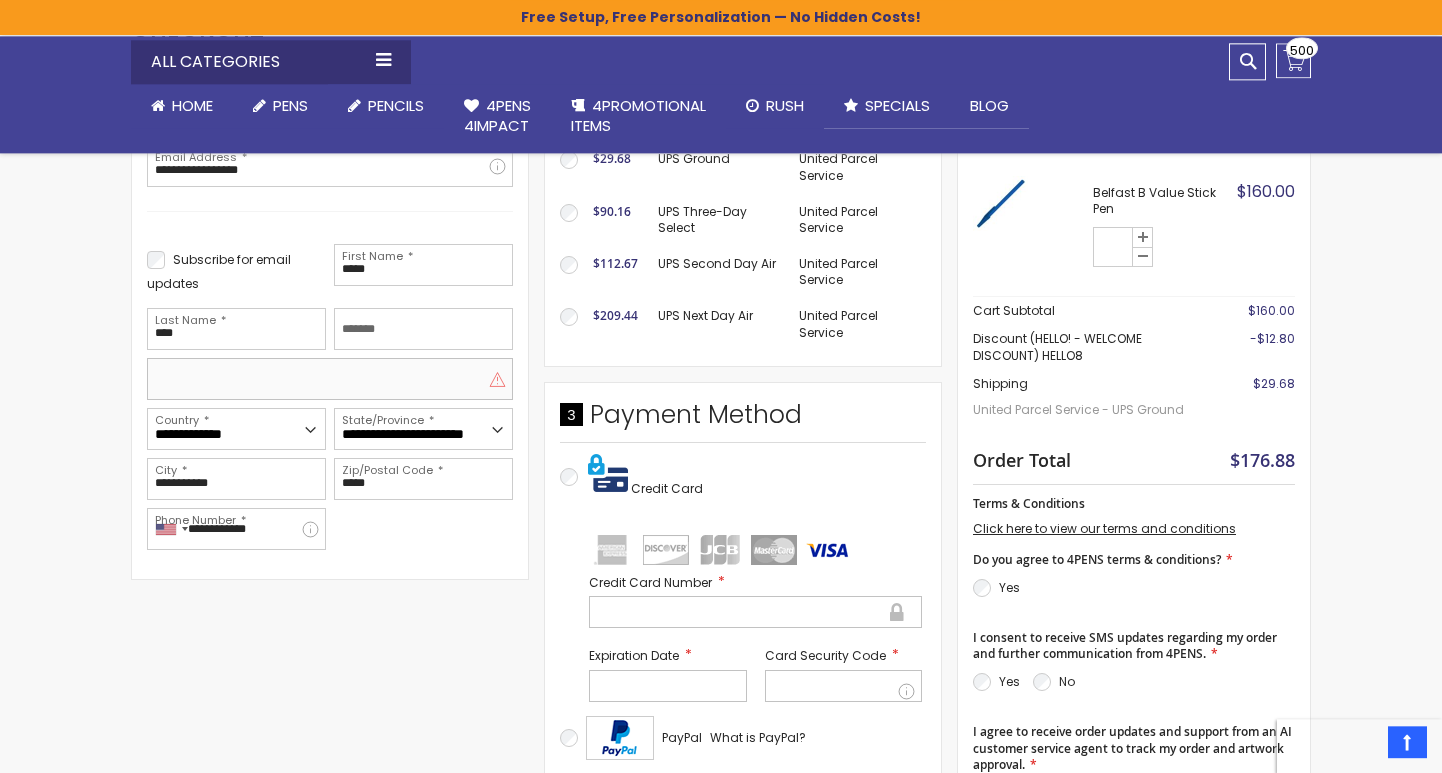 click at bounding box center (330, 379) 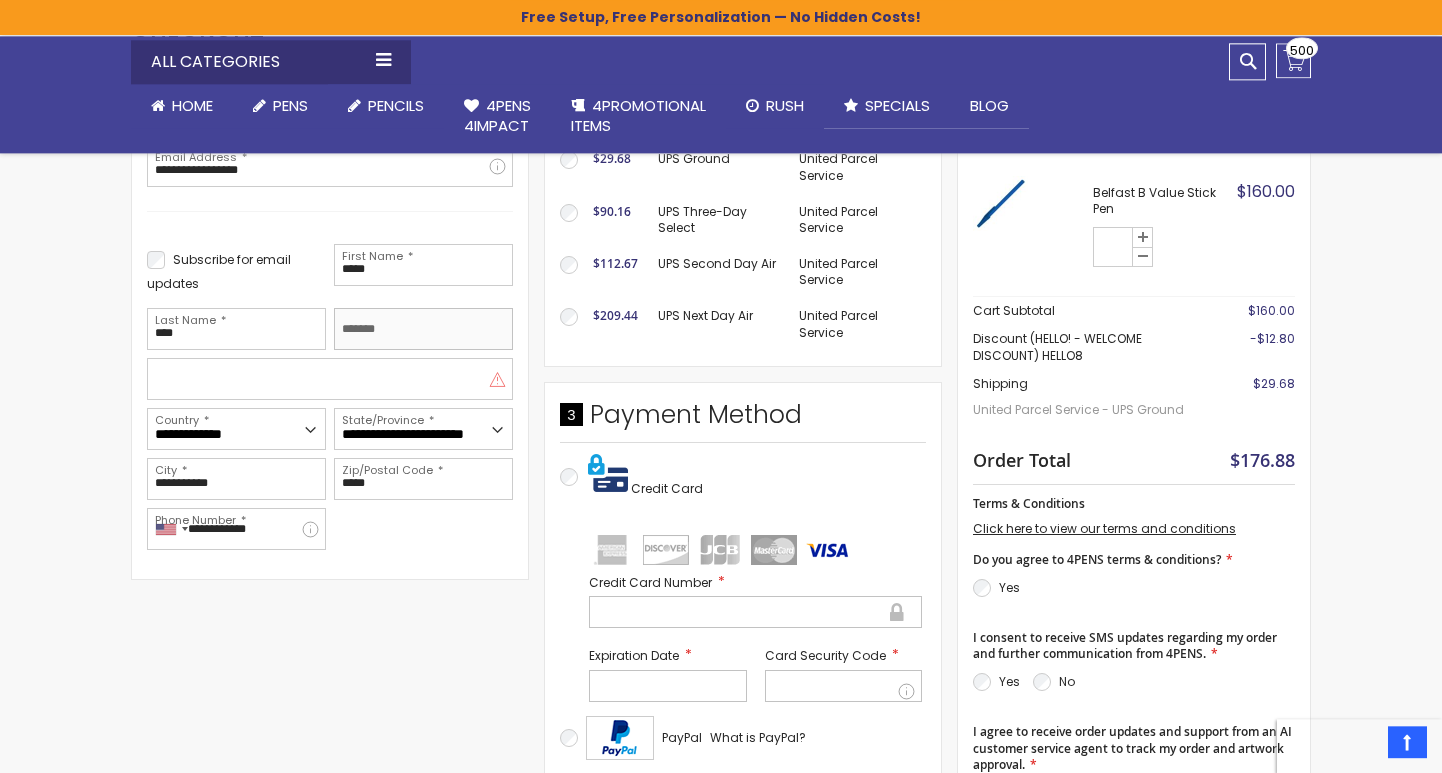 click on "Company" at bounding box center [423, 329] 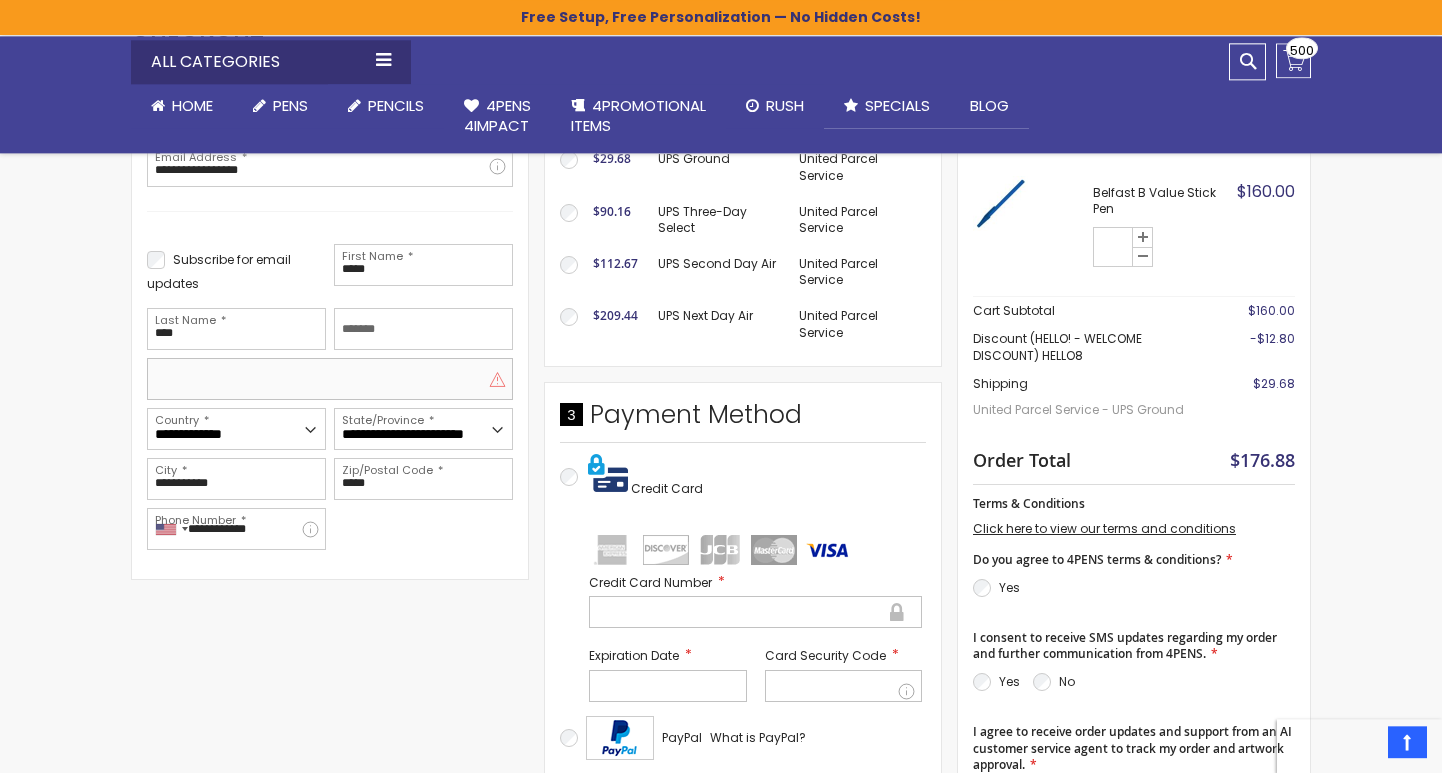 click at bounding box center (330, 379) 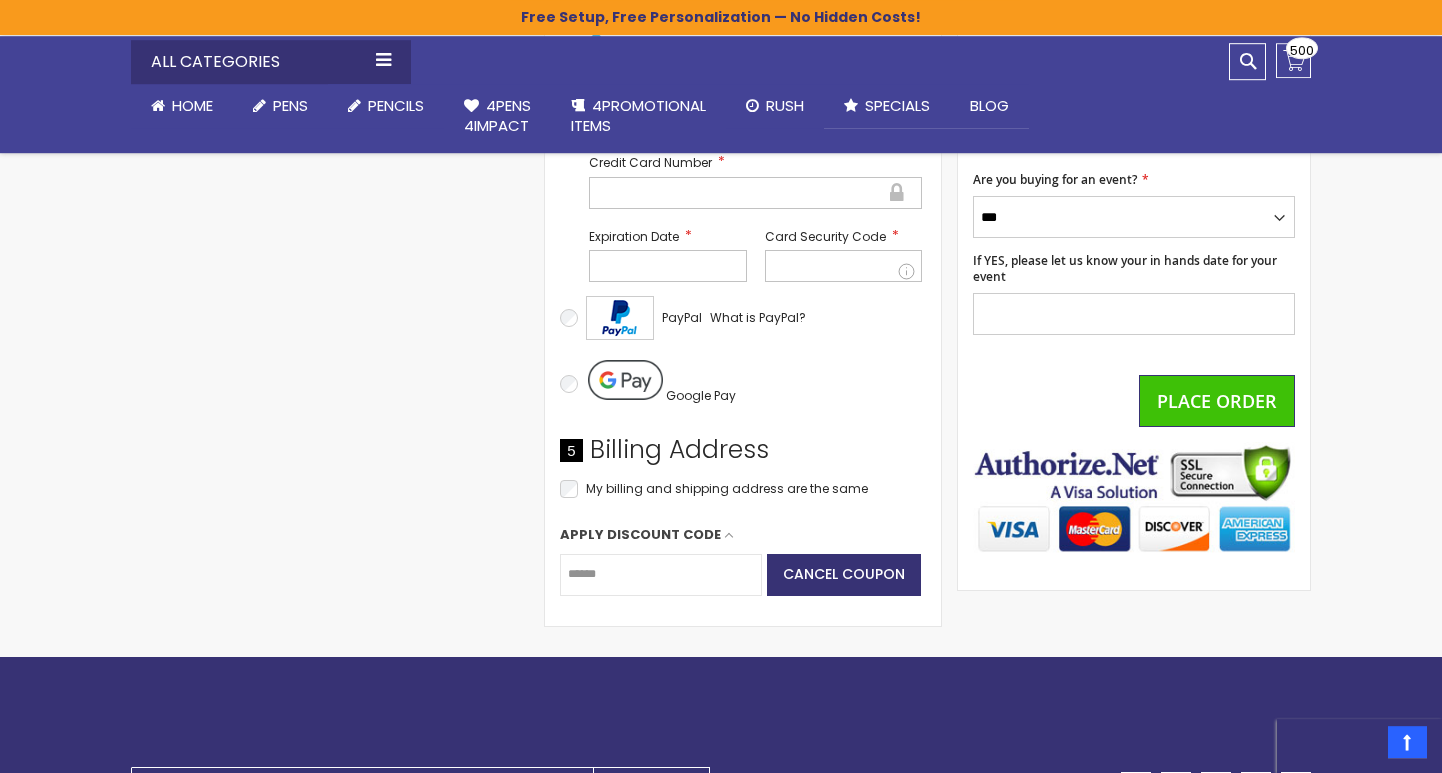 scroll, scrollTop: 1086, scrollLeft: 0, axis: vertical 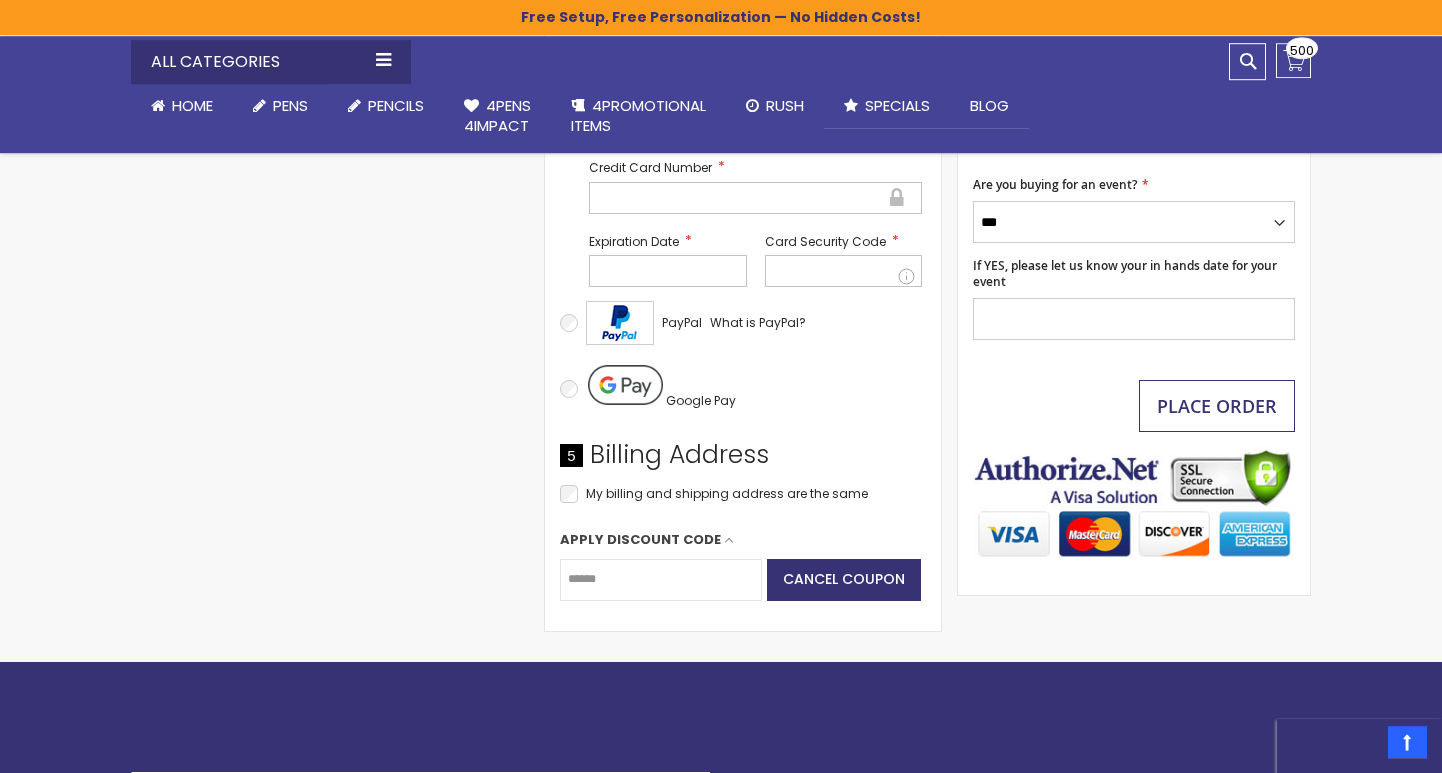 type on "**********" 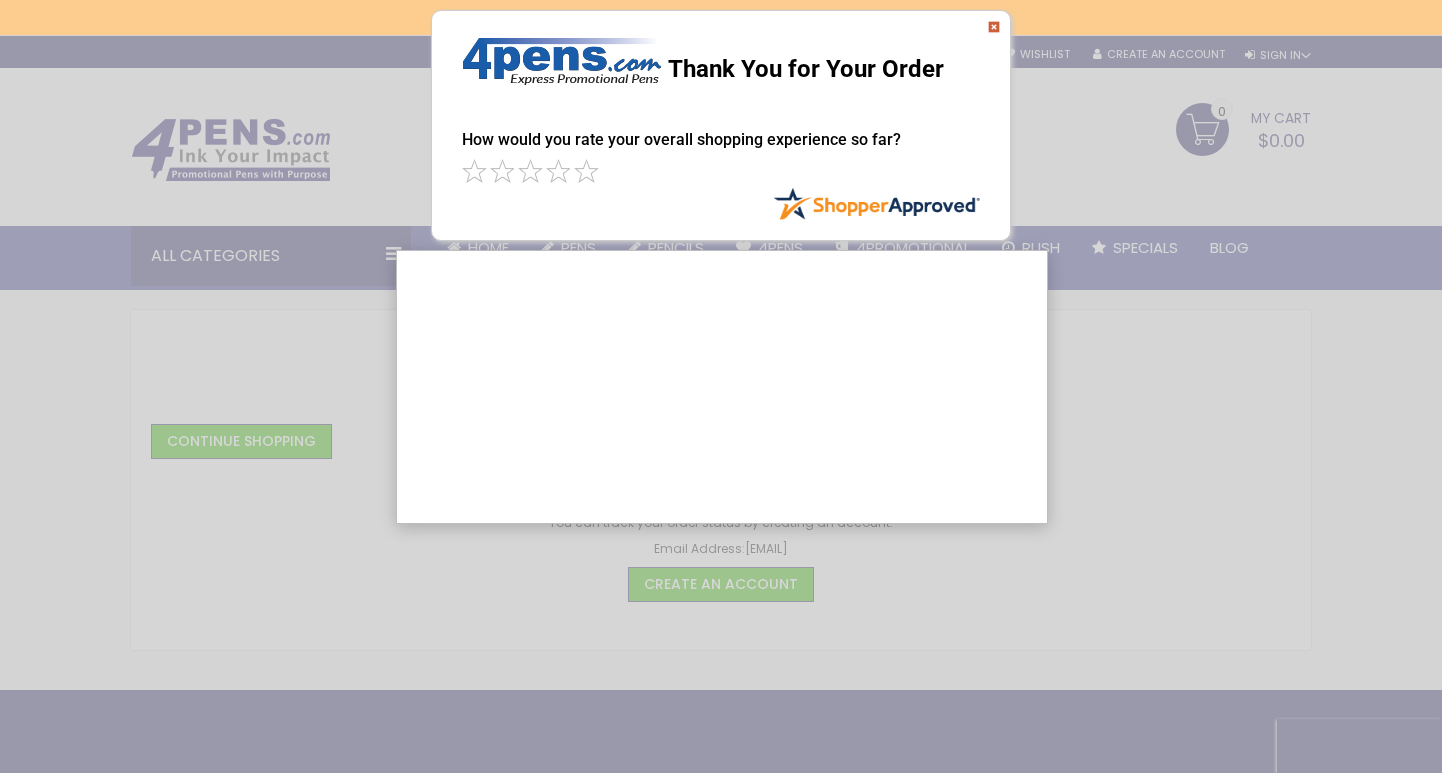 scroll, scrollTop: 0, scrollLeft: 0, axis: both 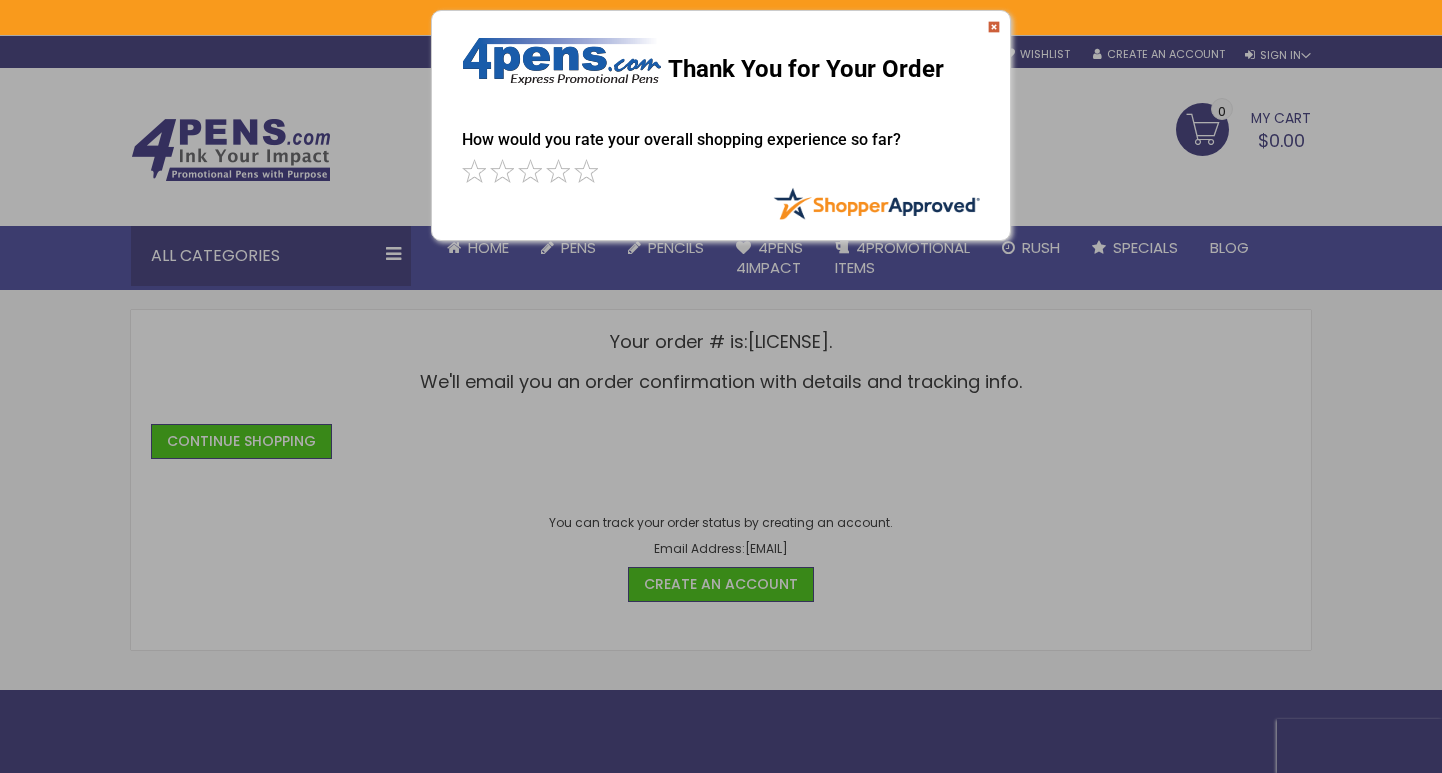 click on "Thank You for Your Order" at bounding box center (721, 60) 